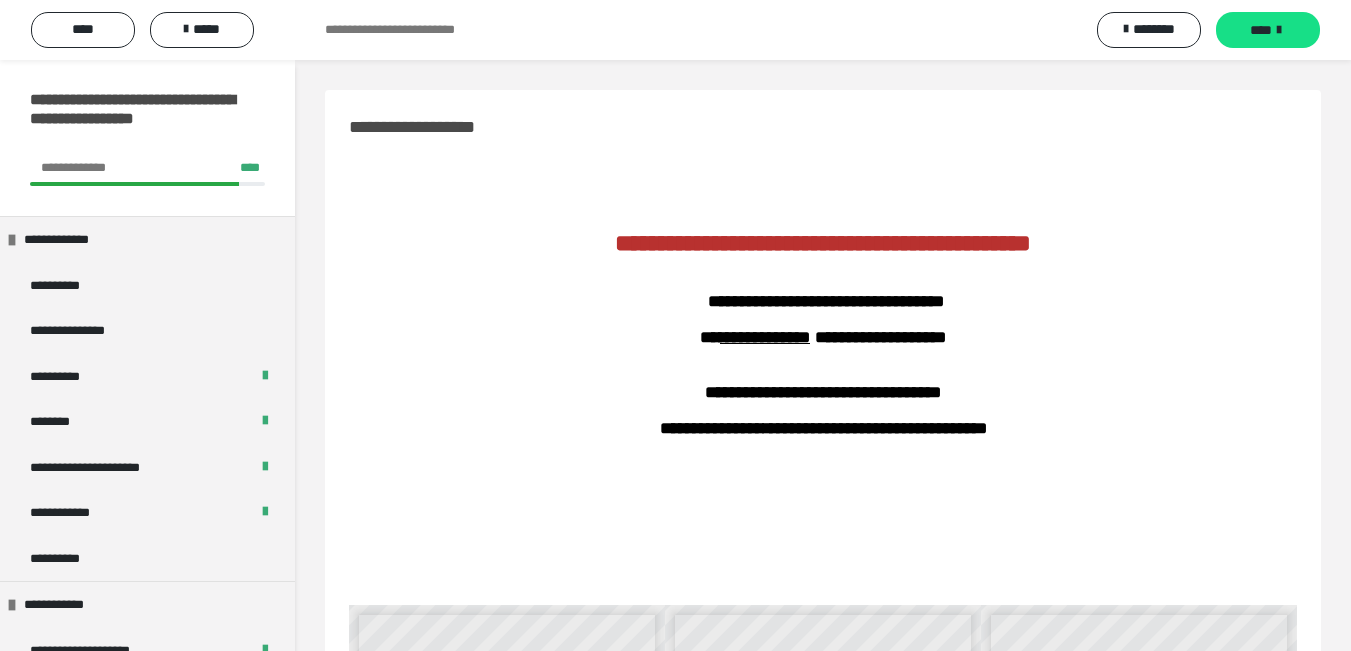 scroll, scrollTop: 0, scrollLeft: 0, axis: both 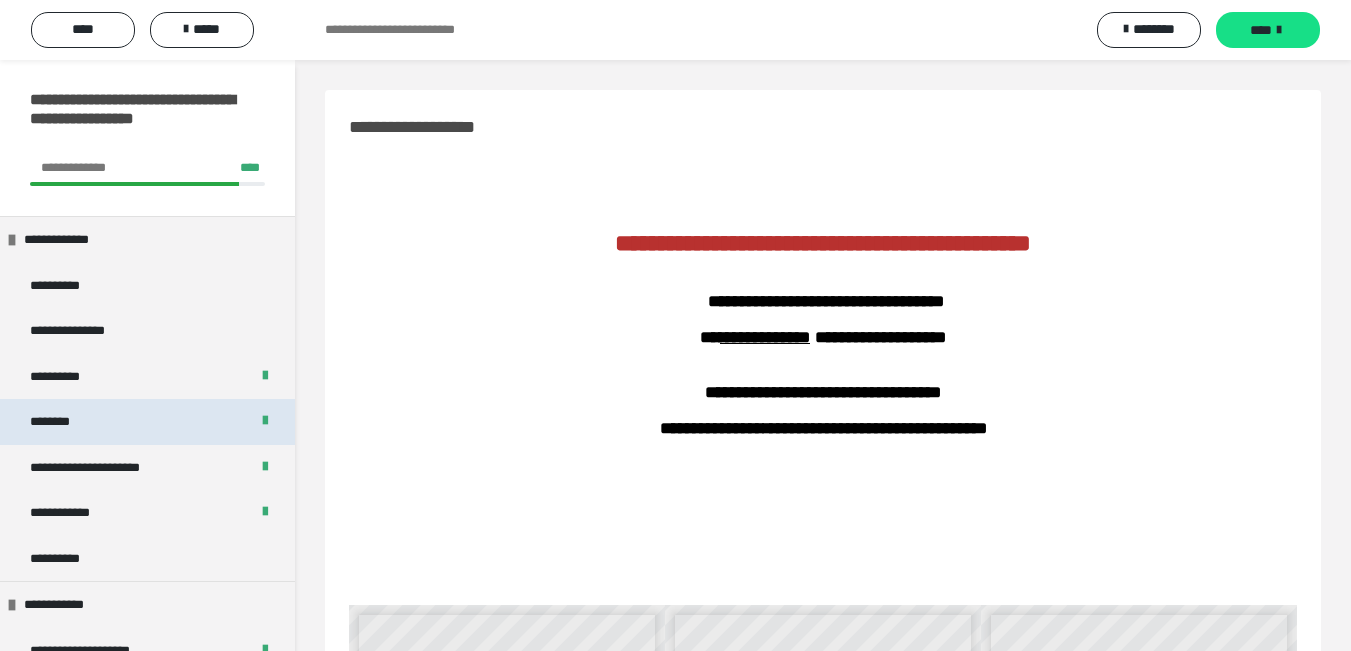 click on "********" at bounding box center (147, 422) 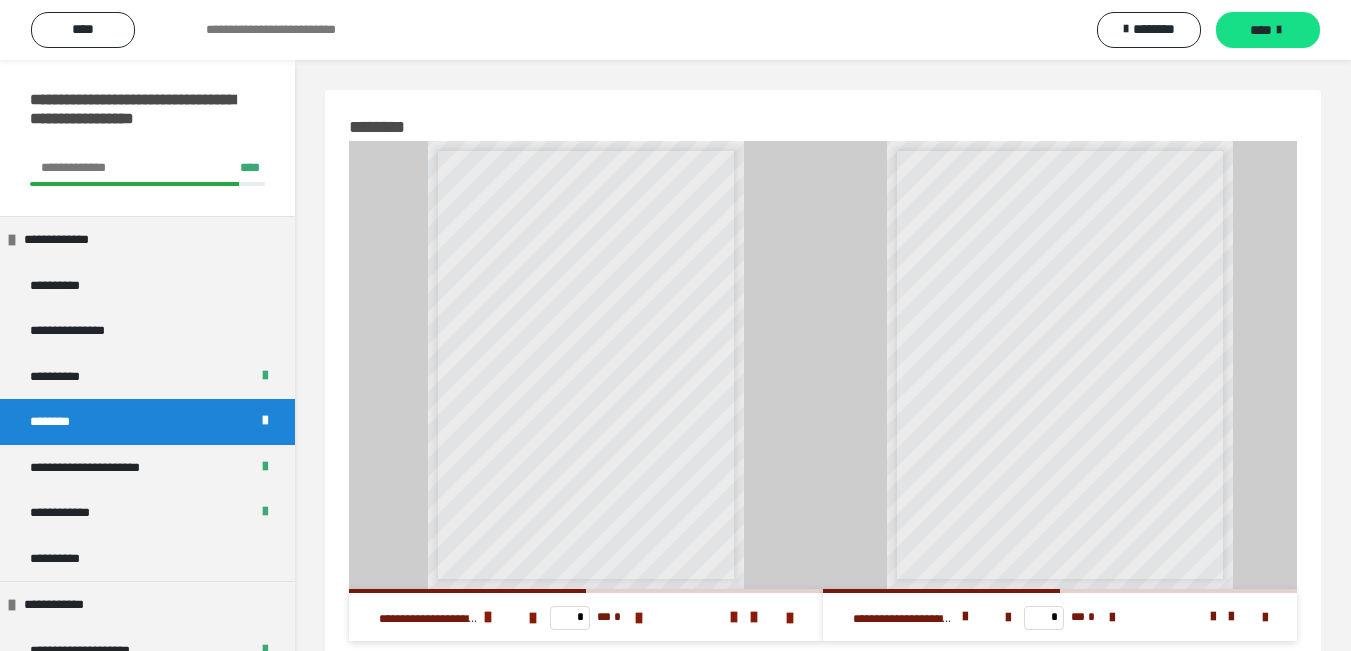 click on "* ** *" at bounding box center [1060, 617] 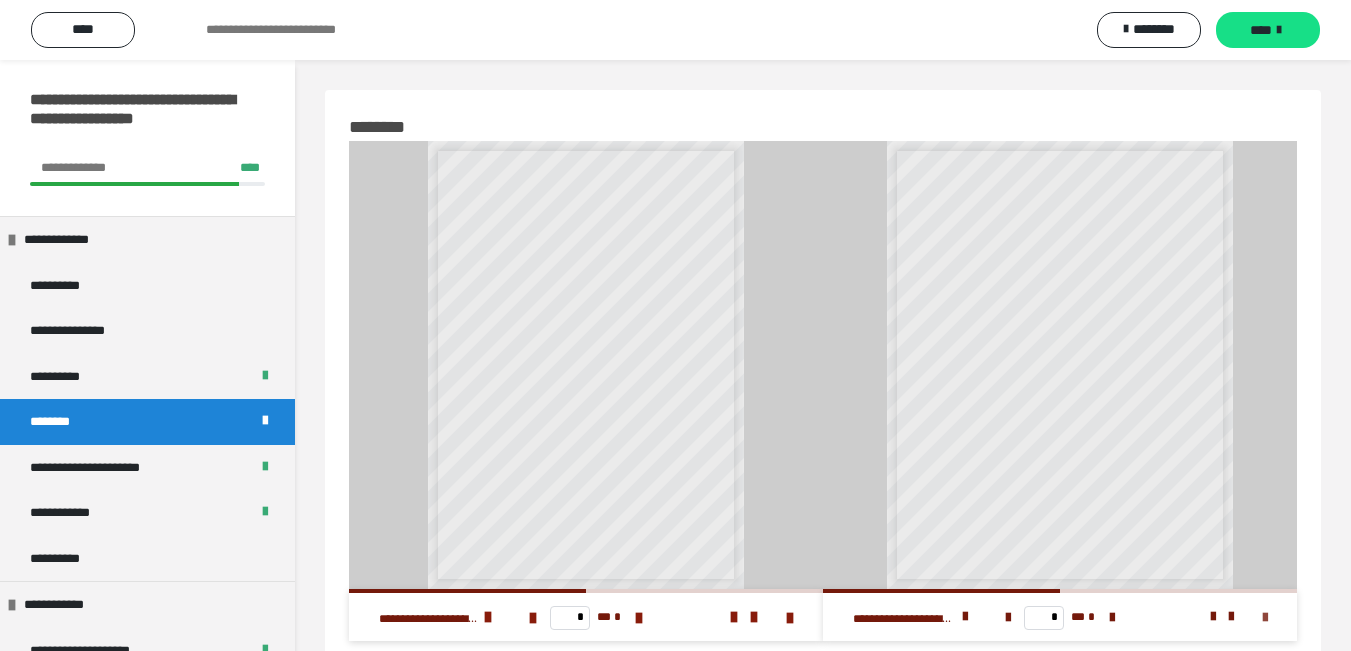 click at bounding box center [1265, 618] 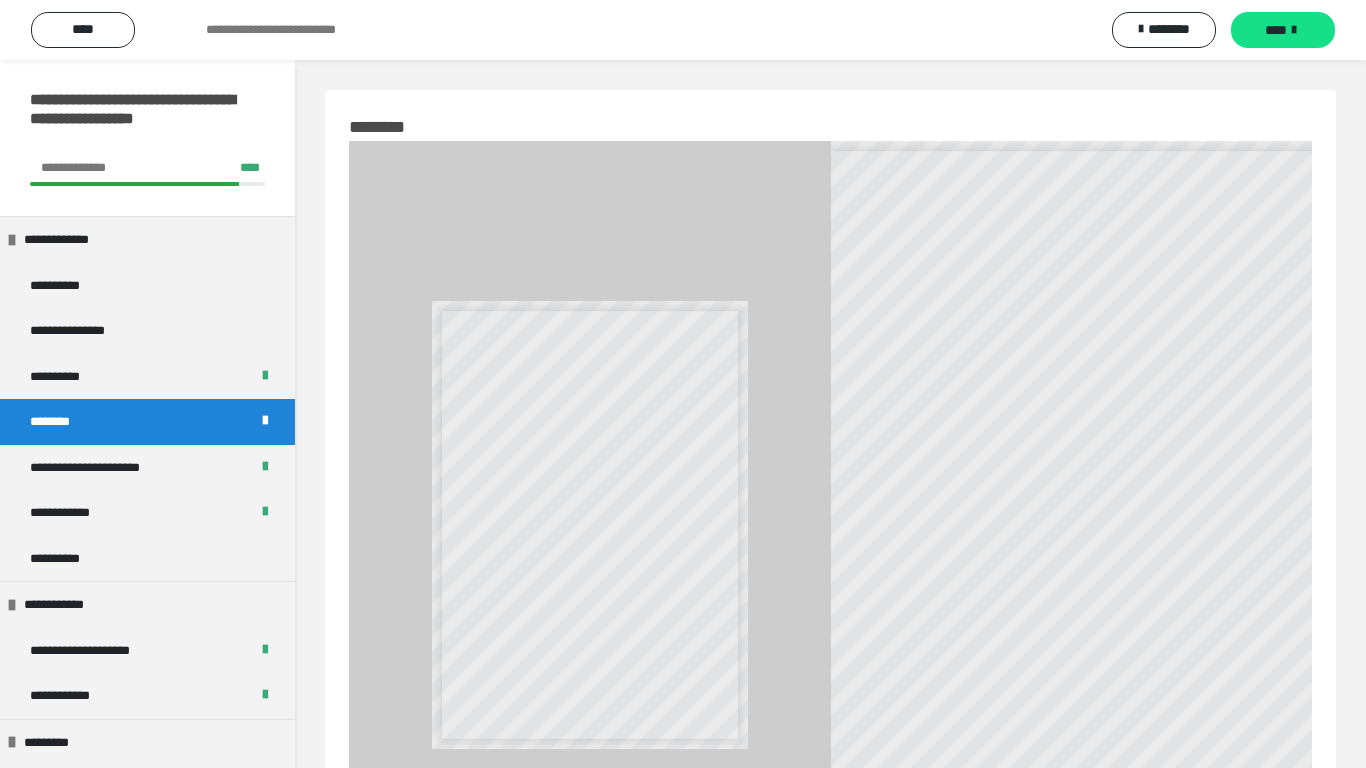 scroll, scrollTop: 154, scrollLeft: 0, axis: vertical 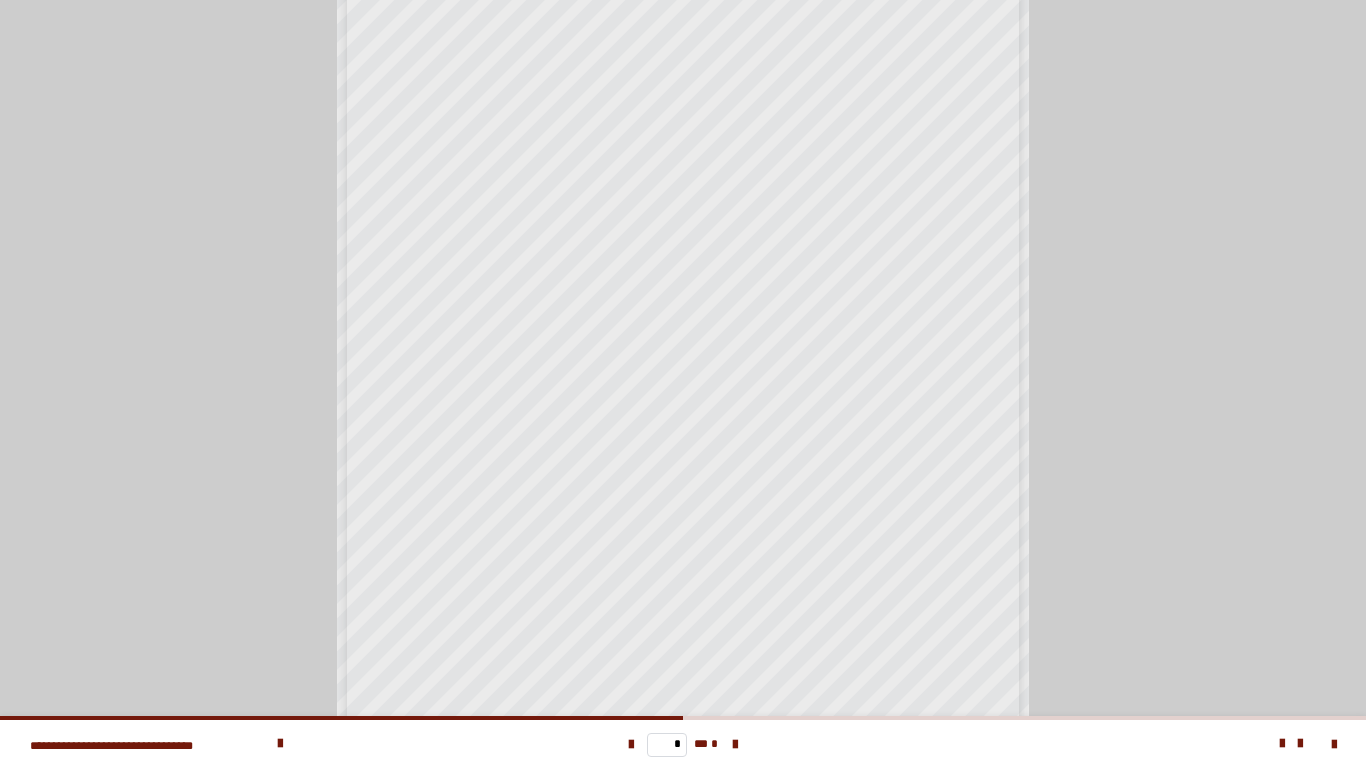 click at bounding box center (735, 745) 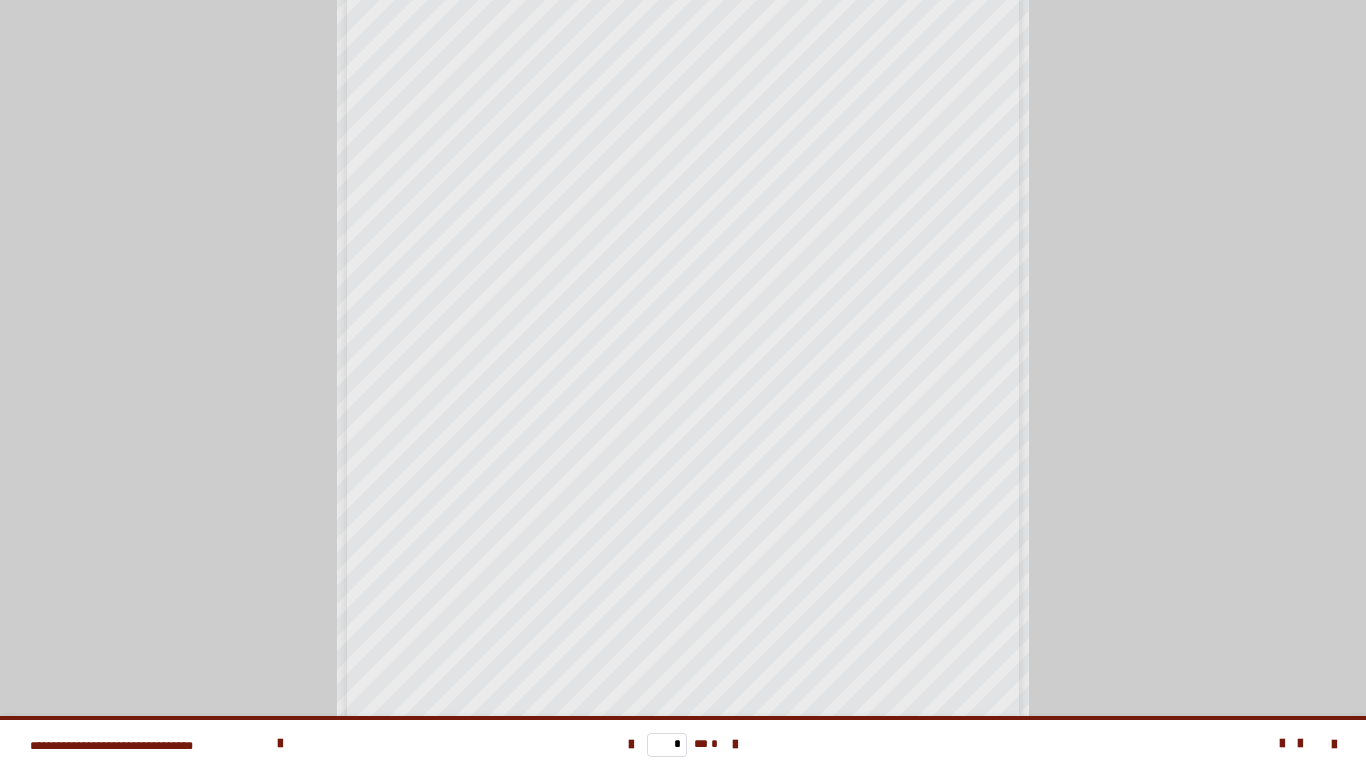 scroll, scrollTop: 0, scrollLeft: 0, axis: both 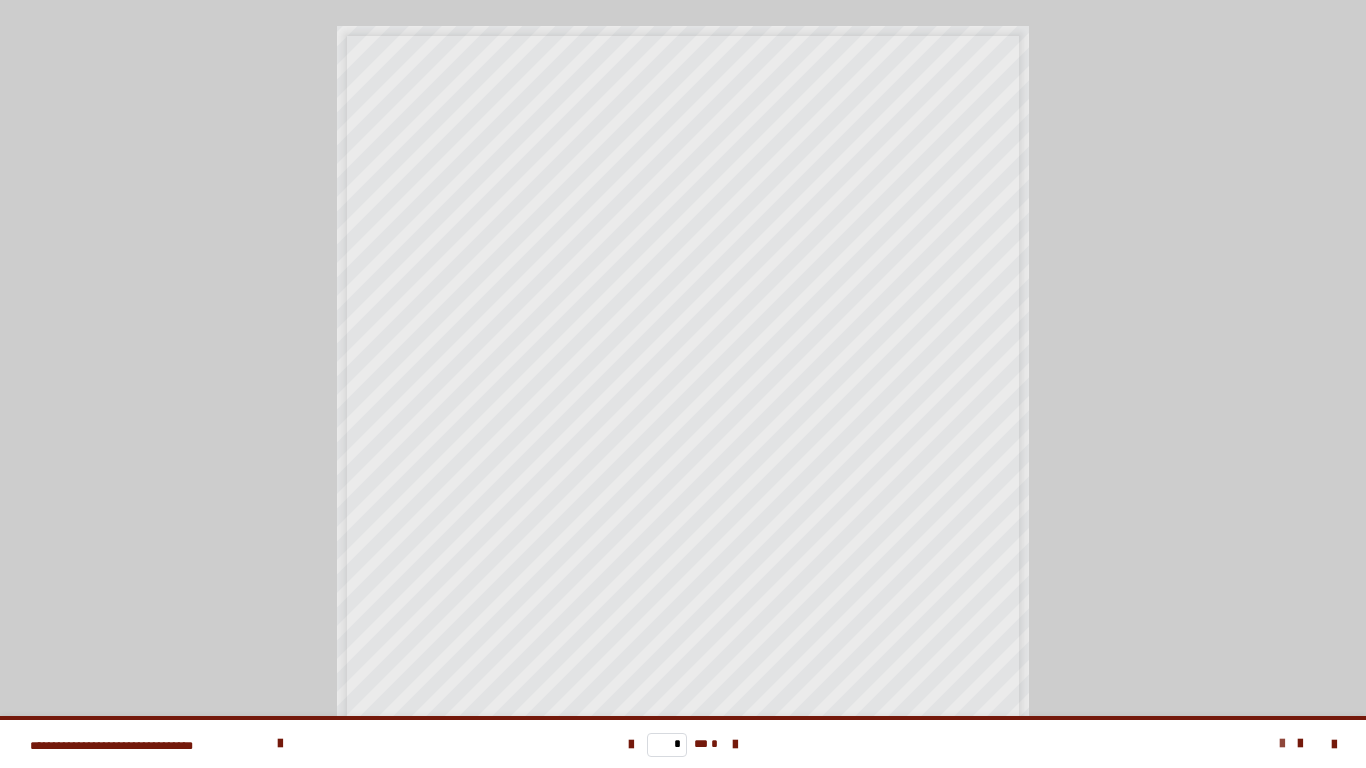 click at bounding box center [1282, 744] 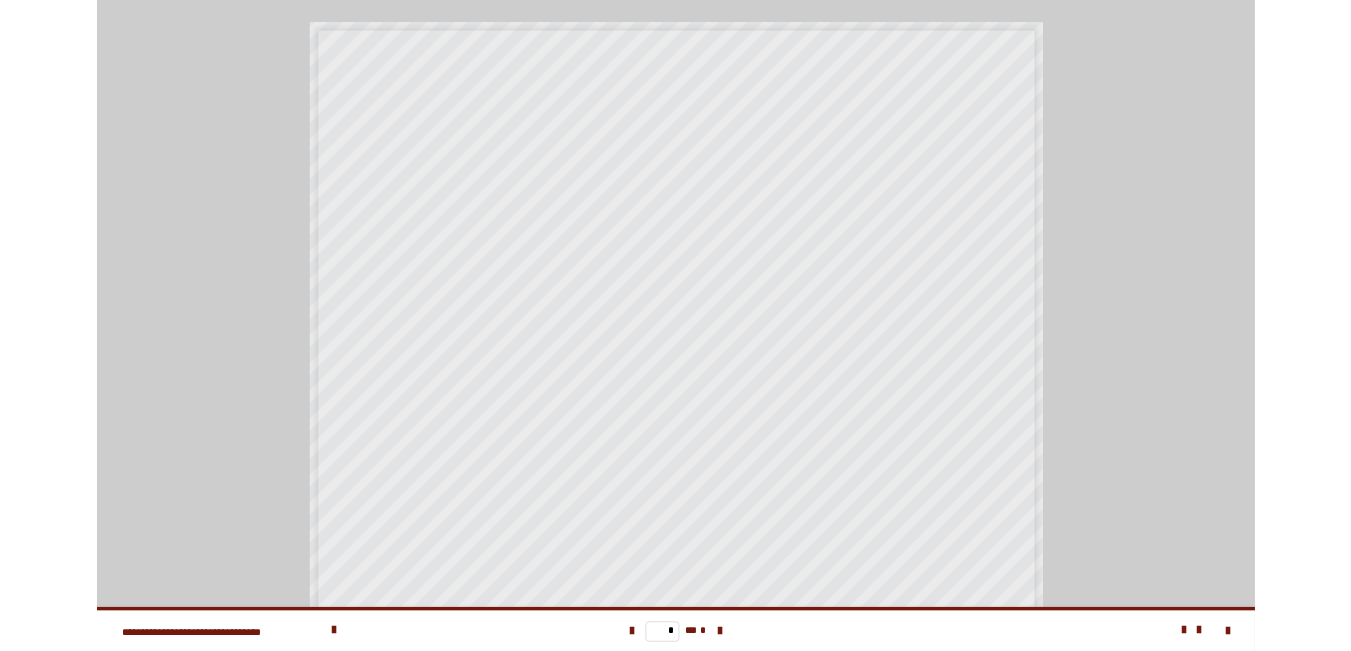 scroll, scrollTop: 200, scrollLeft: 0, axis: vertical 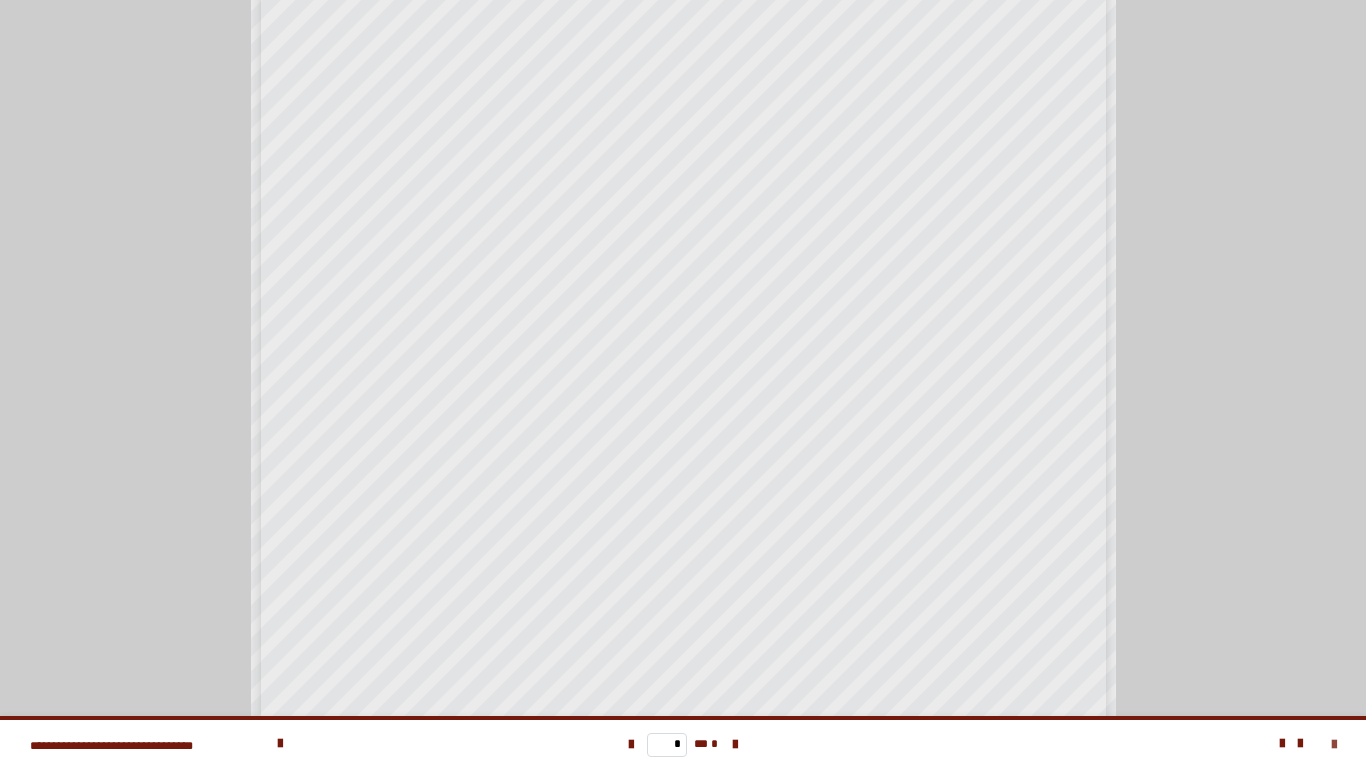 click at bounding box center (1334, 745) 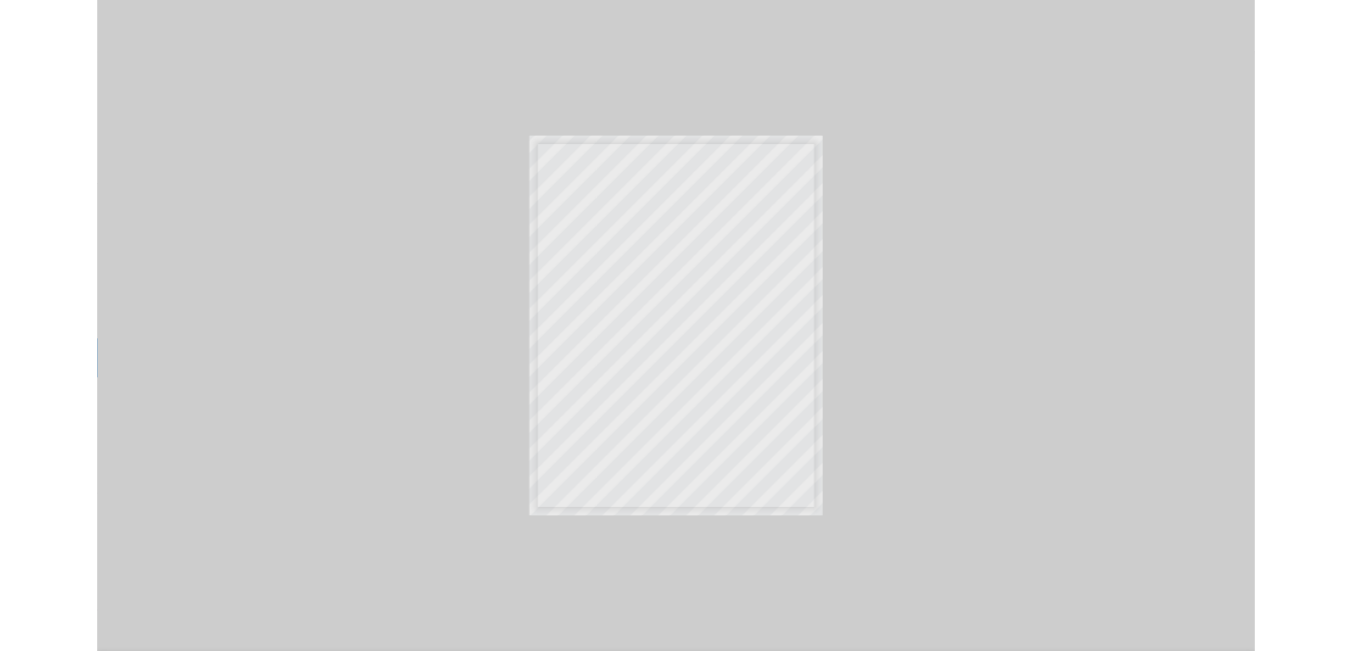 scroll, scrollTop: 0, scrollLeft: 0, axis: both 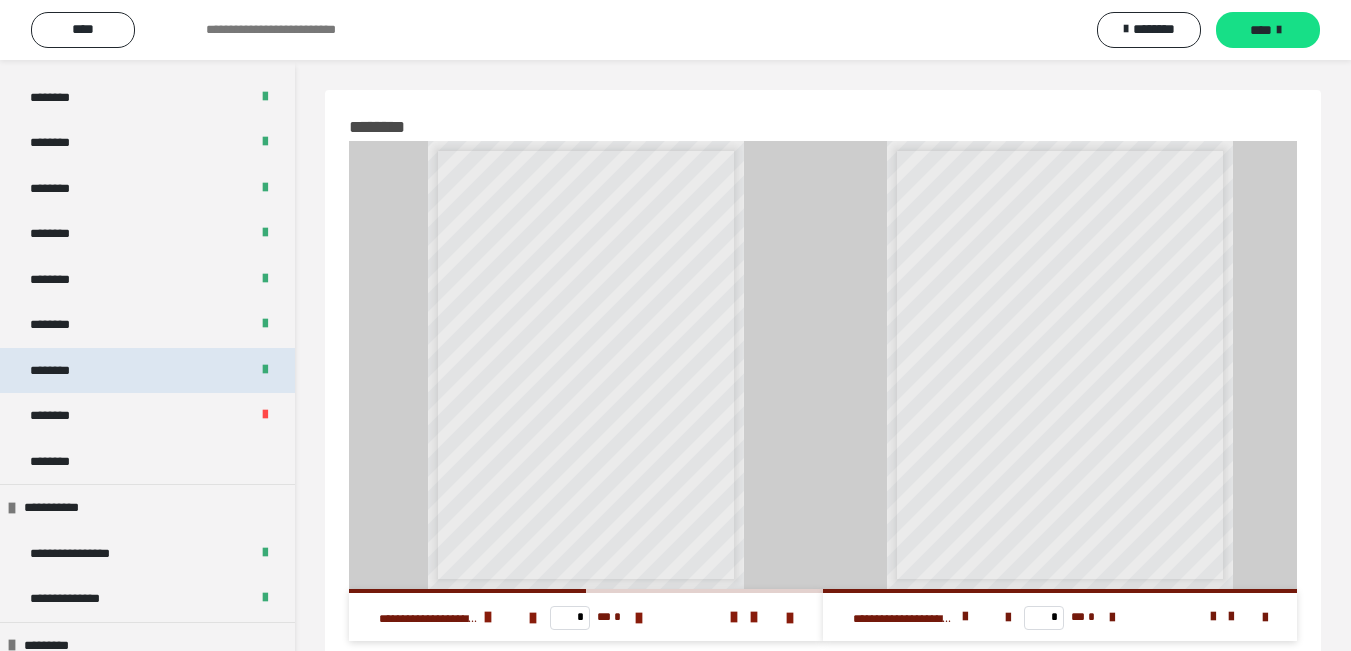 click on "********" at bounding box center [147, 371] 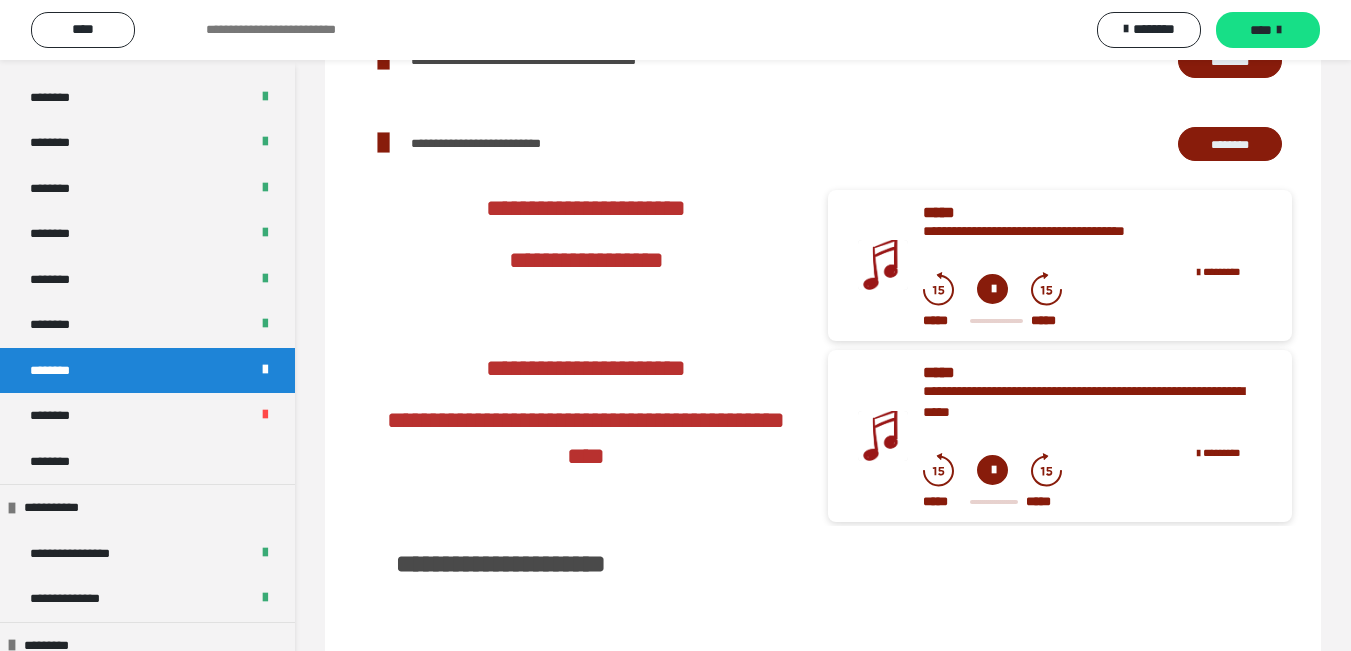 scroll, scrollTop: 2300, scrollLeft: 0, axis: vertical 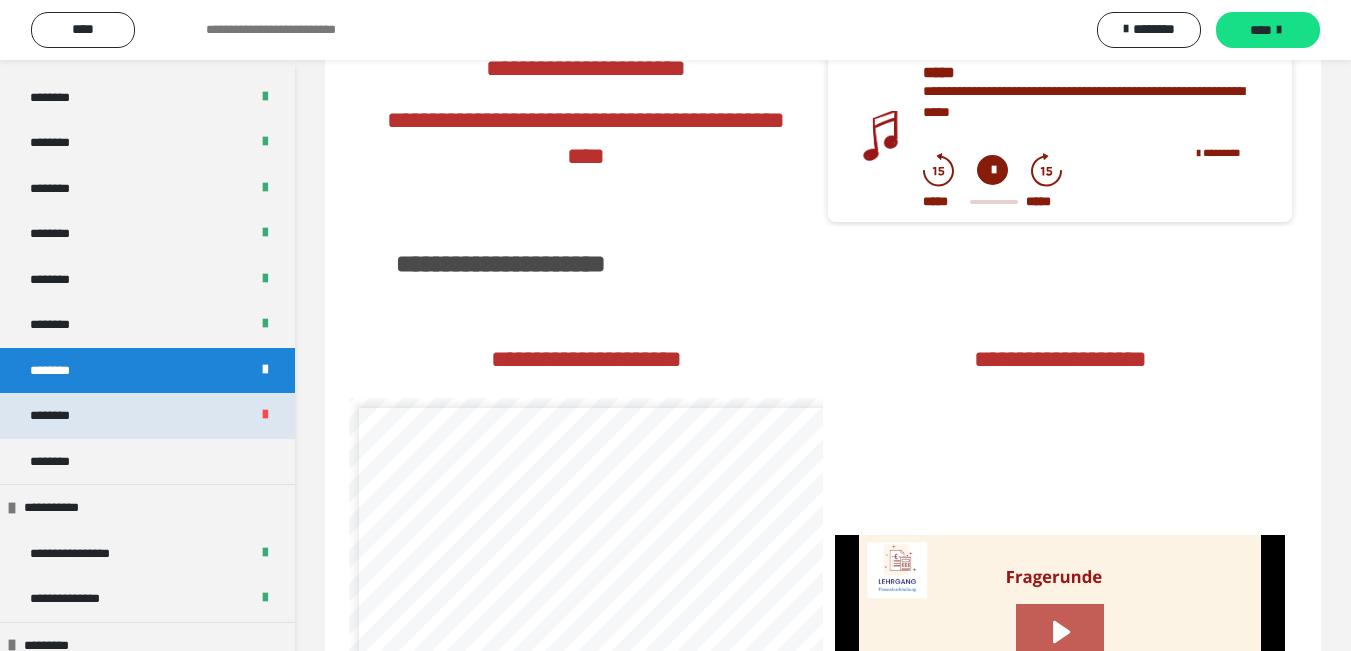 click on "********" at bounding box center [147, 416] 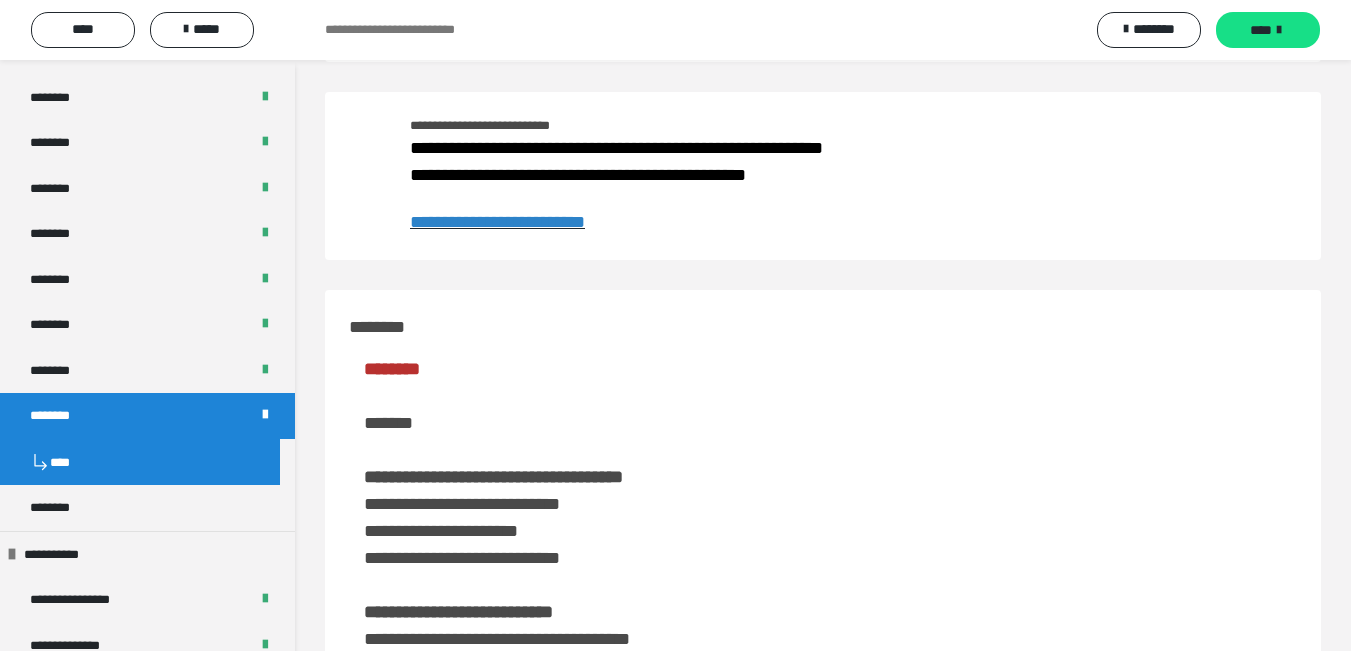 scroll, scrollTop: 0, scrollLeft: 0, axis: both 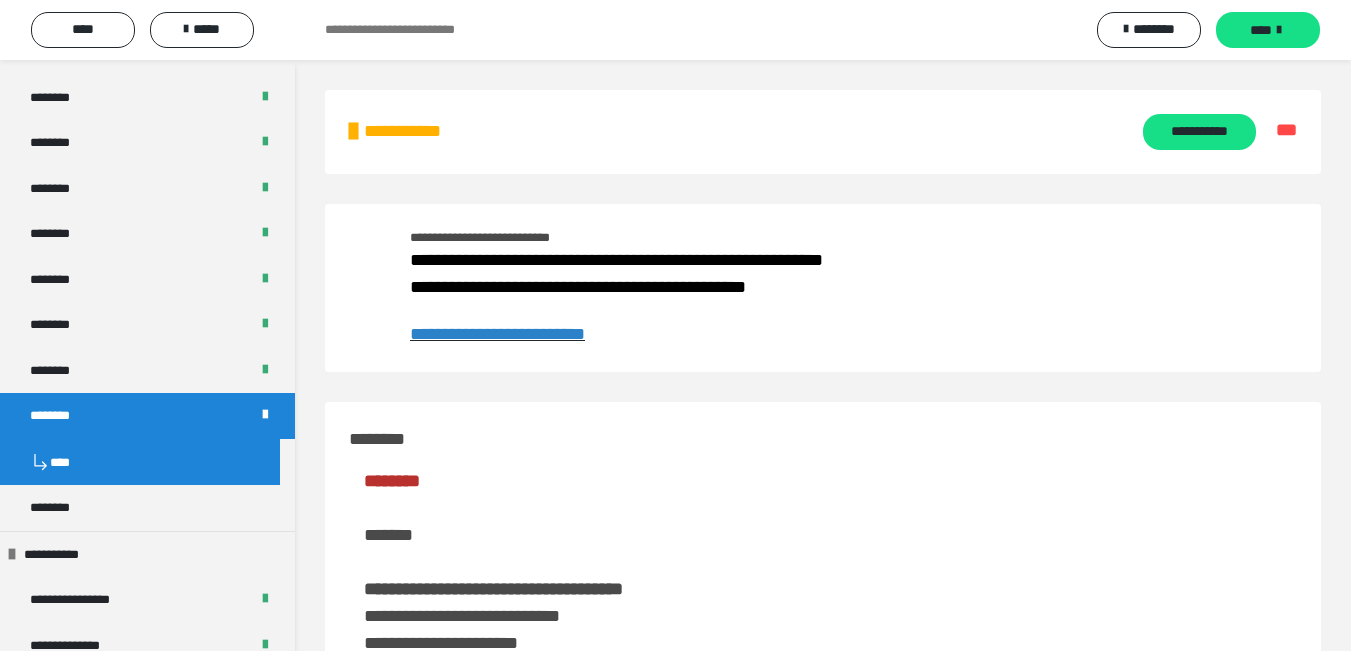 click on "**********" at bounding box center (497, 334) 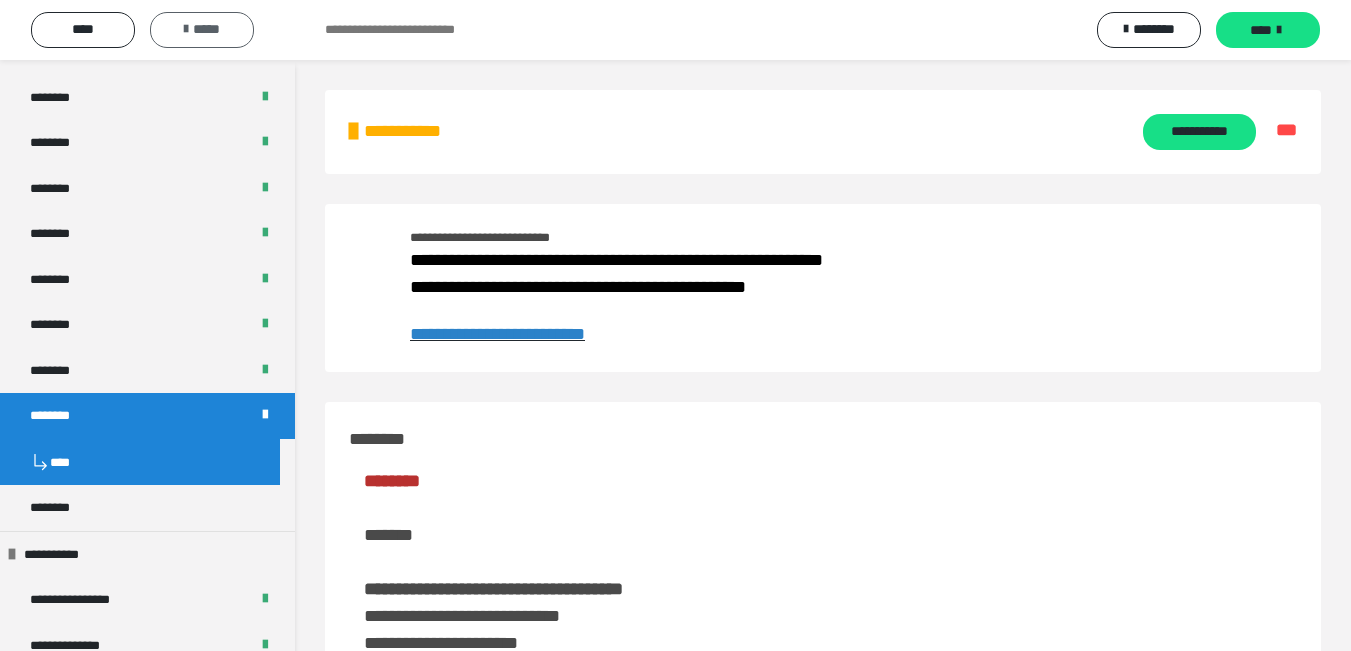 click on "*****" at bounding box center (202, 30) 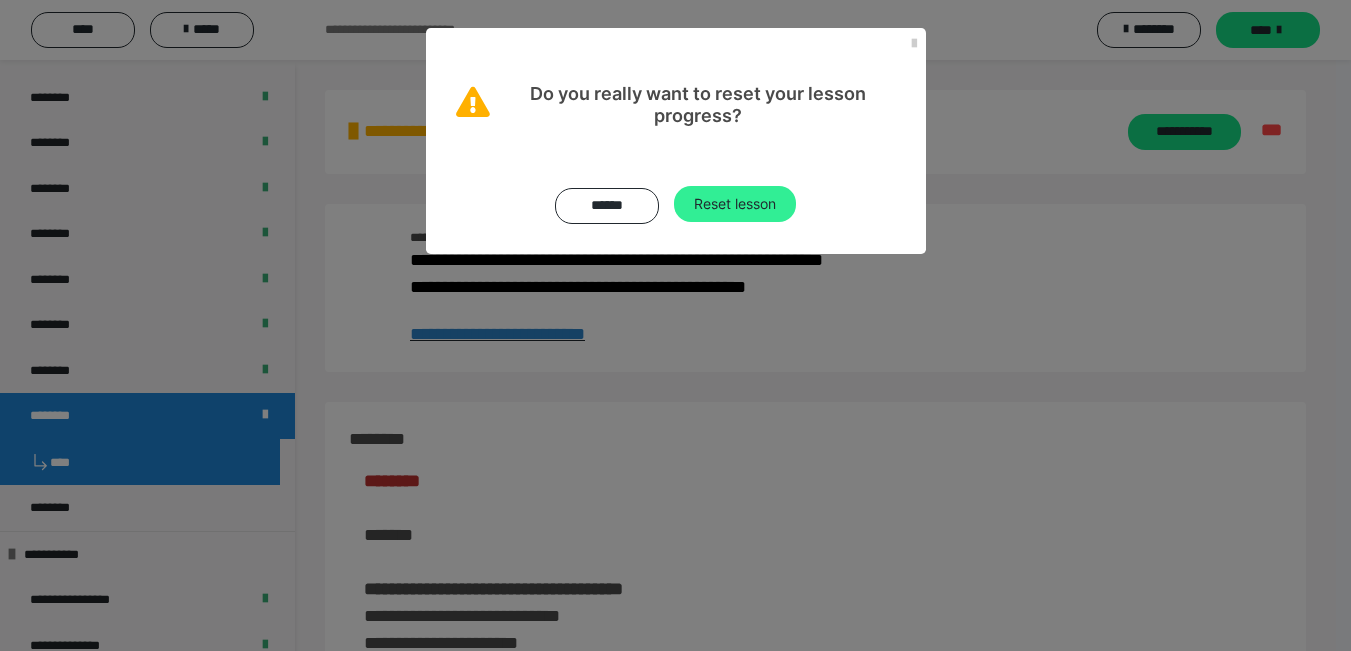click on "Reset lesson" at bounding box center (735, 204) 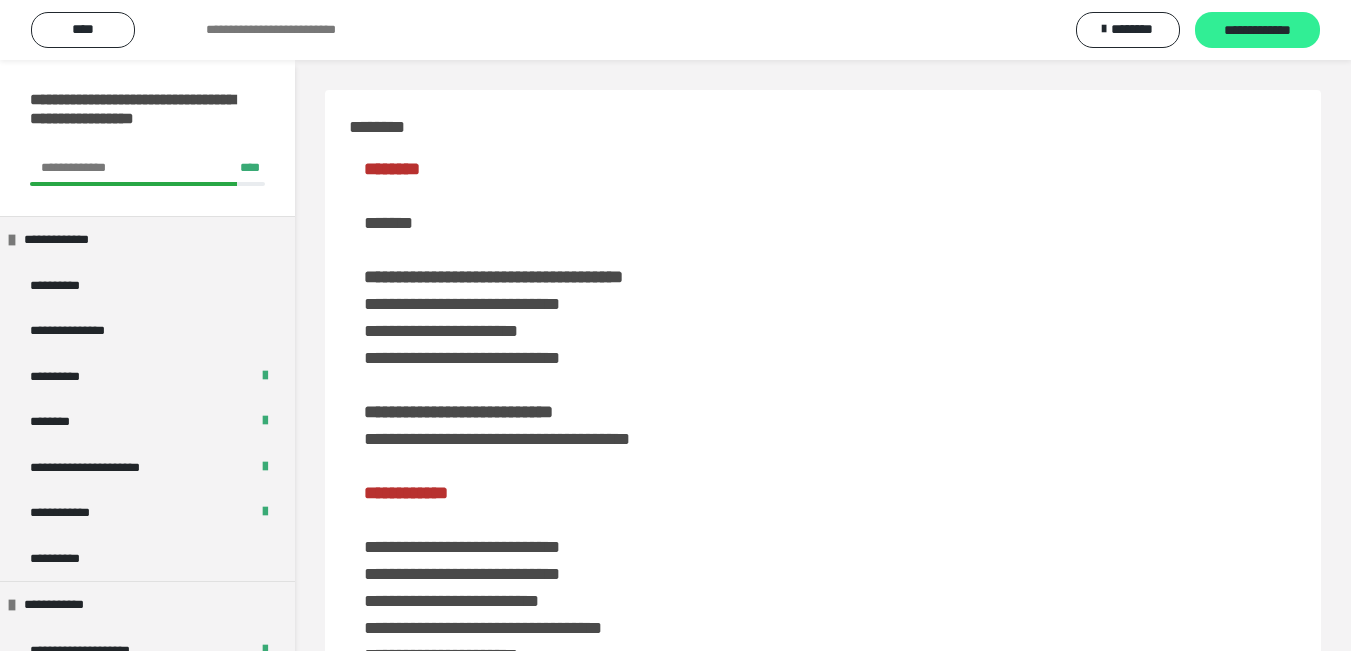 click on "**********" at bounding box center (1257, 31) 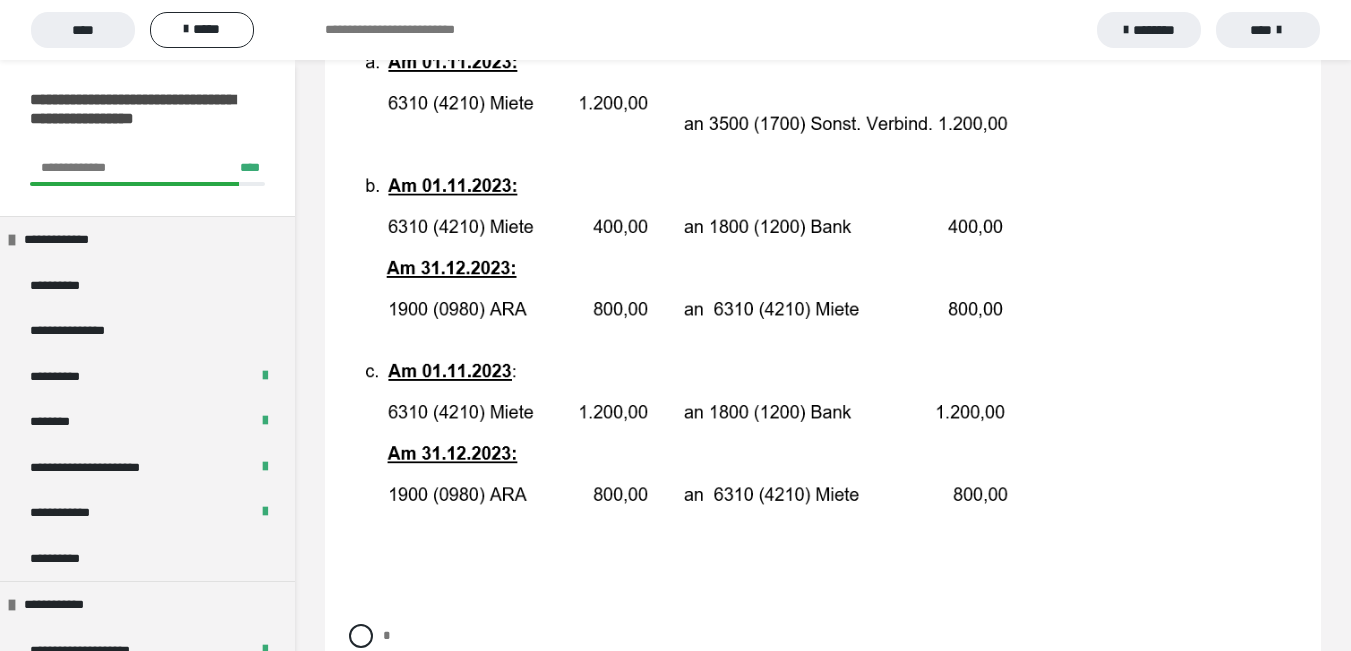 scroll, scrollTop: 700, scrollLeft: 0, axis: vertical 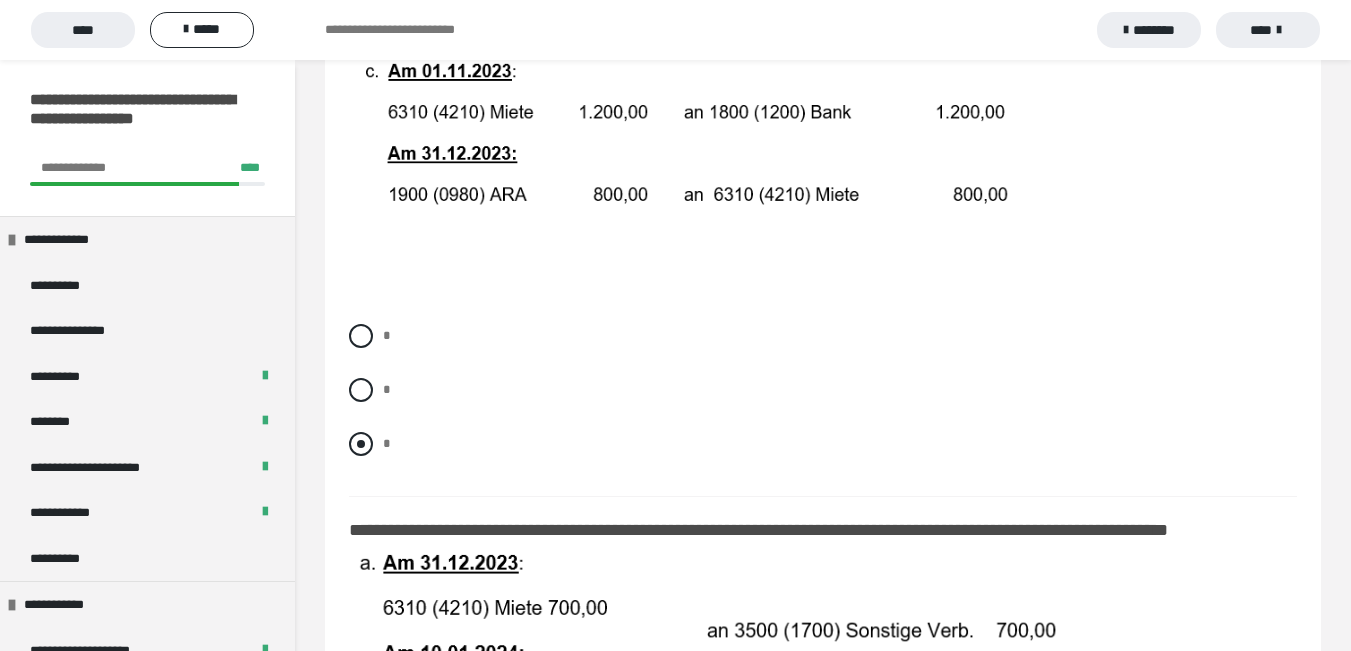 click at bounding box center (361, 444) 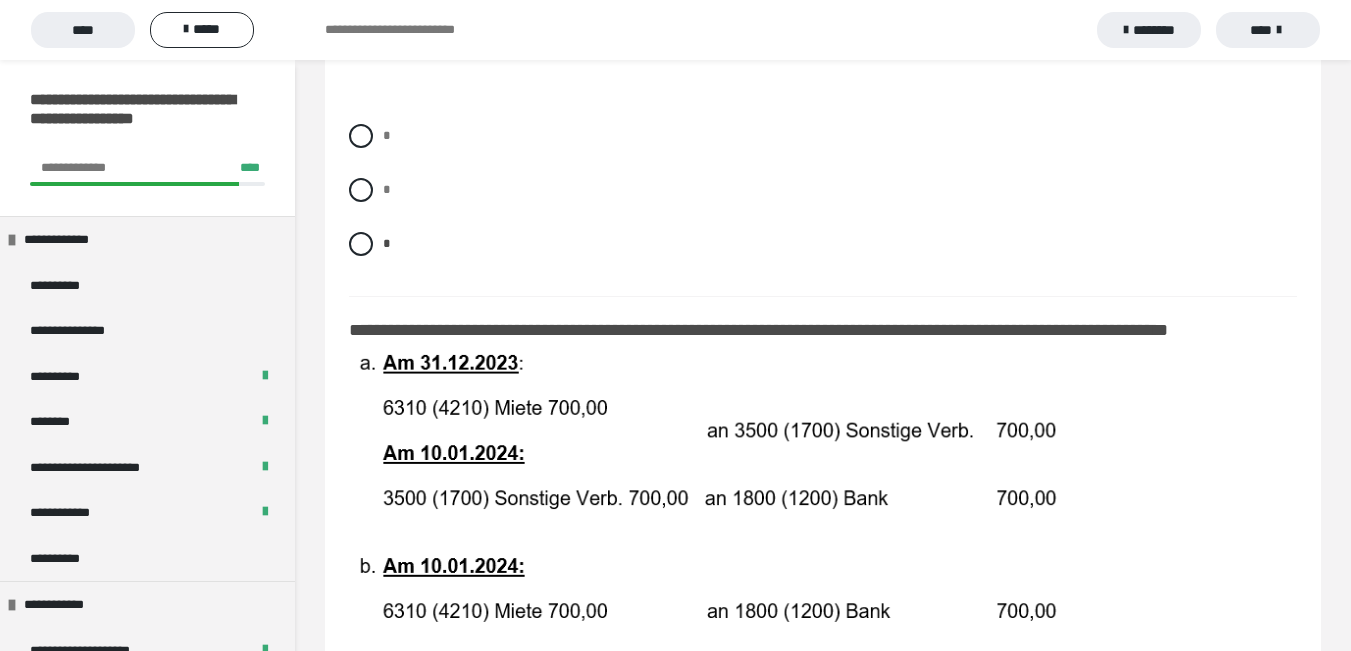 scroll, scrollTop: 1000, scrollLeft: 0, axis: vertical 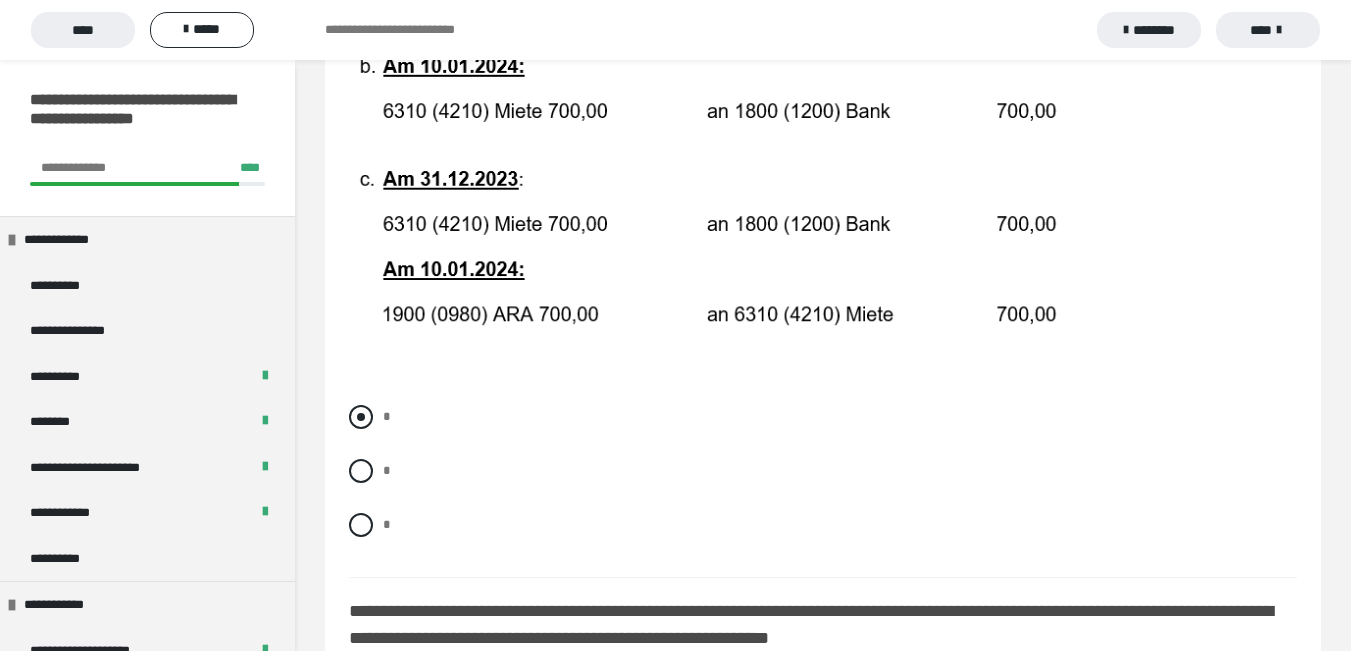 click on "*" at bounding box center [823, 417] 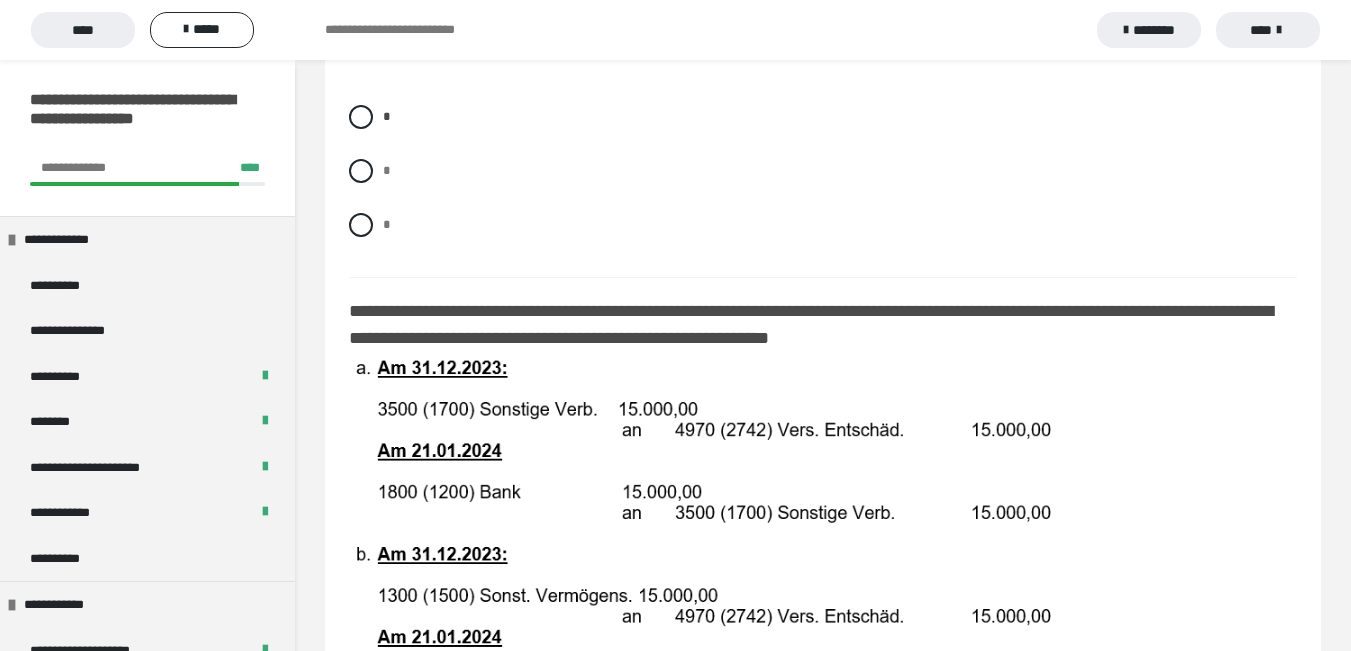 scroll, scrollTop: 1800, scrollLeft: 0, axis: vertical 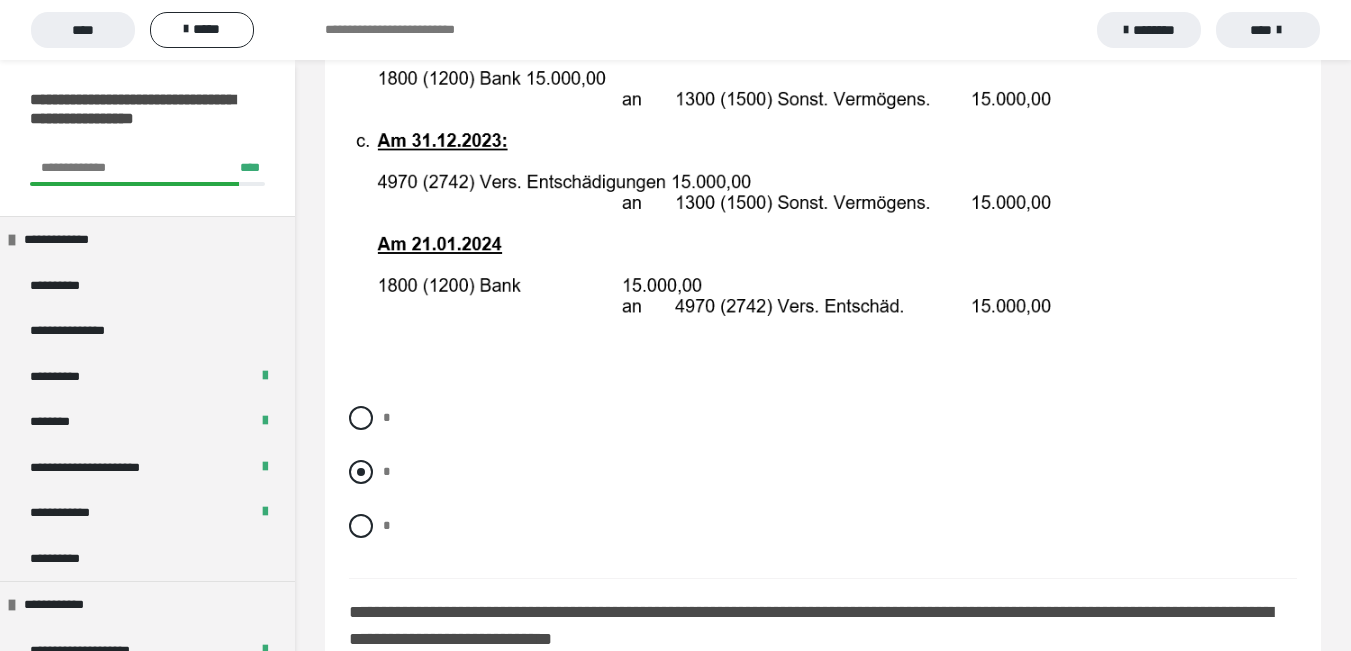 click at bounding box center [361, 472] 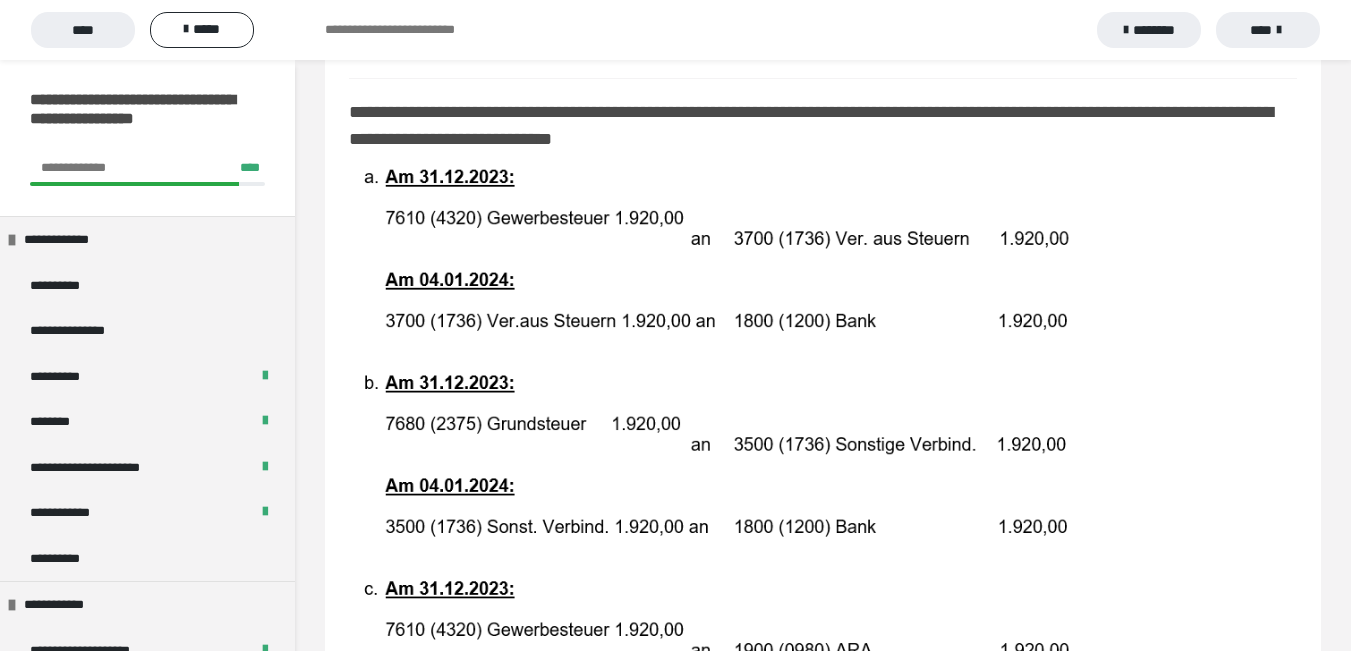 scroll, scrollTop: 2900, scrollLeft: 0, axis: vertical 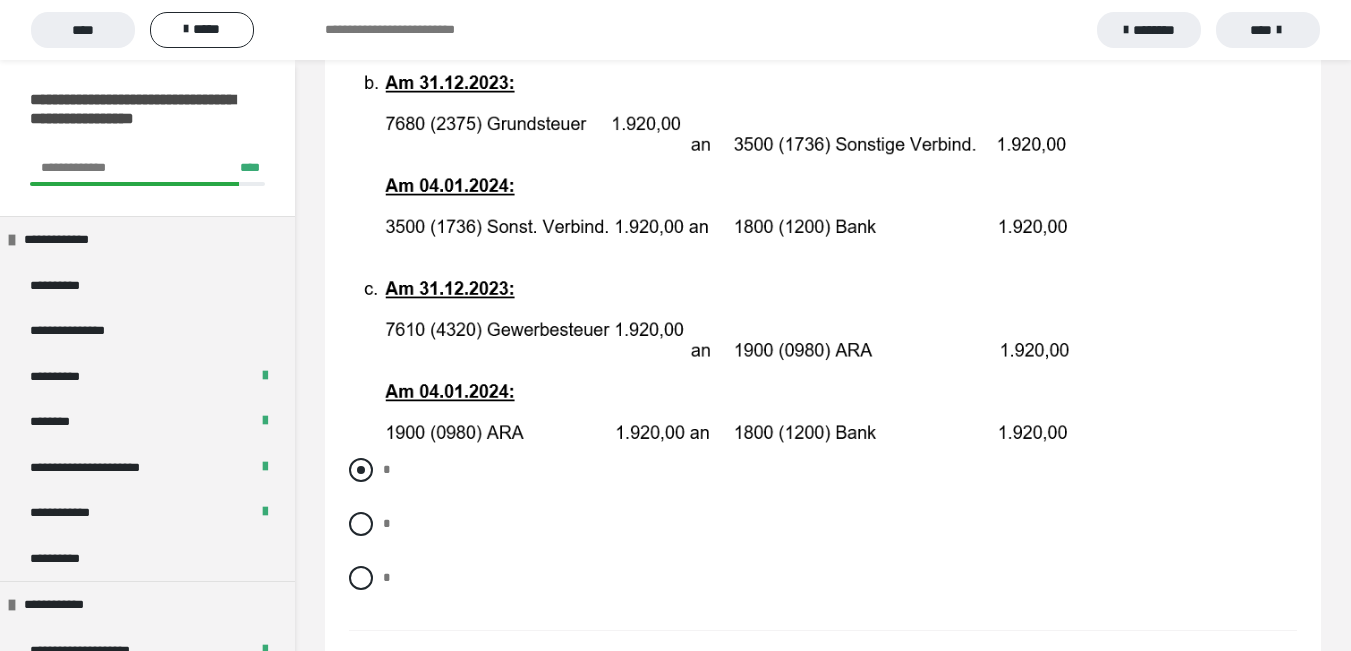 click at bounding box center [361, 470] 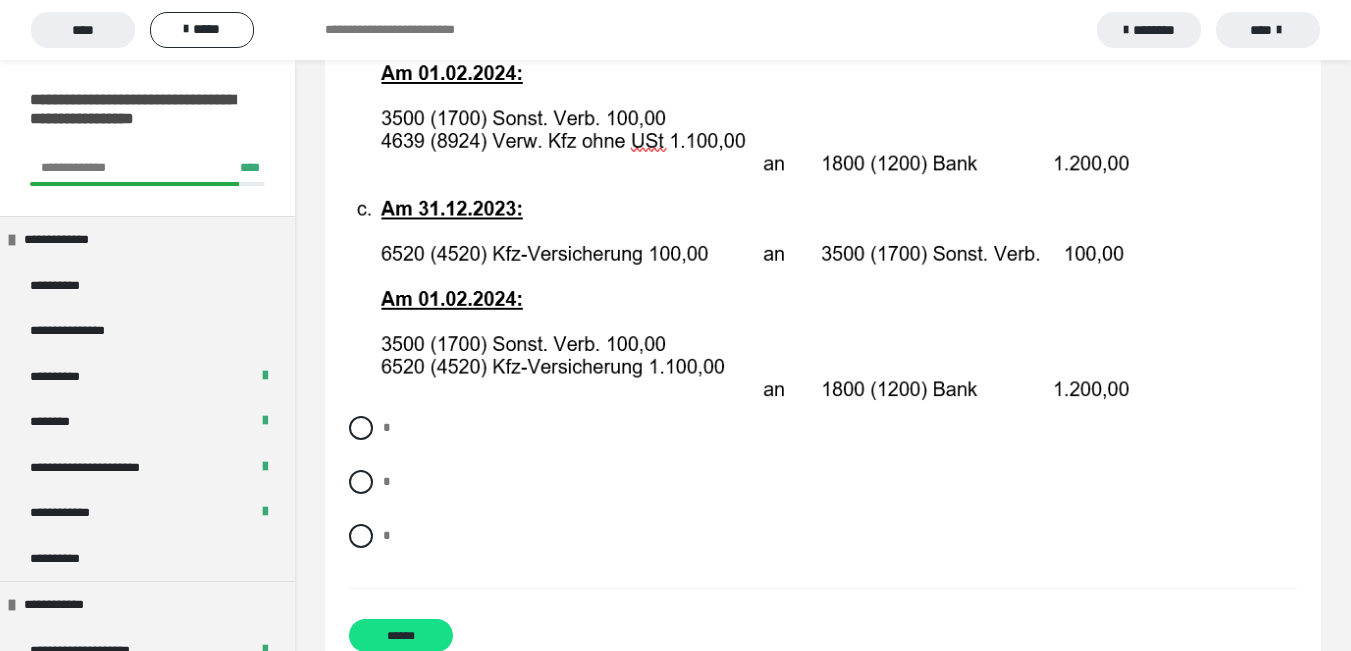 scroll, scrollTop: 3880, scrollLeft: 0, axis: vertical 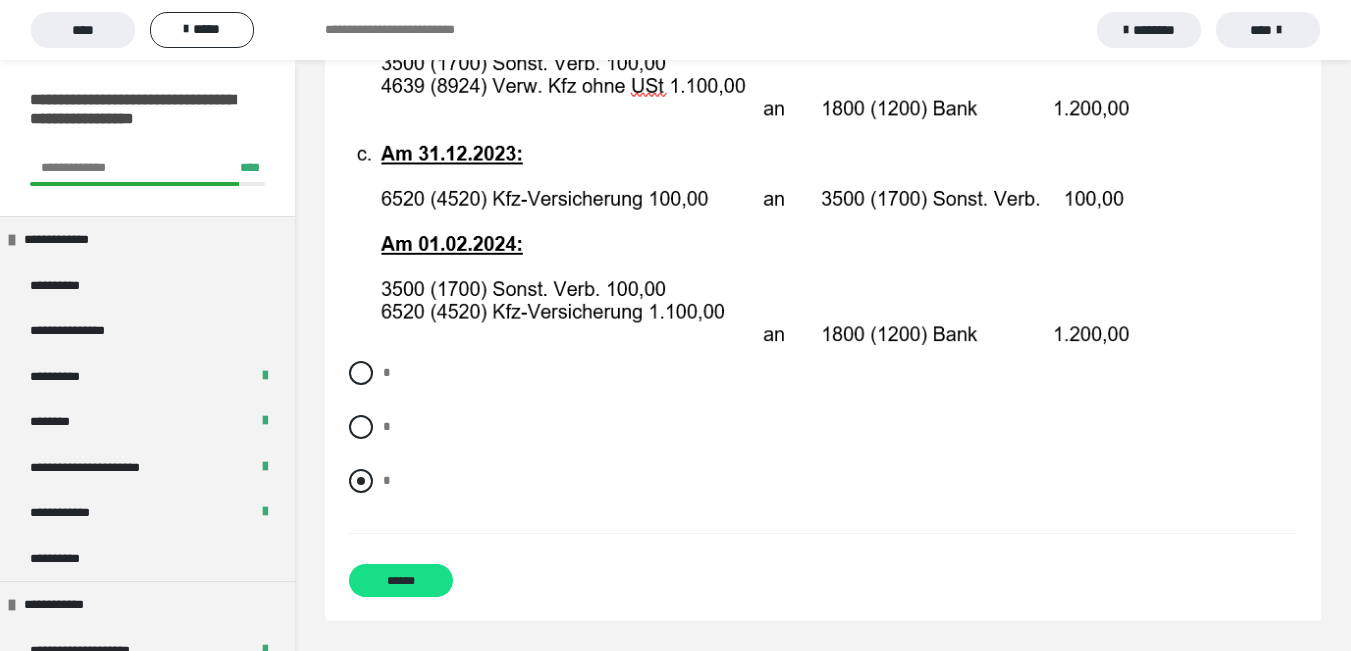 click at bounding box center (361, 481) 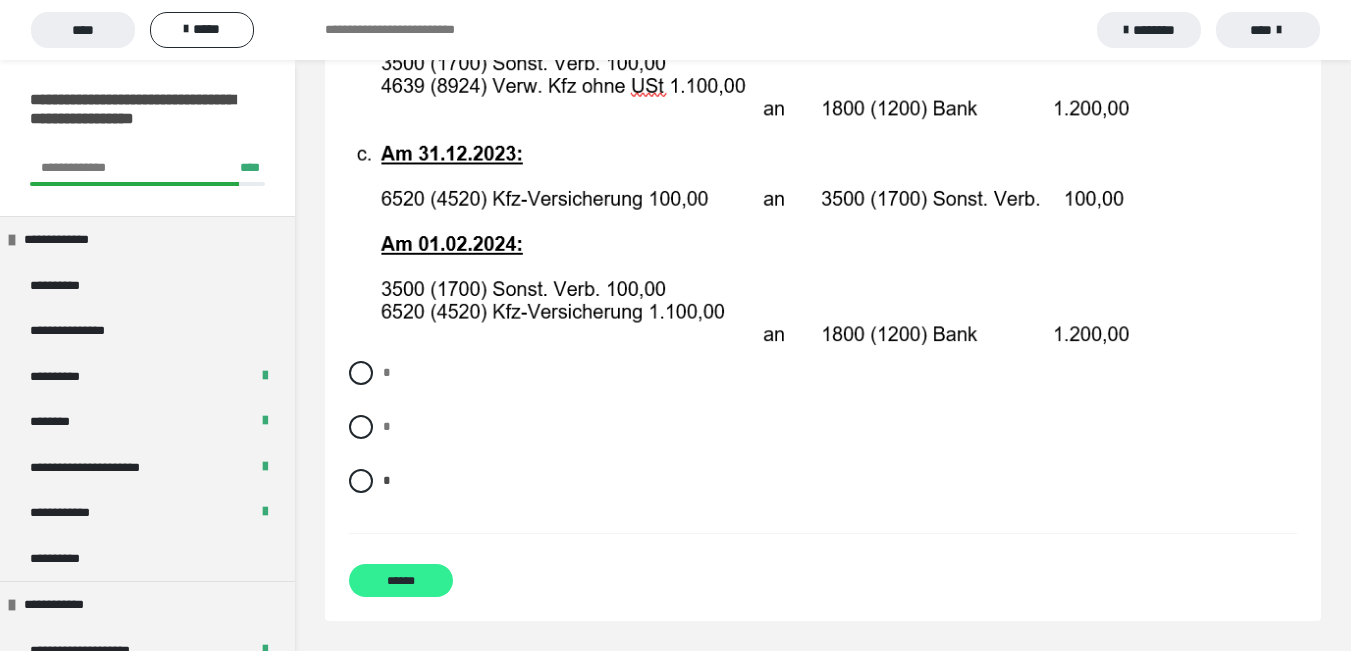 click on "******" at bounding box center [401, 580] 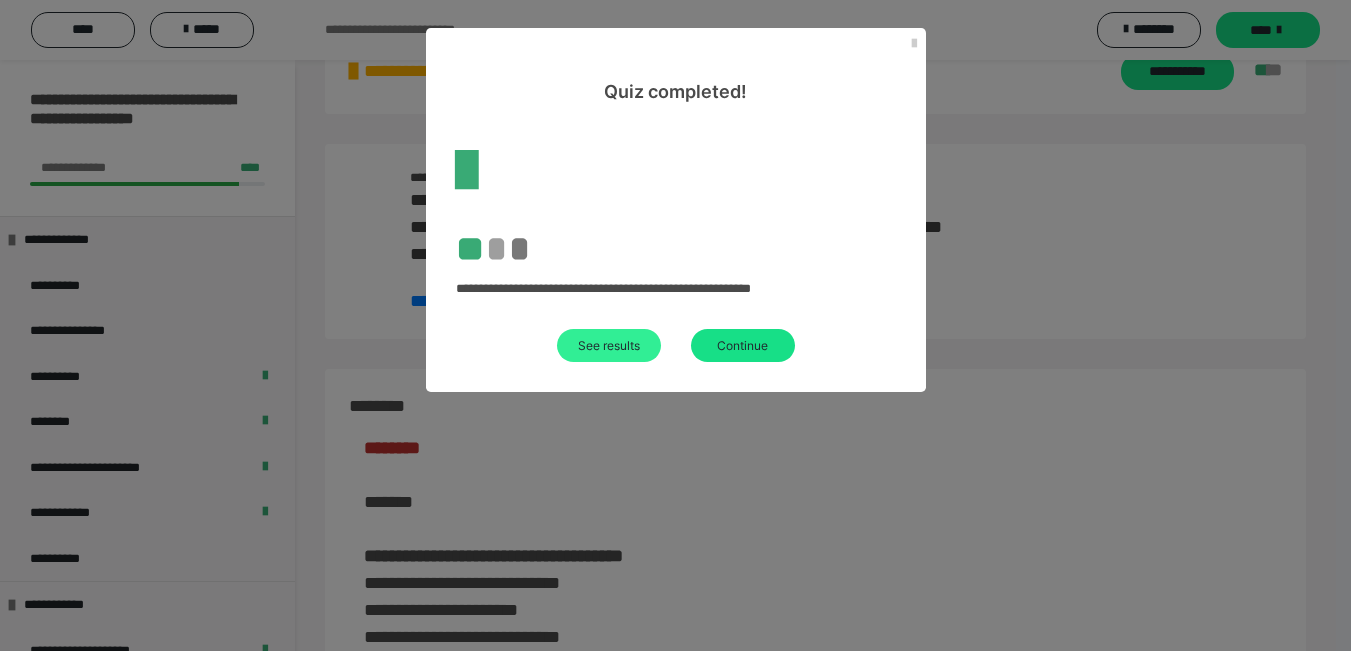 scroll, scrollTop: 3502, scrollLeft: 0, axis: vertical 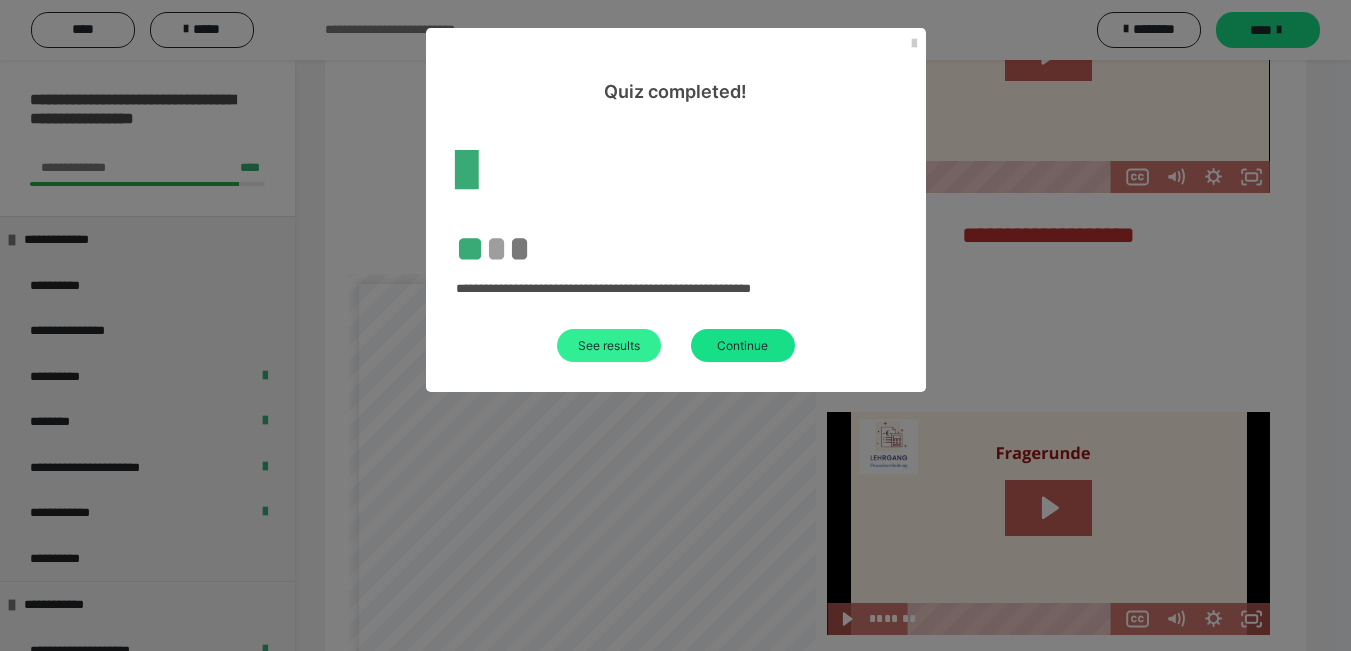 click on "See results" at bounding box center (609, 345) 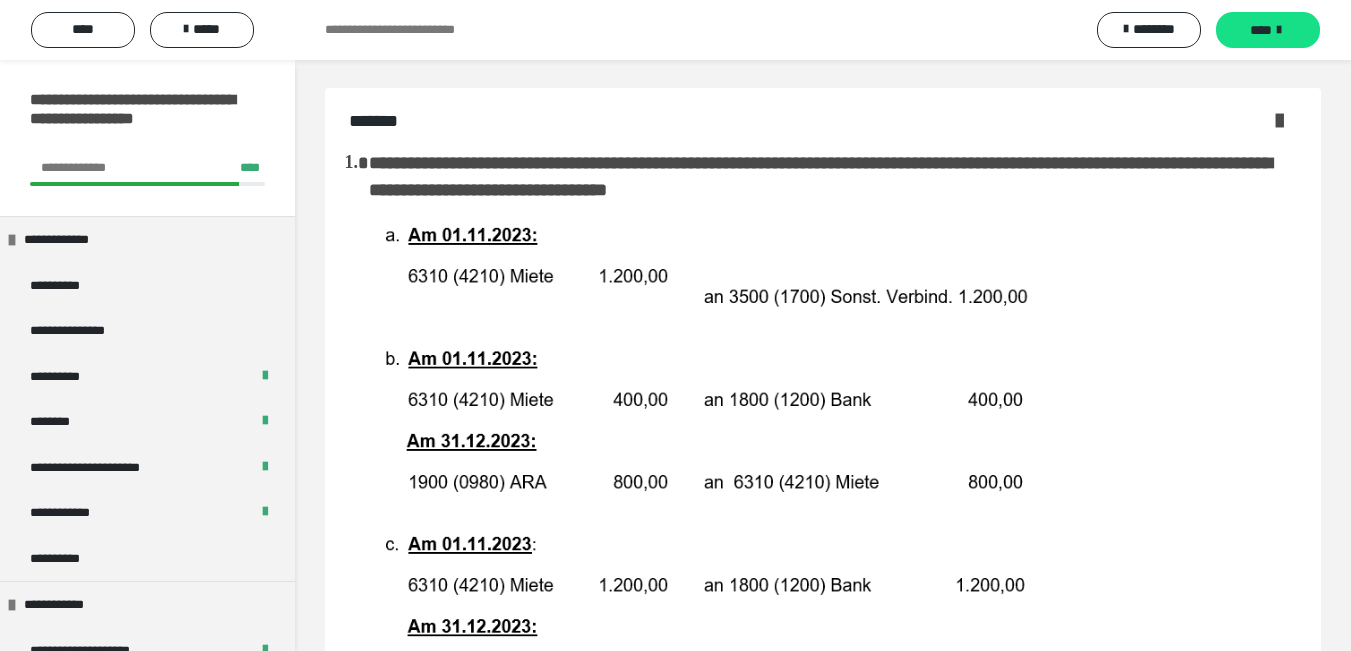 scroll, scrollTop: 0, scrollLeft: 0, axis: both 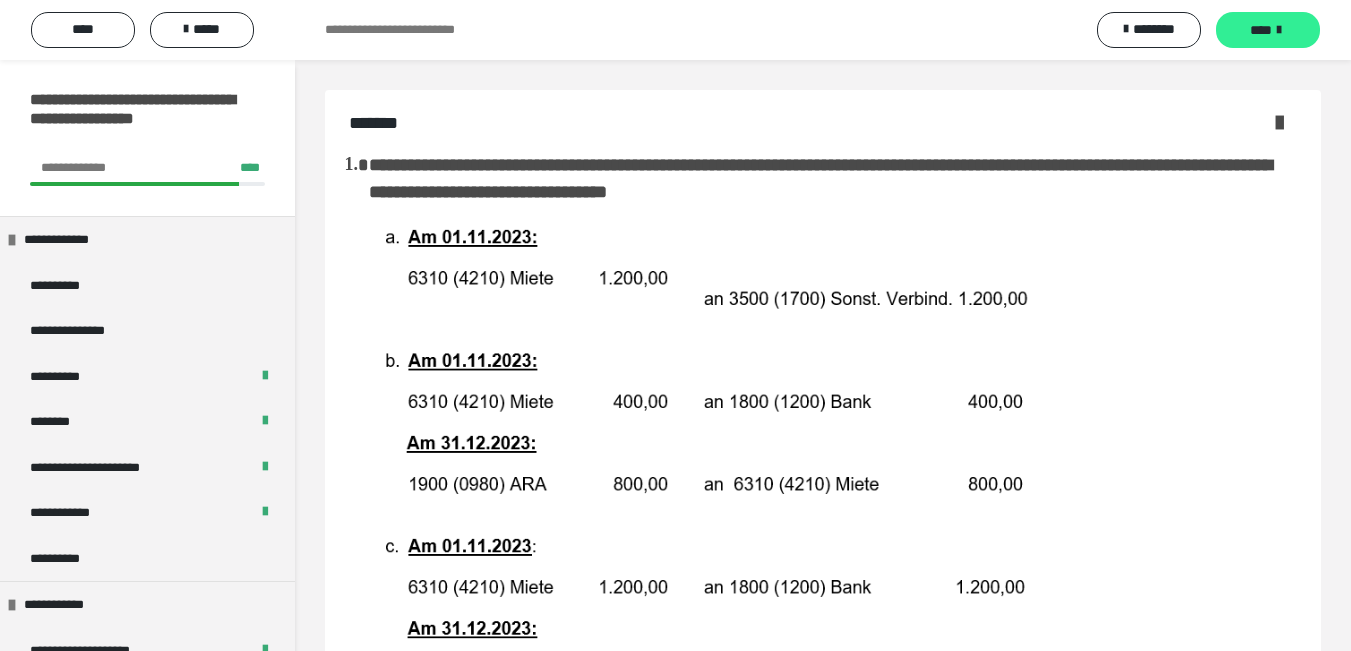 click on "****" at bounding box center [1261, 30] 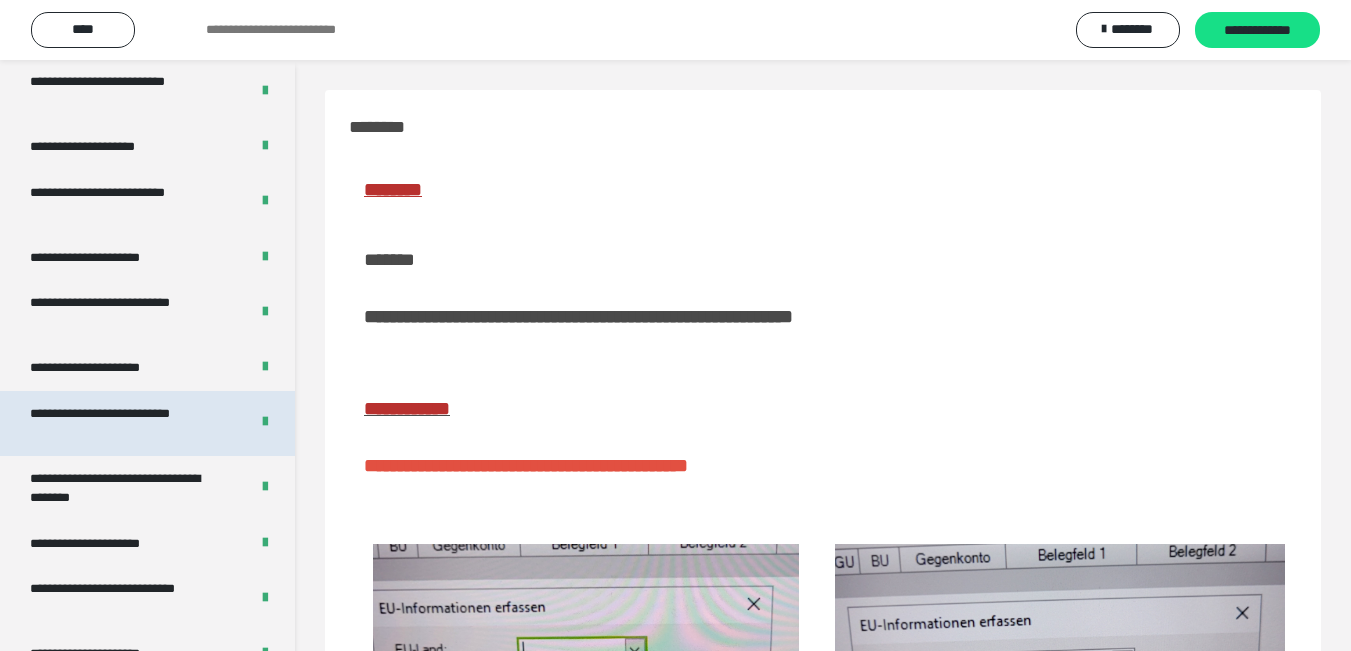 scroll, scrollTop: 3200, scrollLeft: 0, axis: vertical 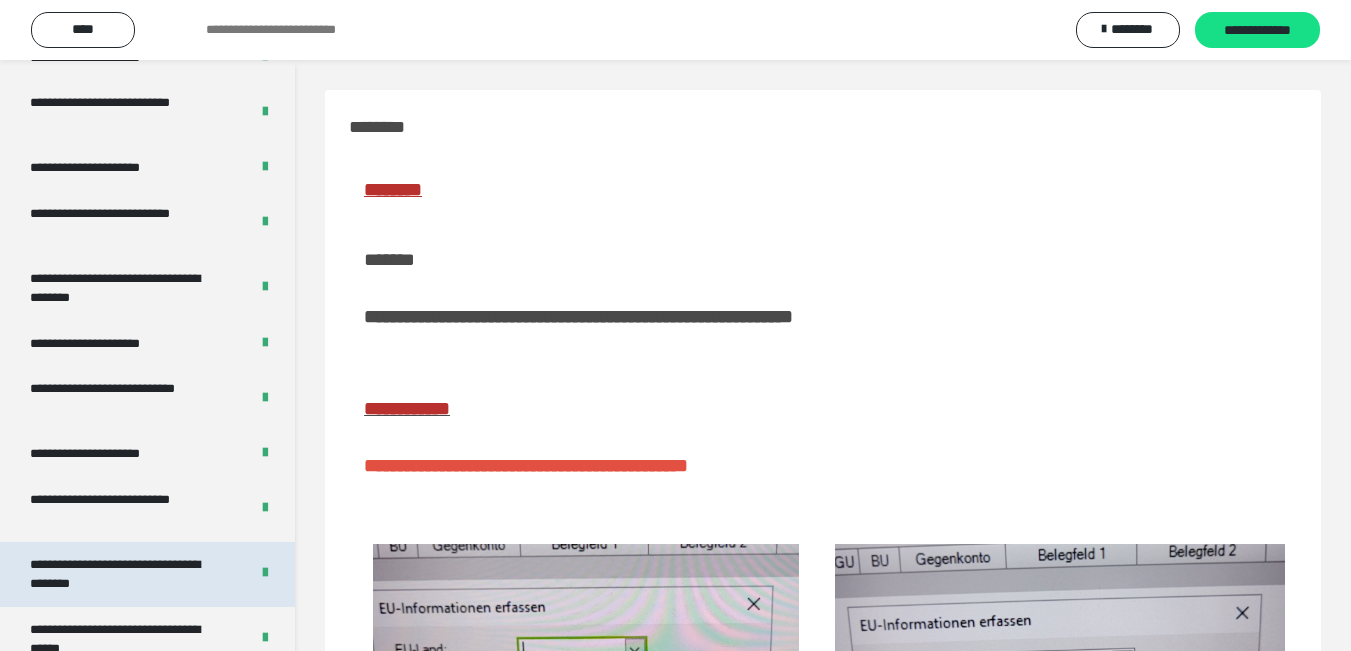 click on "**********" at bounding box center (124, 574) 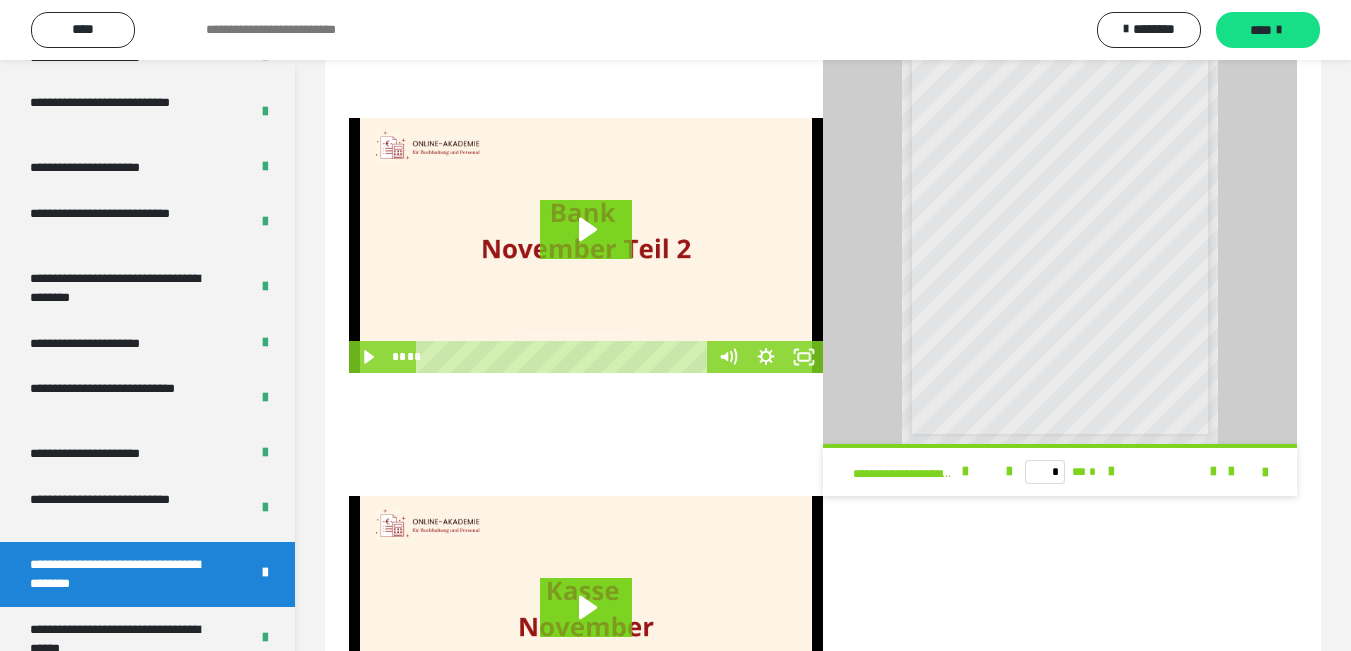 scroll, scrollTop: 554, scrollLeft: 0, axis: vertical 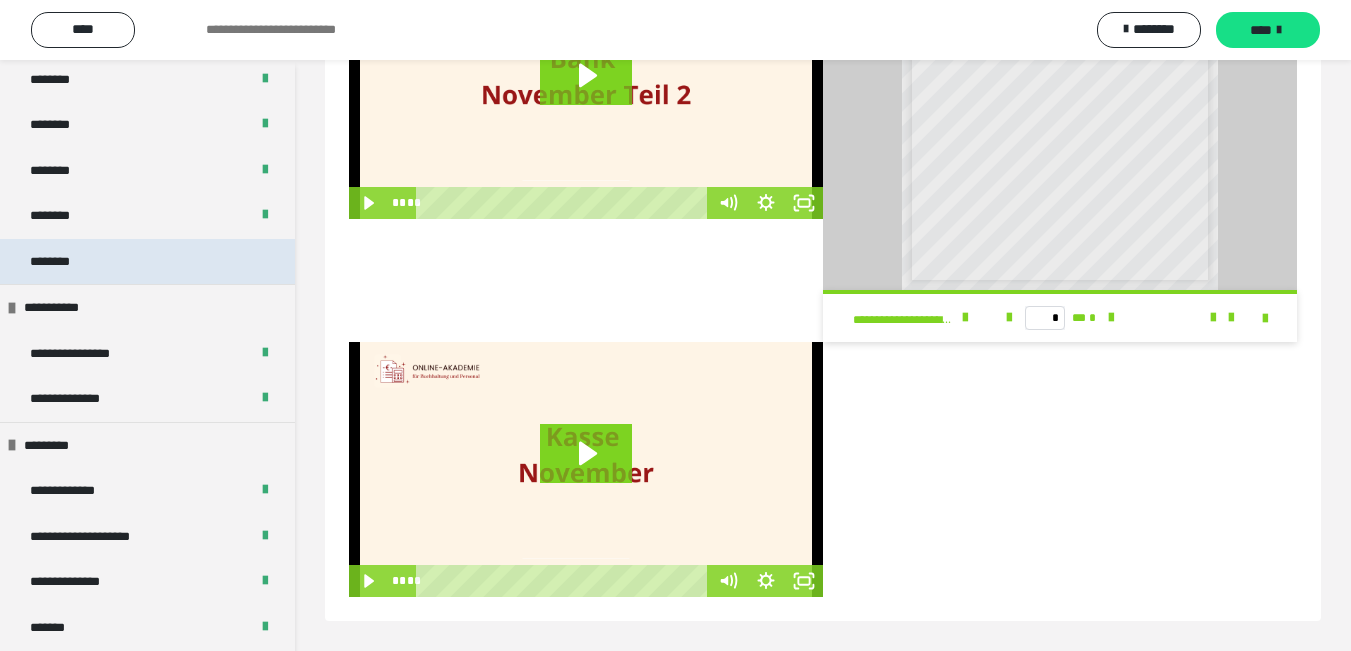 click on "********" at bounding box center [147, 262] 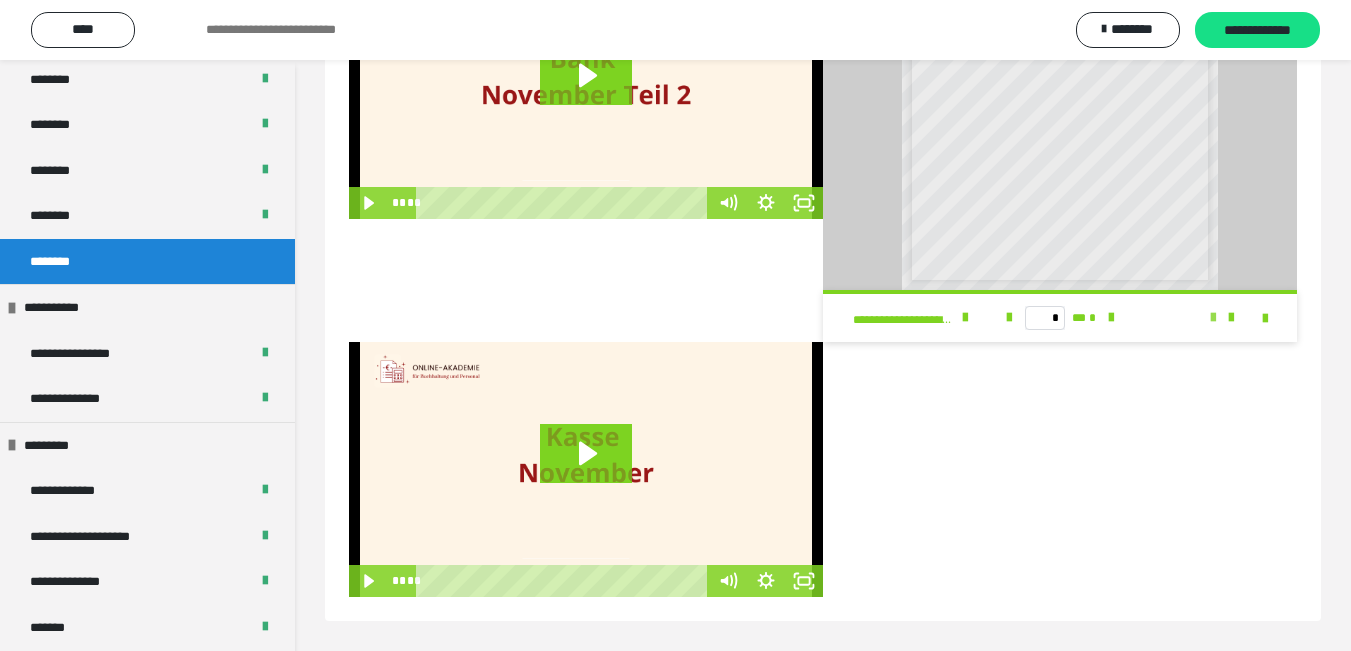 scroll, scrollTop: 370, scrollLeft: 0, axis: vertical 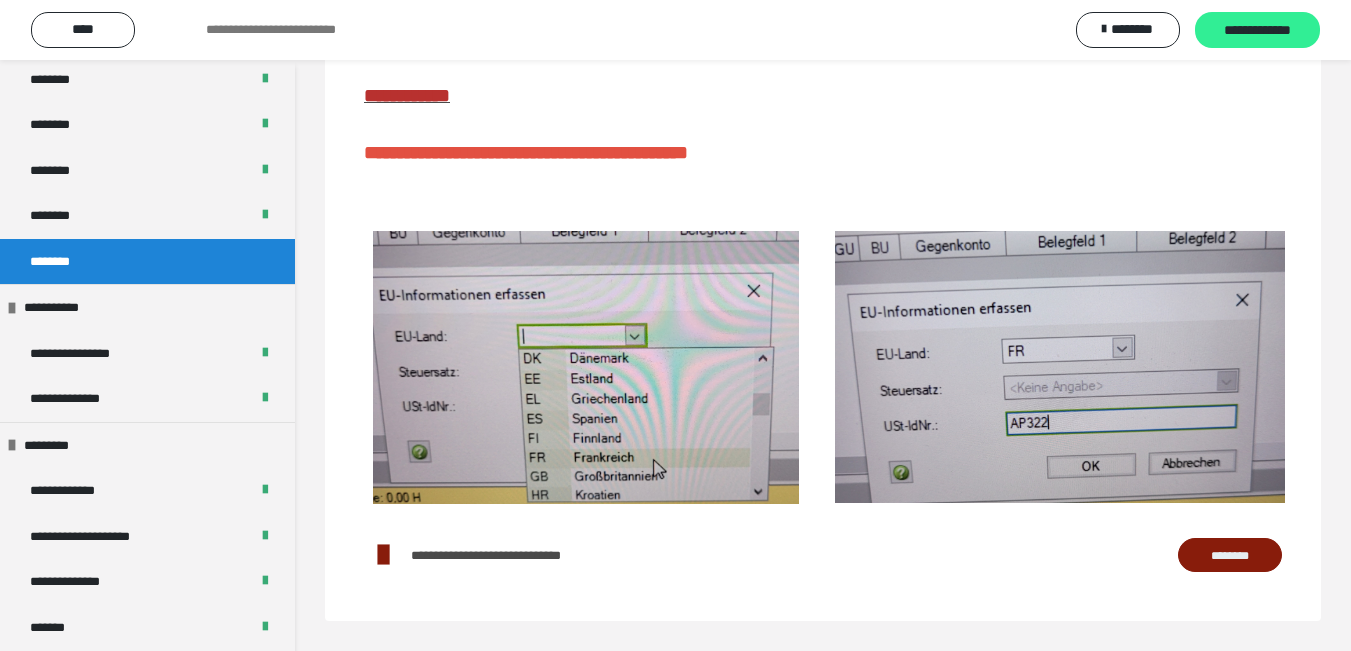 click on "**********" at bounding box center (1257, 31) 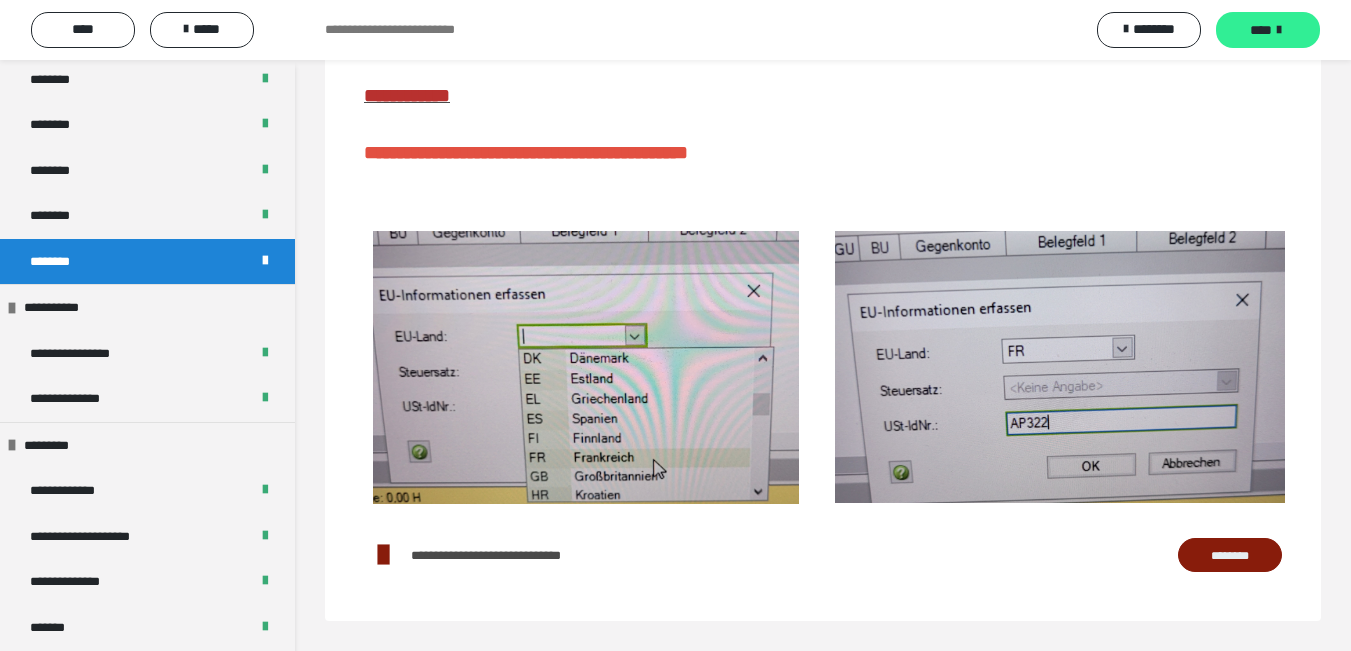 click on "****" at bounding box center (1261, 30) 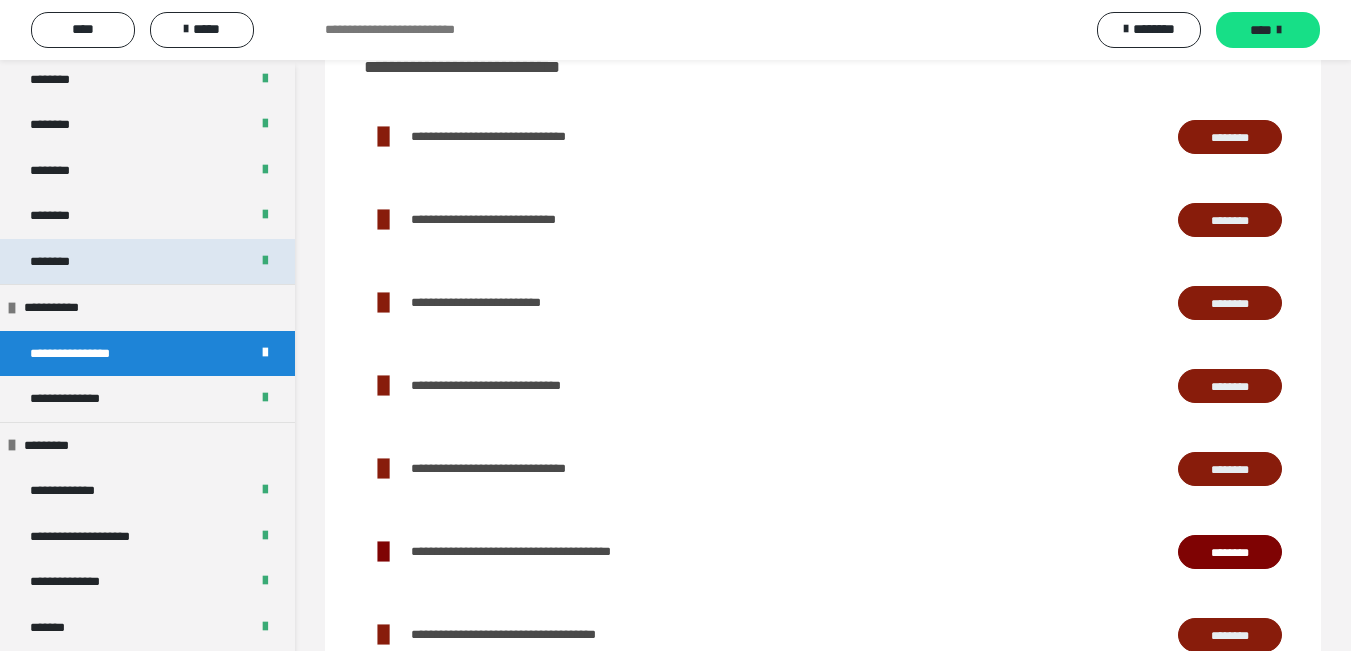 click on "********" at bounding box center [147, 262] 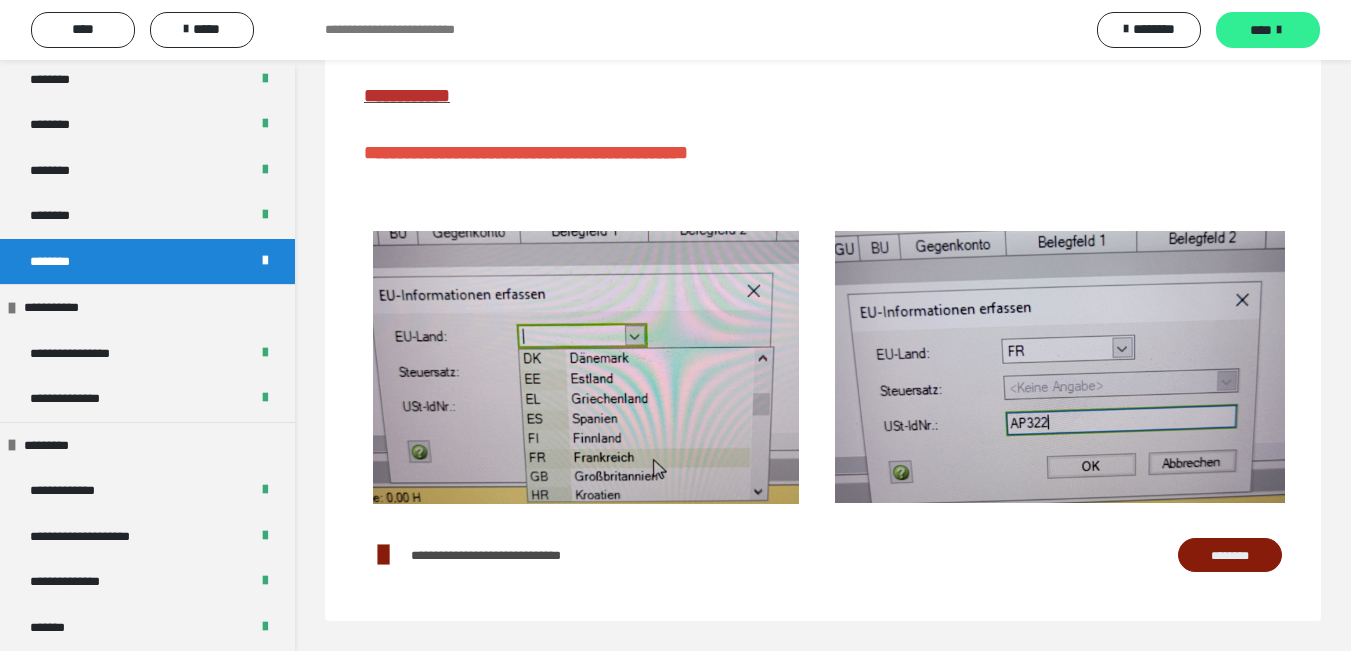 click on "****" at bounding box center [1268, 30] 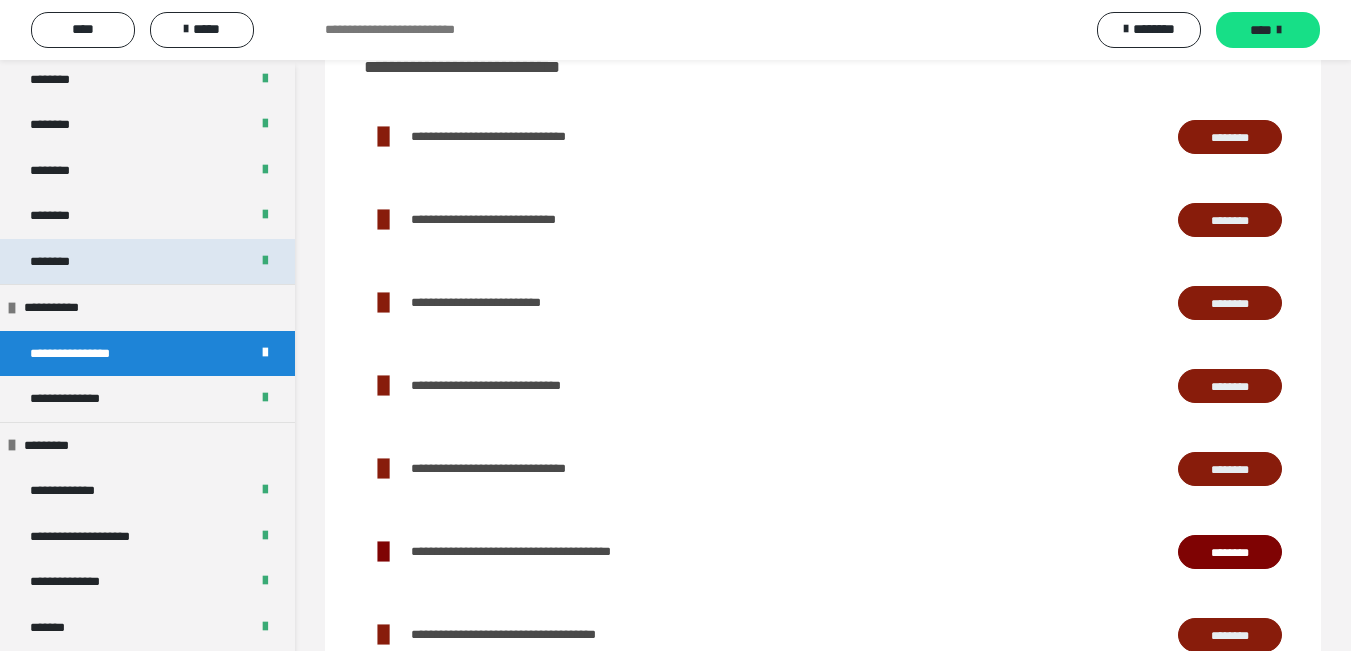 click on "********" at bounding box center (147, 262) 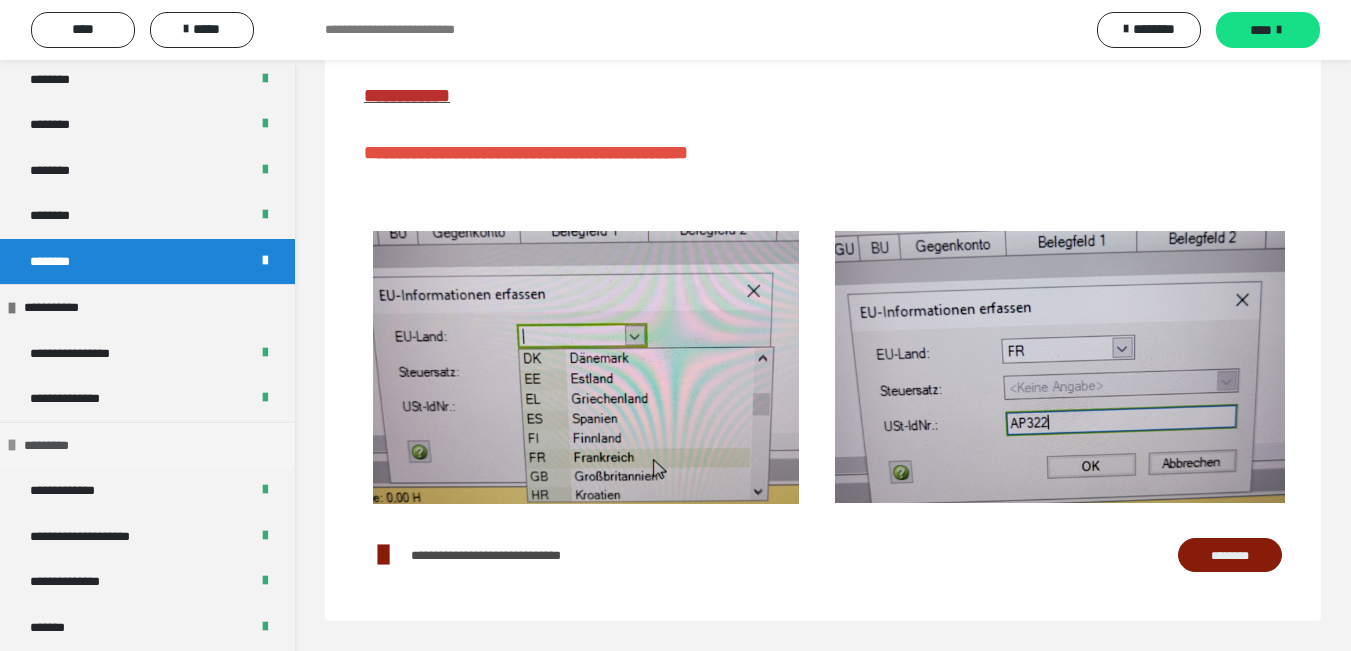 scroll, scrollTop: 1800, scrollLeft: 0, axis: vertical 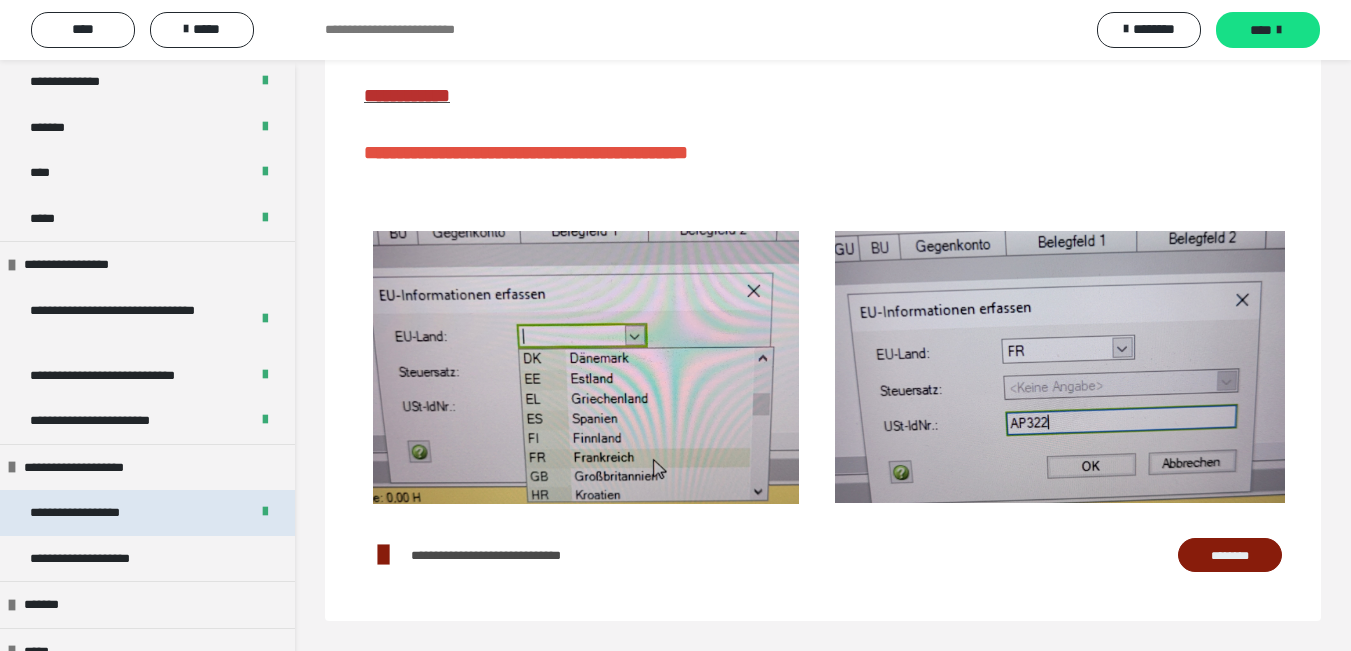 click on "**********" at bounding box center [98, 513] 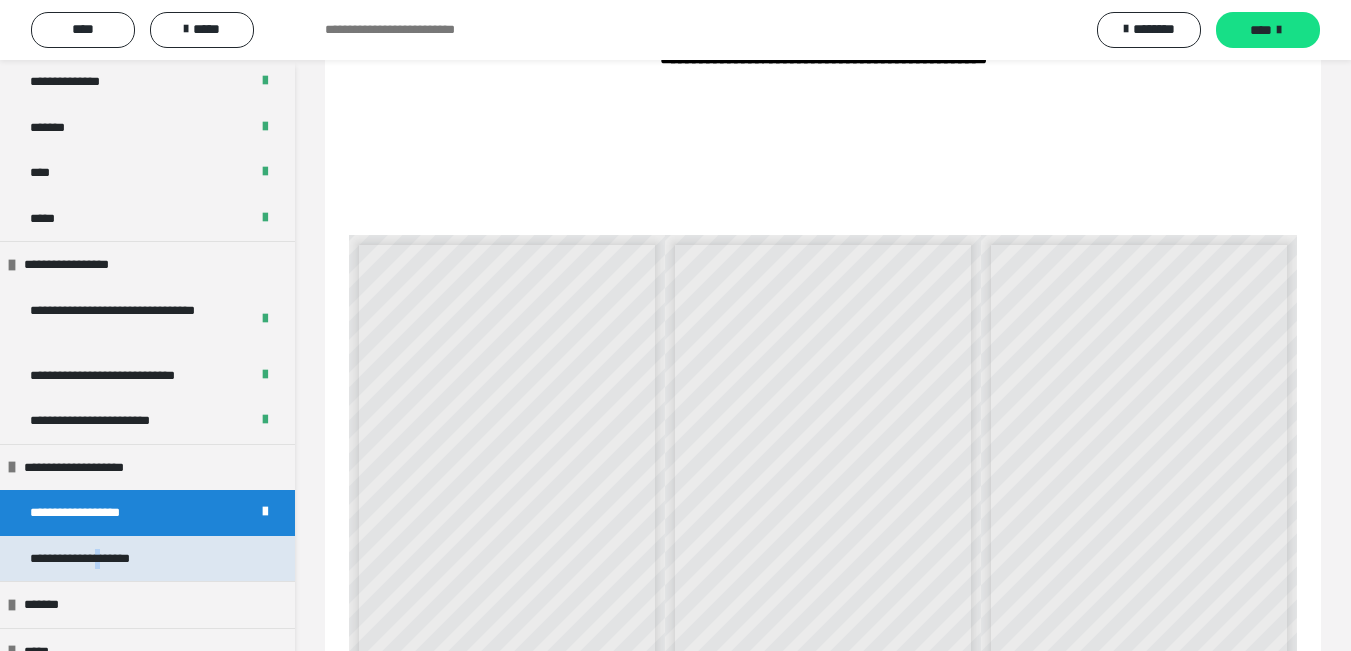 click on "**********" at bounding box center (102, 559) 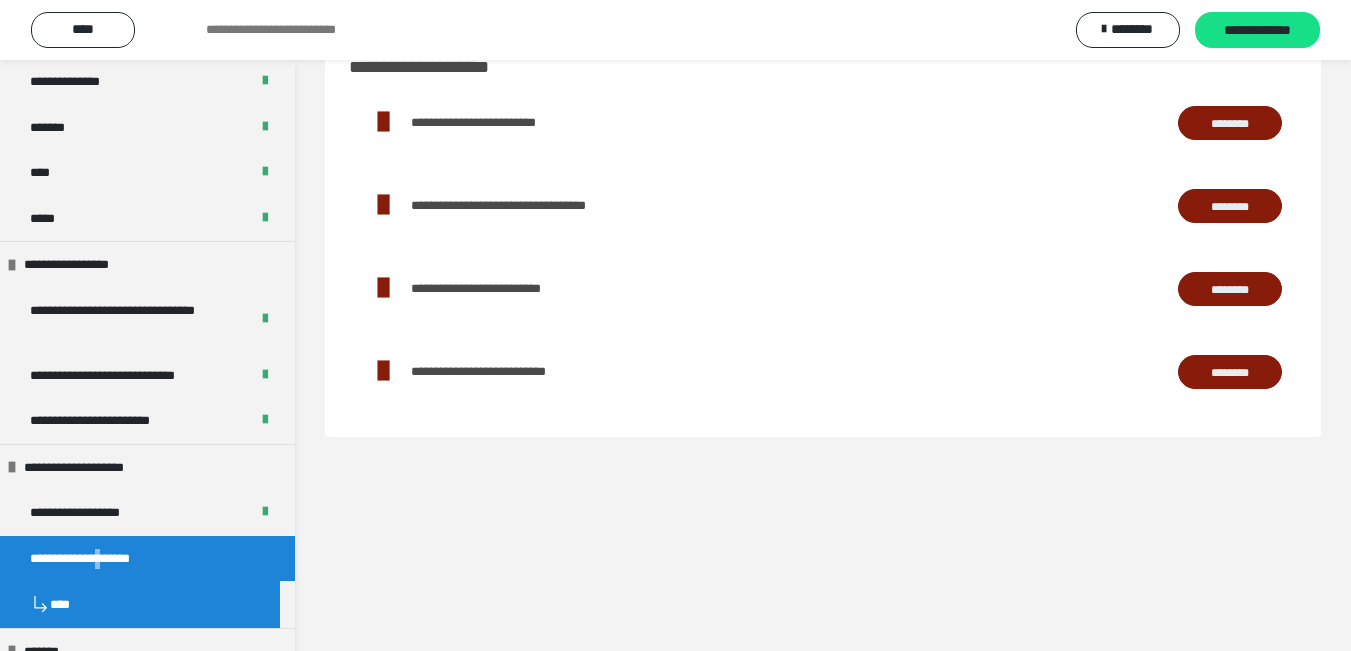 click on "**********" at bounding box center (102, 559) 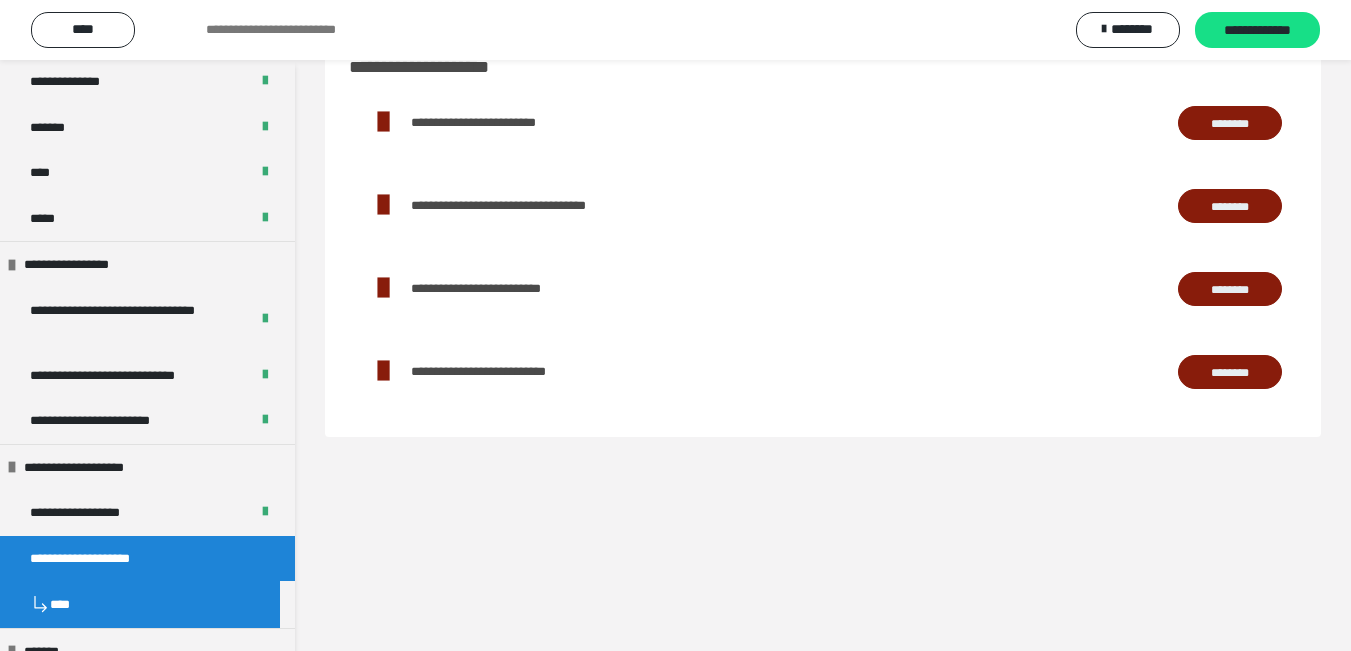 scroll, scrollTop: 0, scrollLeft: 0, axis: both 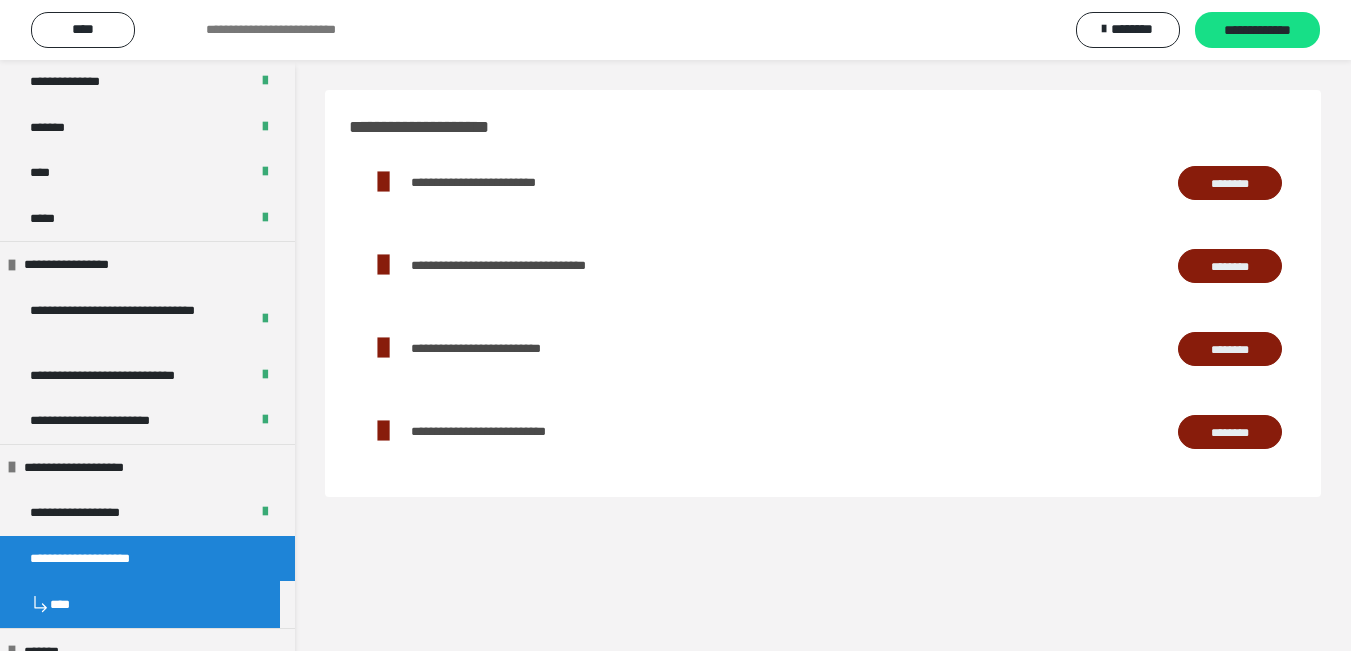 click on "********" at bounding box center [1230, 266] 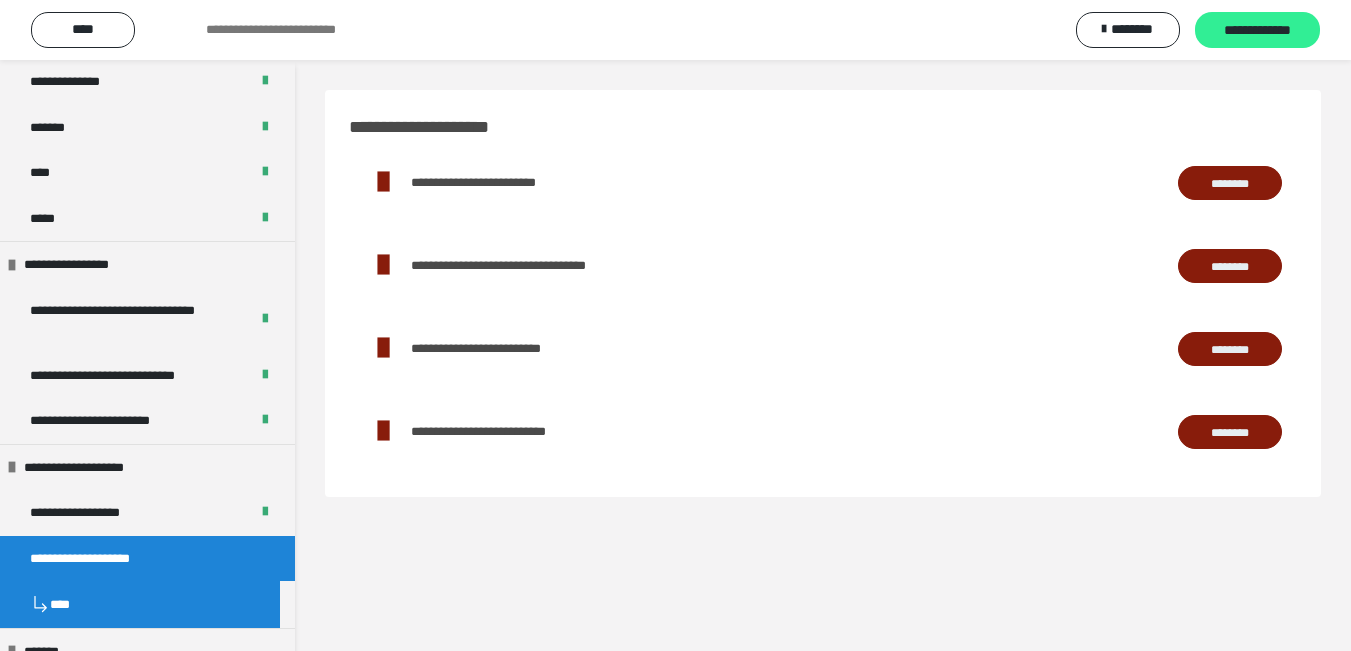 click on "**********" at bounding box center [1257, 31] 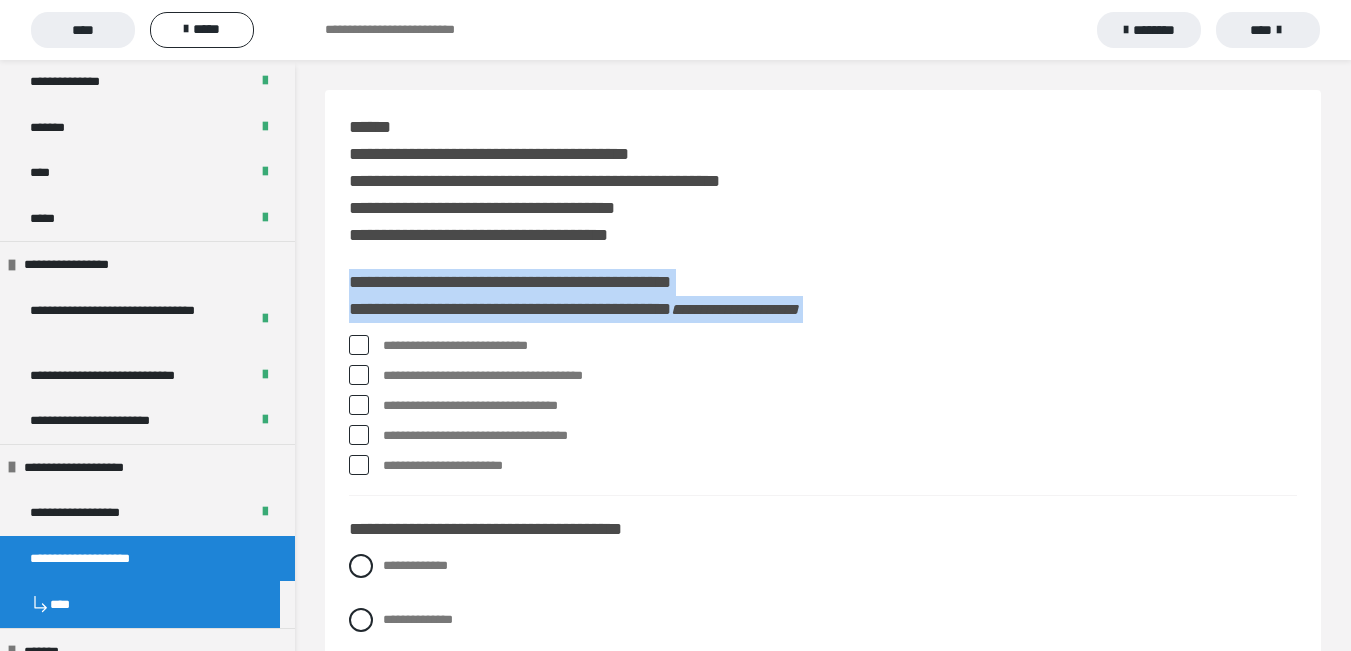 drag, startPoint x: 350, startPoint y: 284, endPoint x: 579, endPoint y: 480, distance: 301.42496 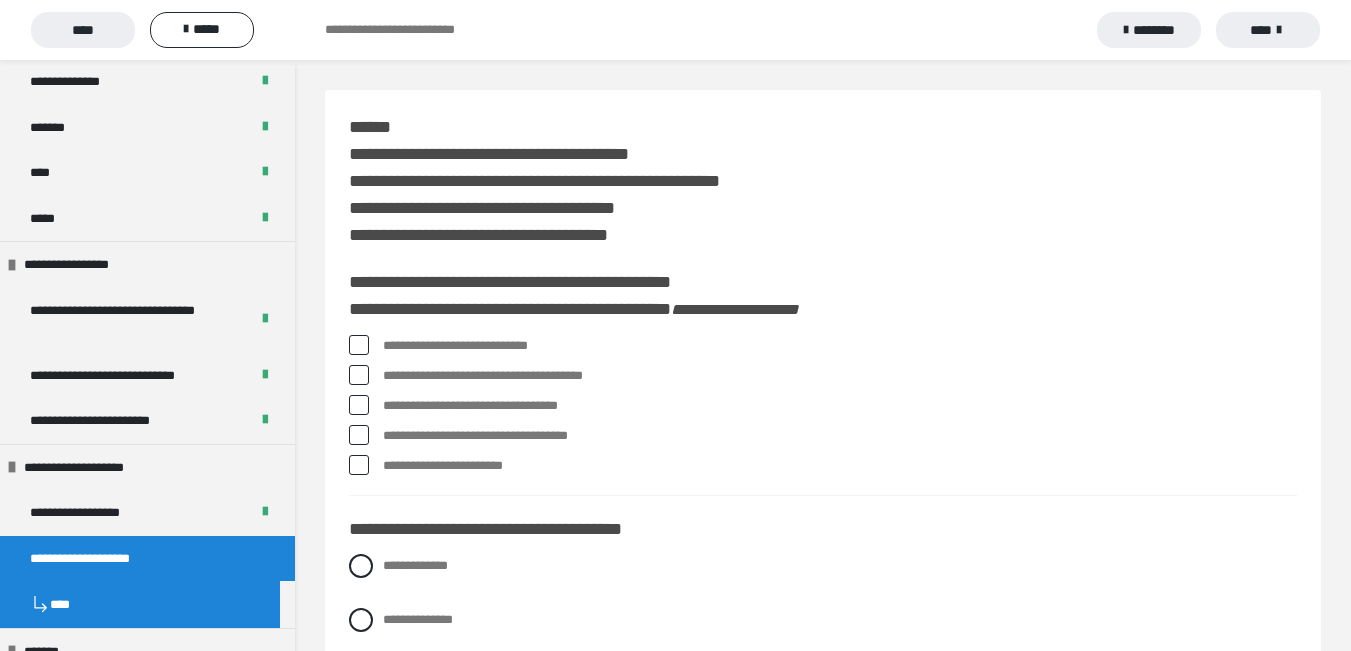 drag, startPoint x: 394, startPoint y: 346, endPoint x: 535, endPoint y: 487, distance: 199.40411 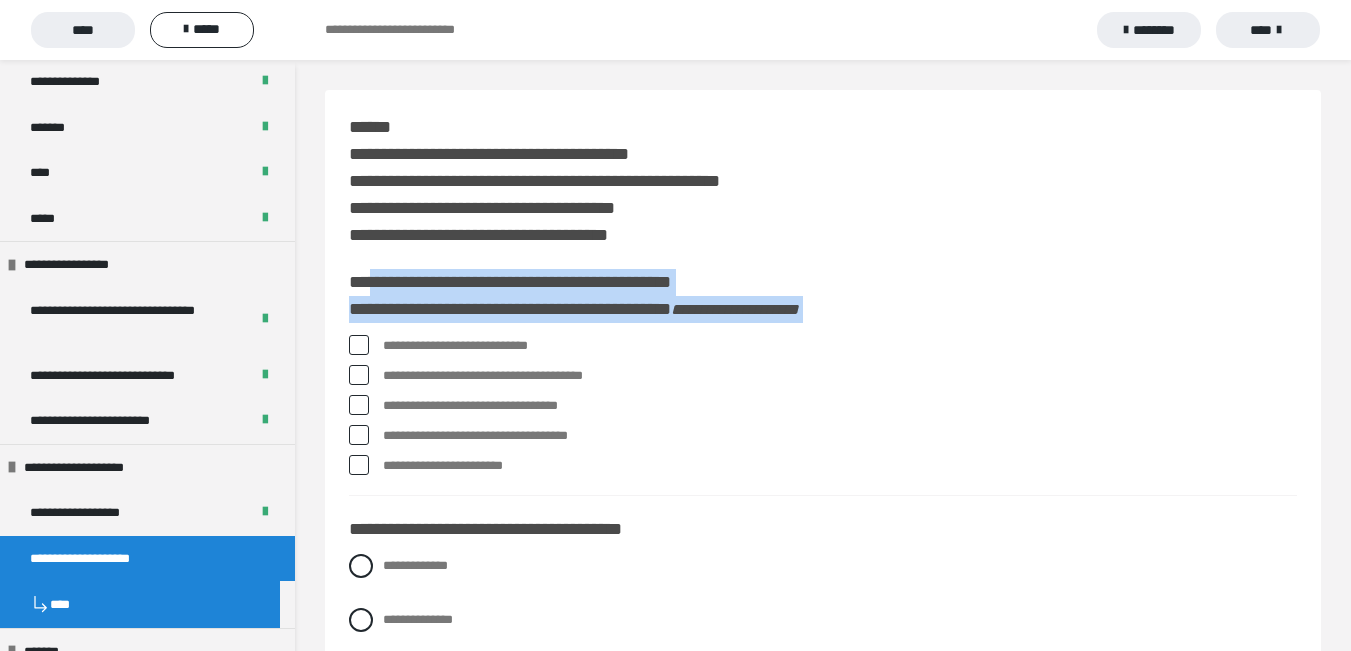 drag, startPoint x: 366, startPoint y: 287, endPoint x: 650, endPoint y: 479, distance: 342.8119 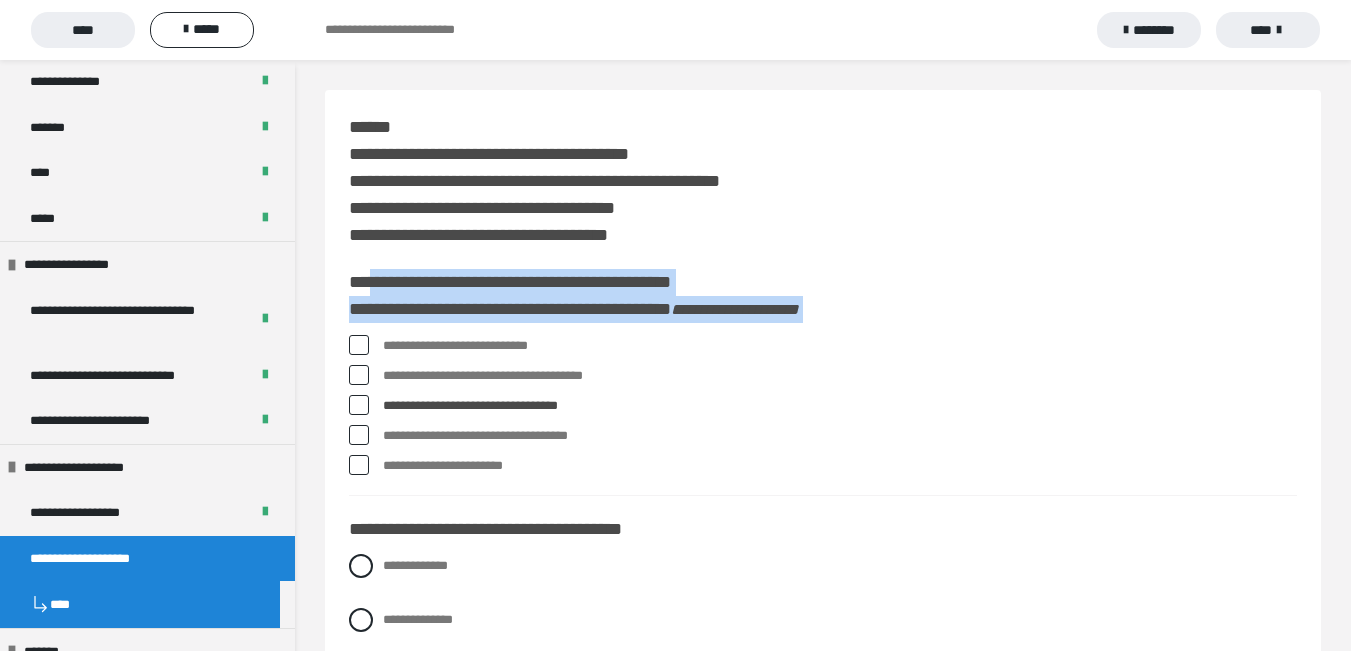 click at bounding box center (359, 405) 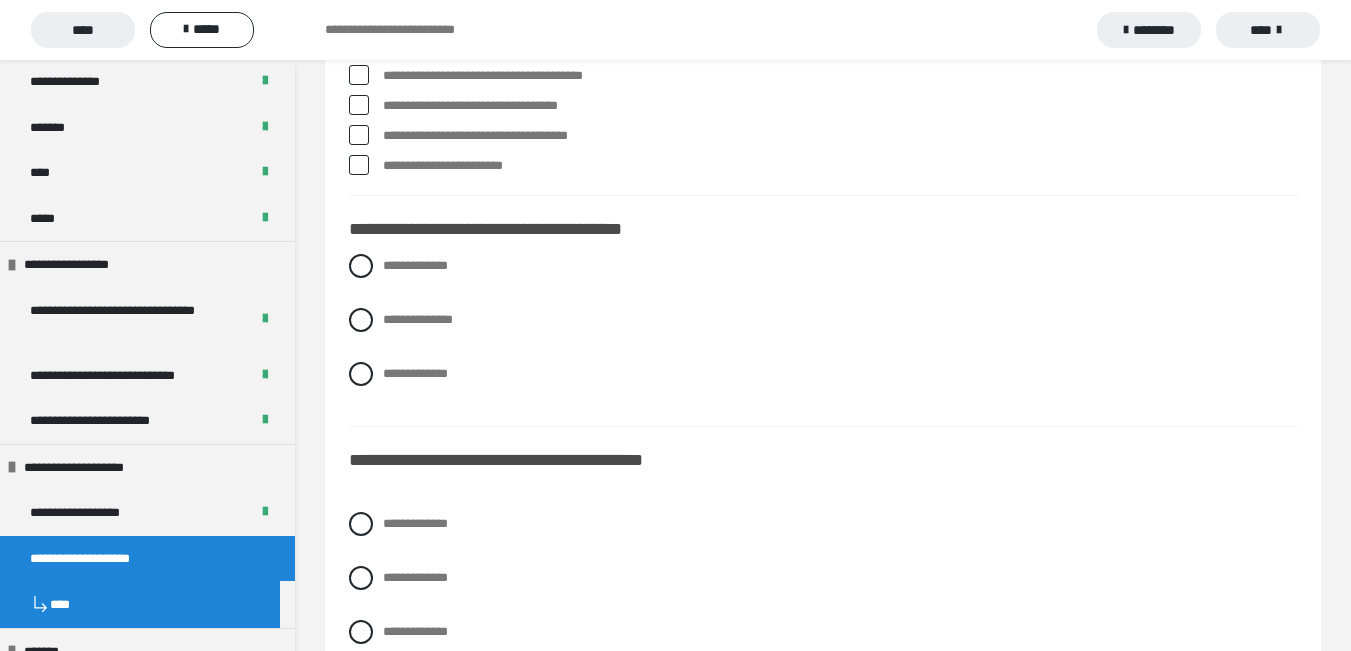 scroll, scrollTop: 200, scrollLeft: 0, axis: vertical 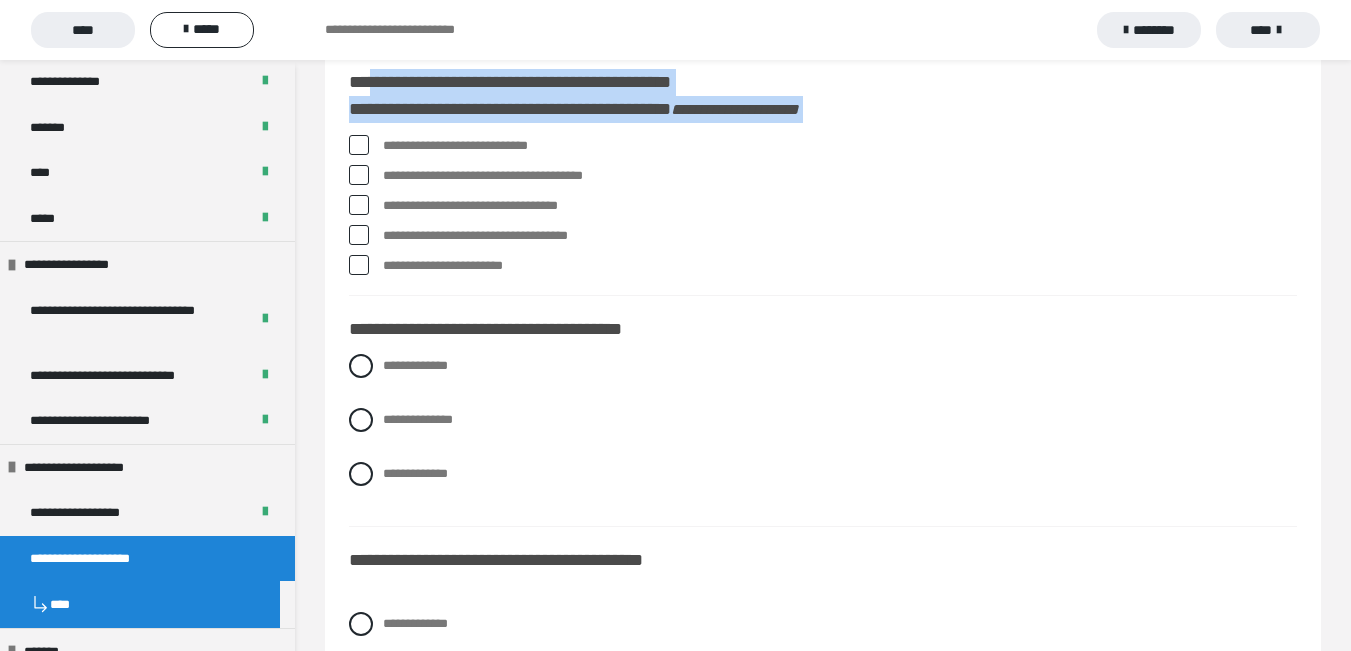 click on "**********" at bounding box center [823, 210] 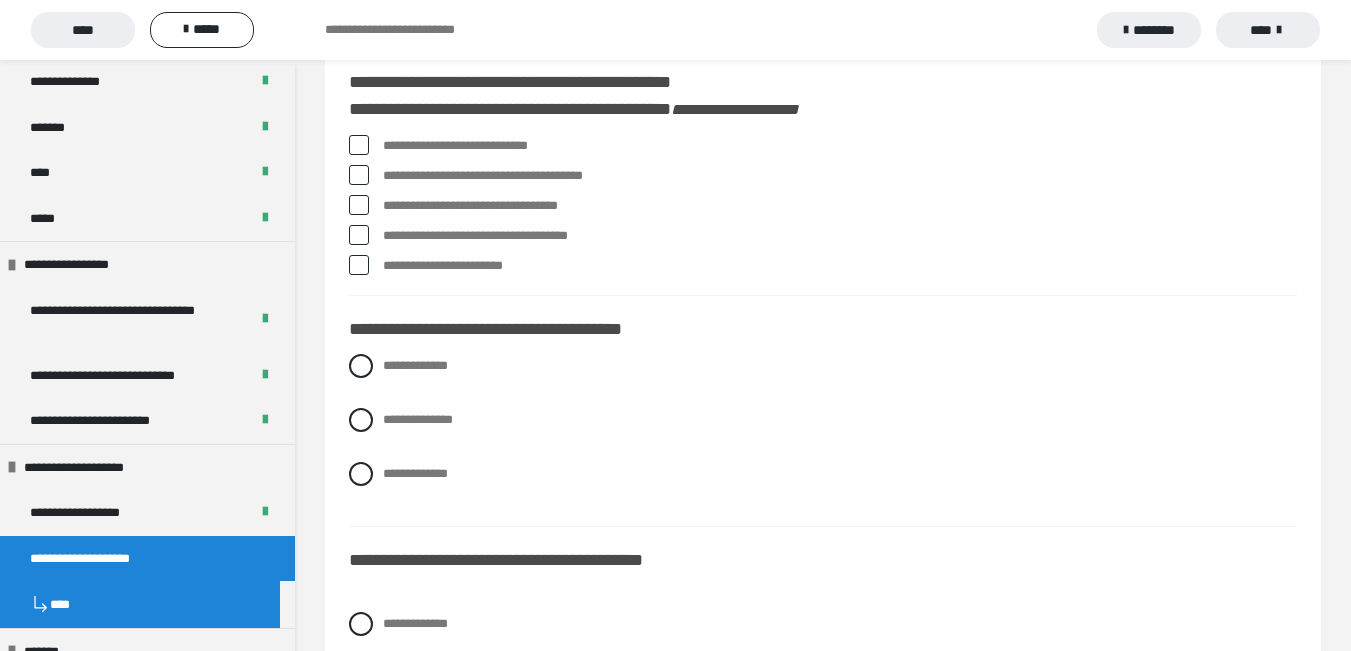 click at bounding box center (359, 145) 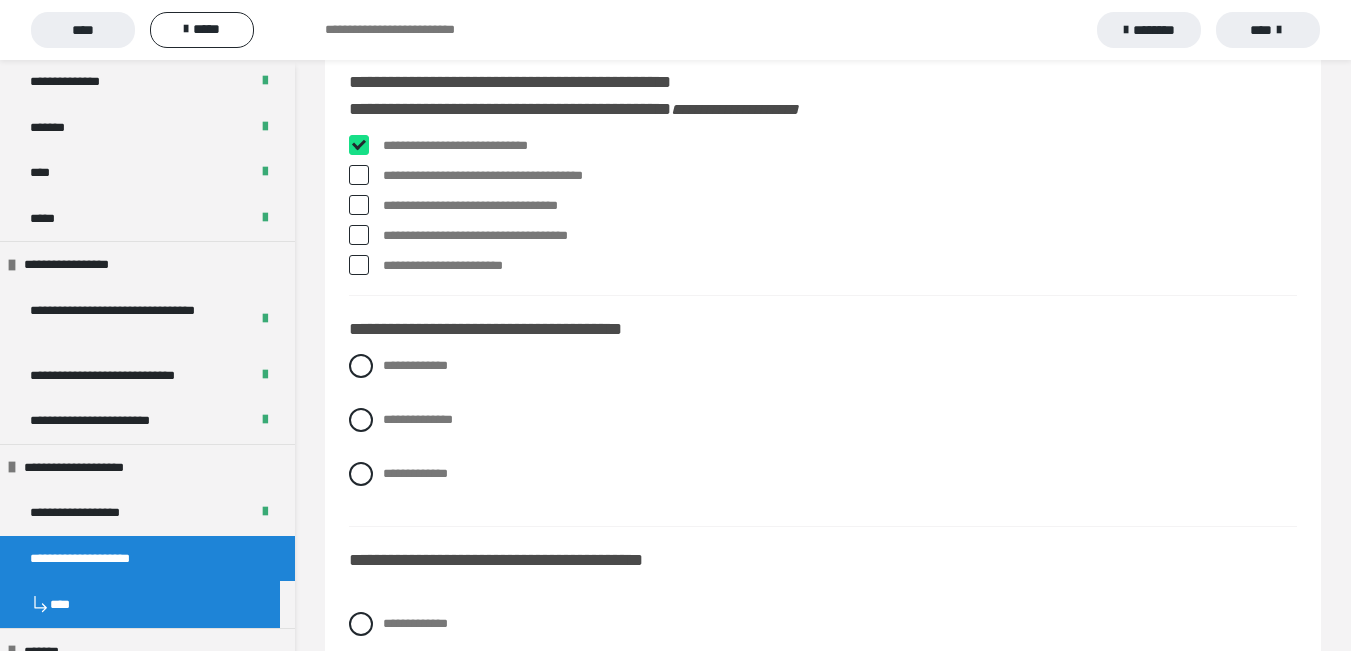 checkbox on "****" 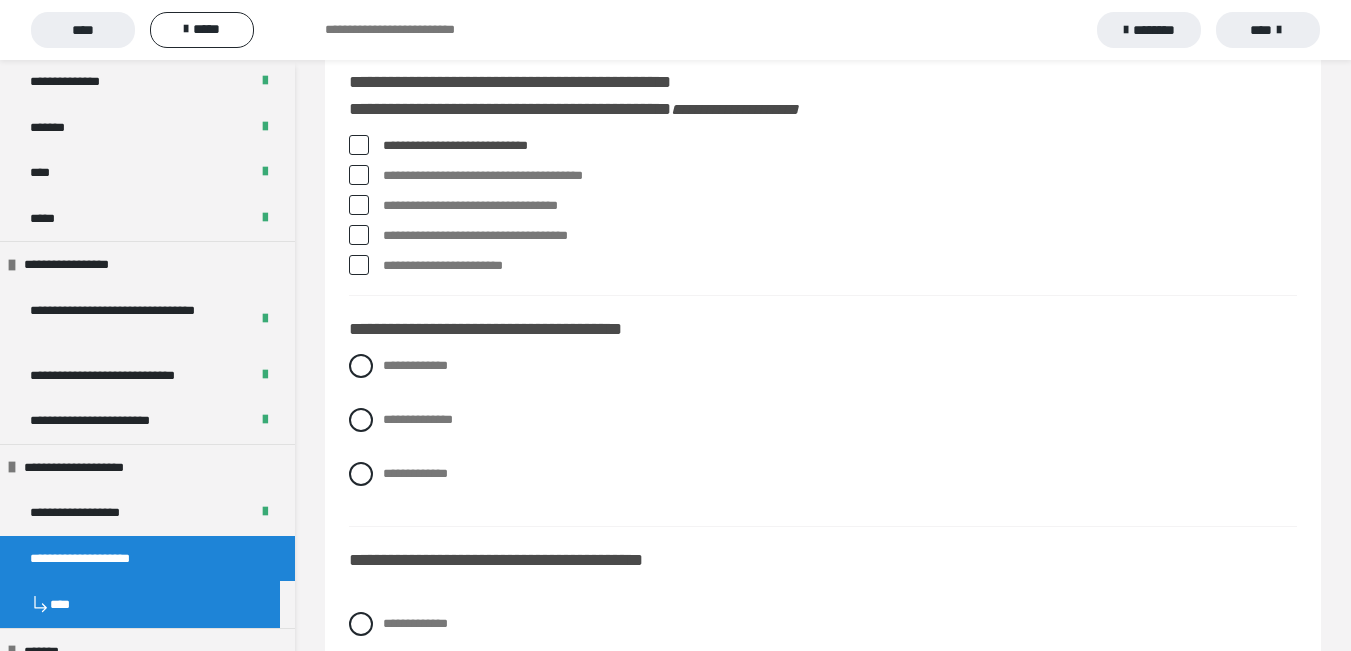 click at bounding box center (359, 235) 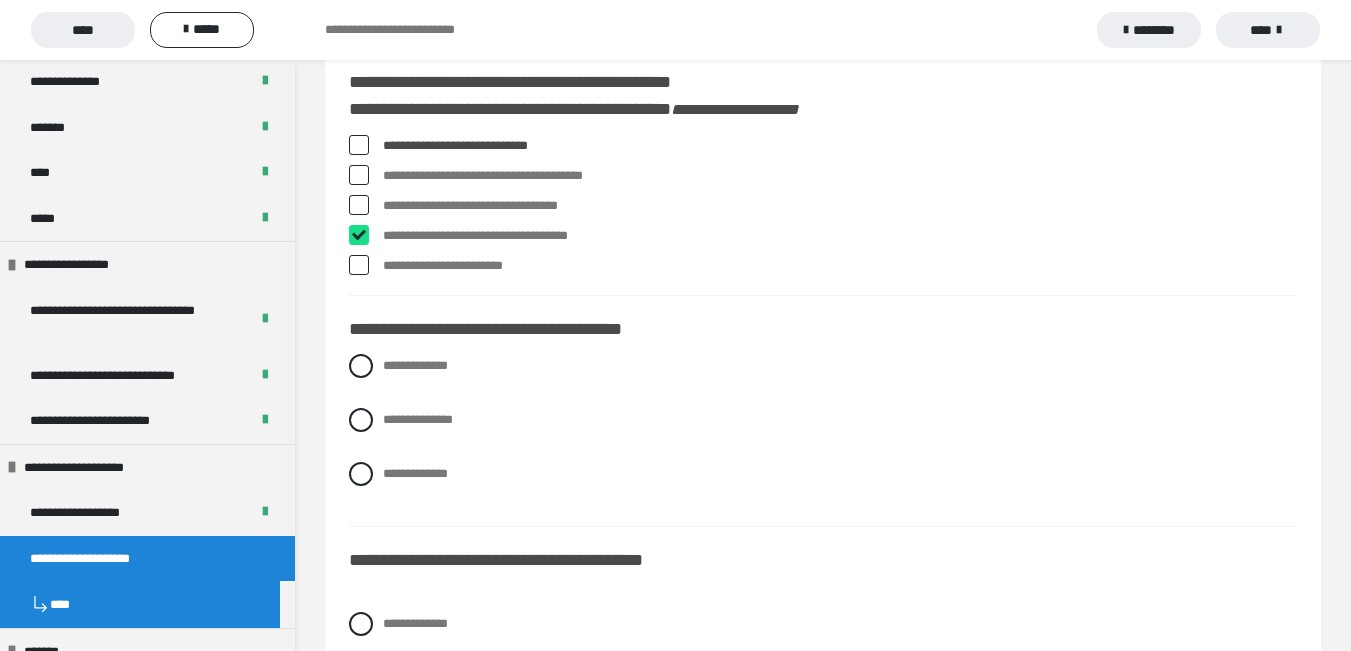 checkbox on "****" 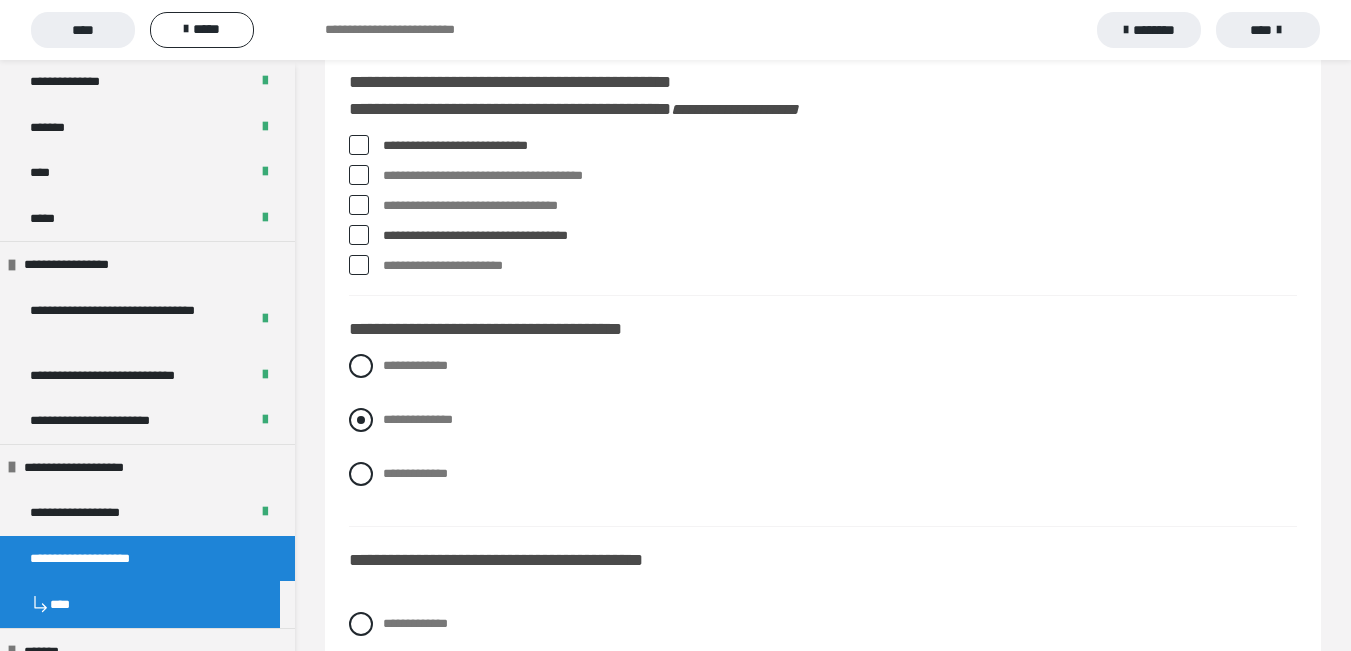 click at bounding box center [361, 420] 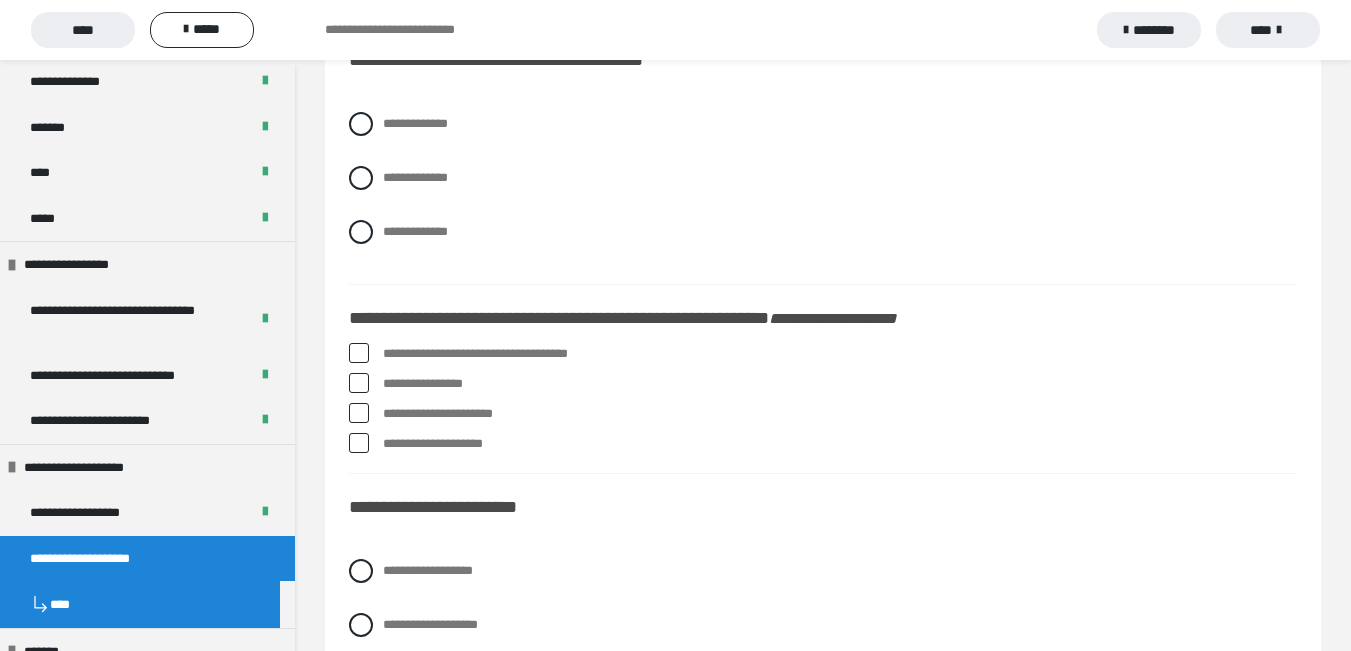 scroll, scrollTop: 600, scrollLeft: 0, axis: vertical 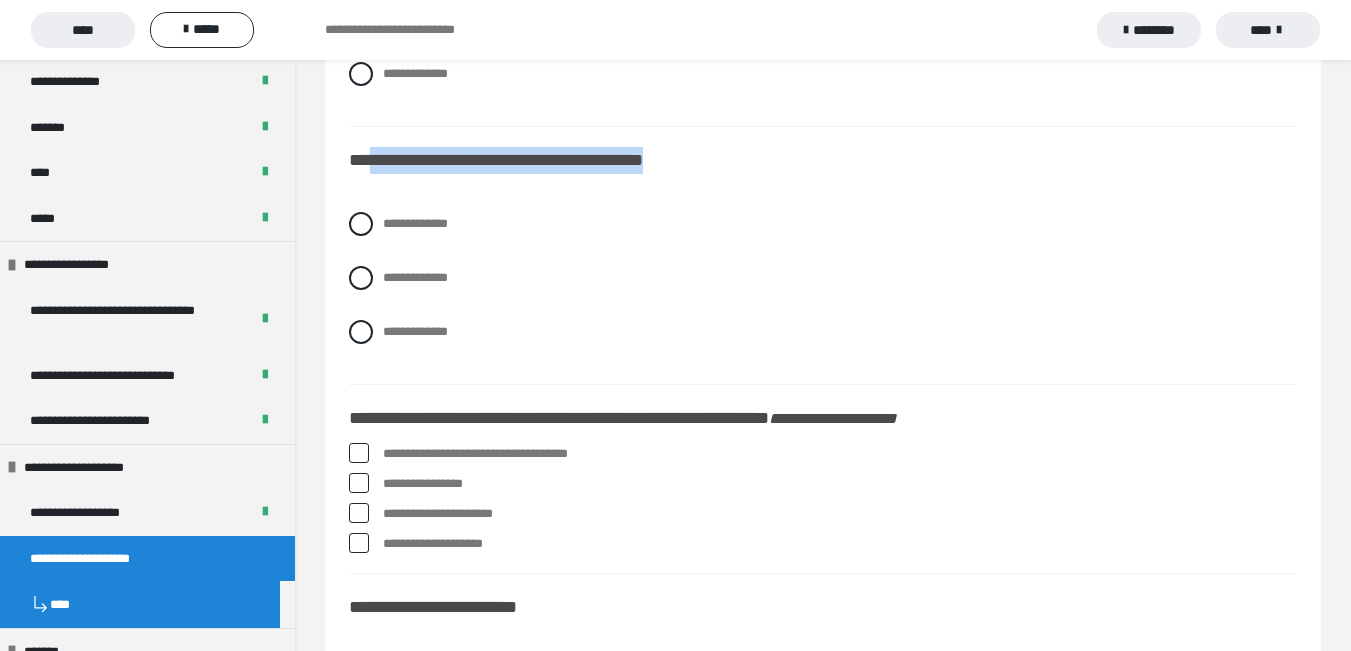 drag, startPoint x: 370, startPoint y: 166, endPoint x: 763, endPoint y: 170, distance: 393.02036 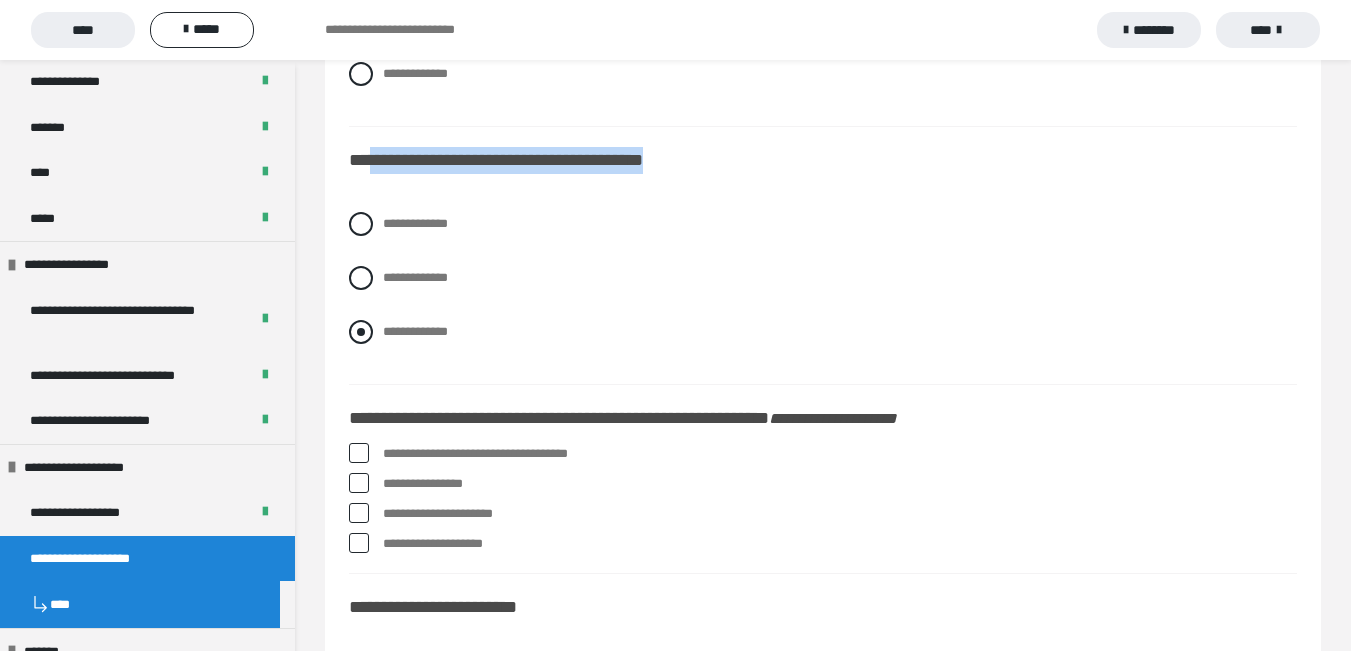 click at bounding box center (361, 332) 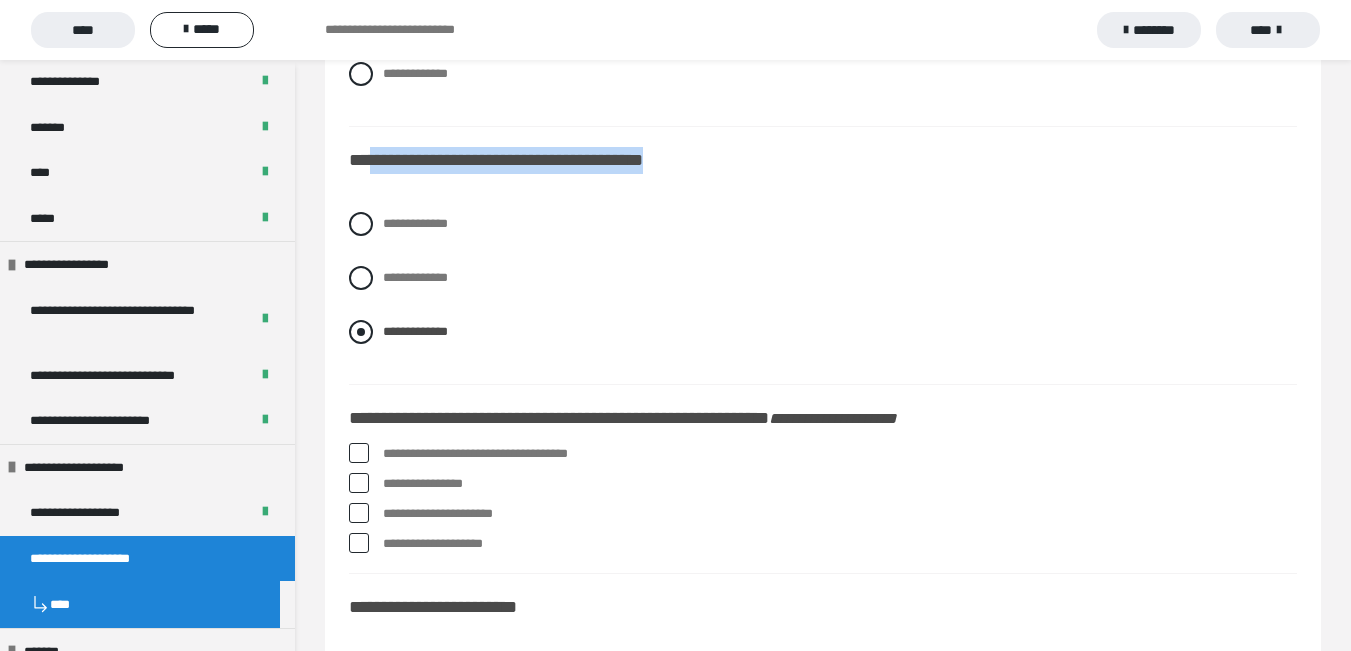 scroll, scrollTop: 700, scrollLeft: 0, axis: vertical 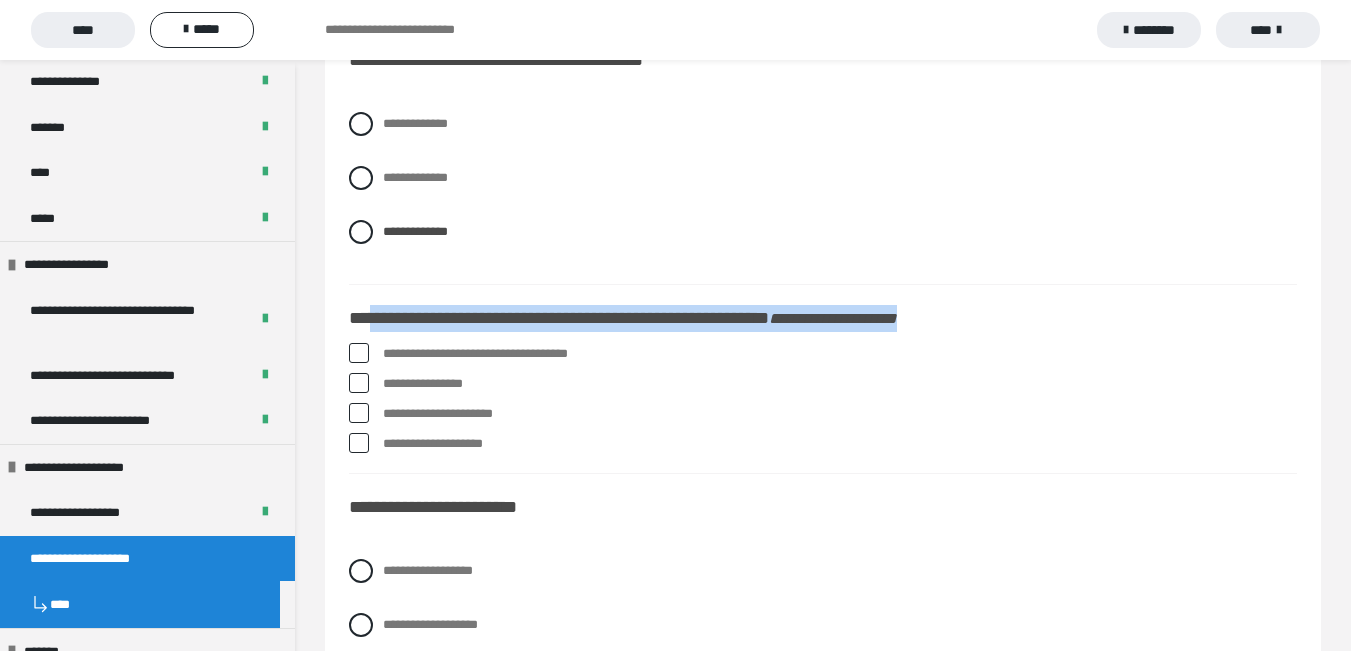 drag, startPoint x: 374, startPoint y: 326, endPoint x: 1031, endPoint y: 331, distance: 657.01904 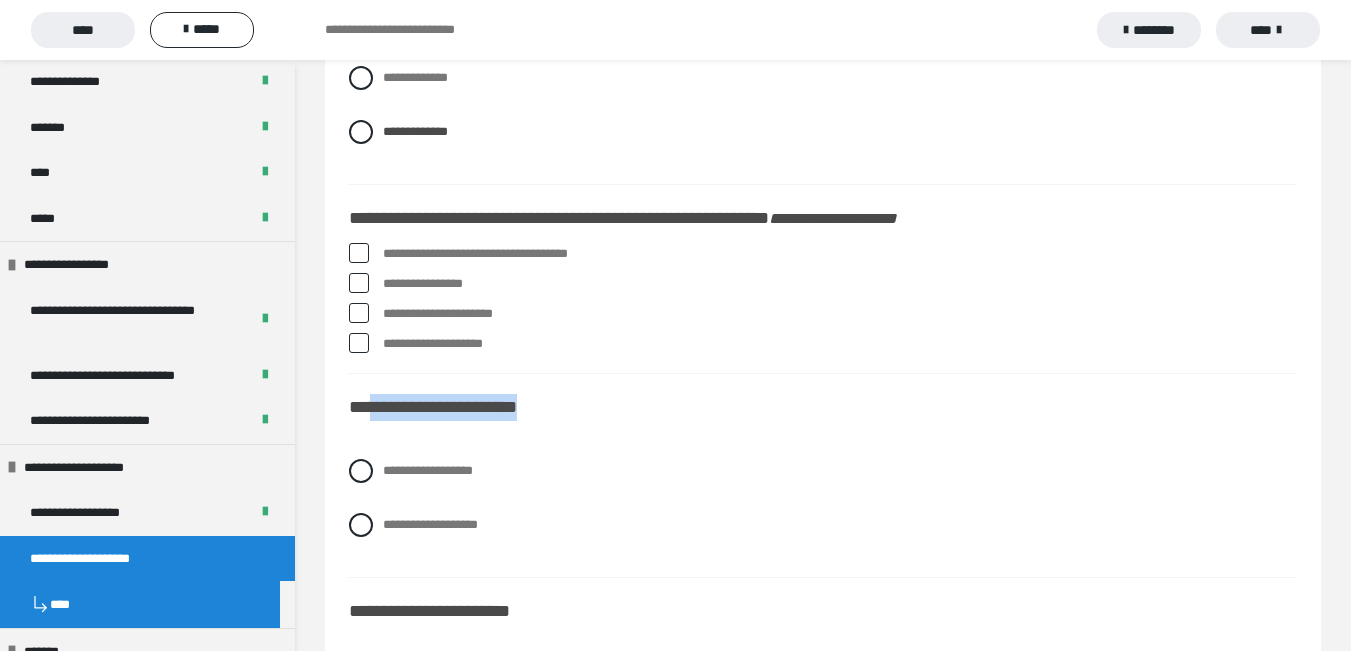 drag, startPoint x: 421, startPoint y: 415, endPoint x: 582, endPoint y: 413, distance: 161.01242 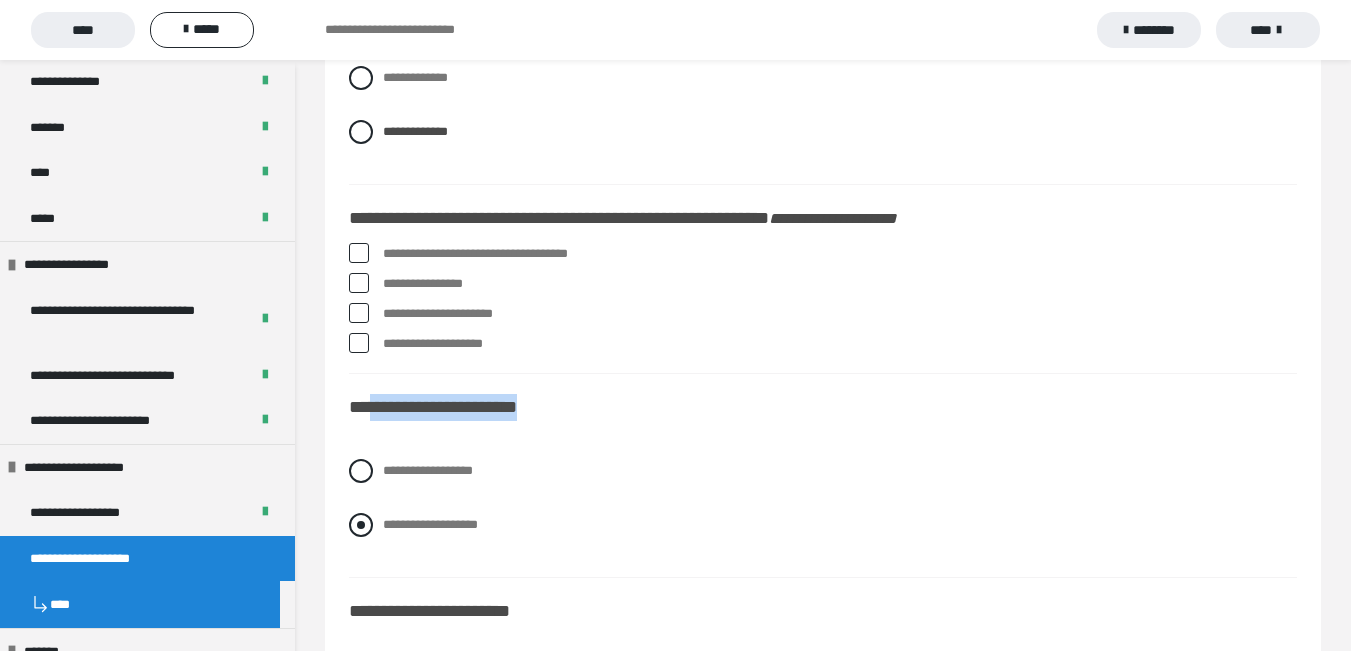 click at bounding box center [361, 525] 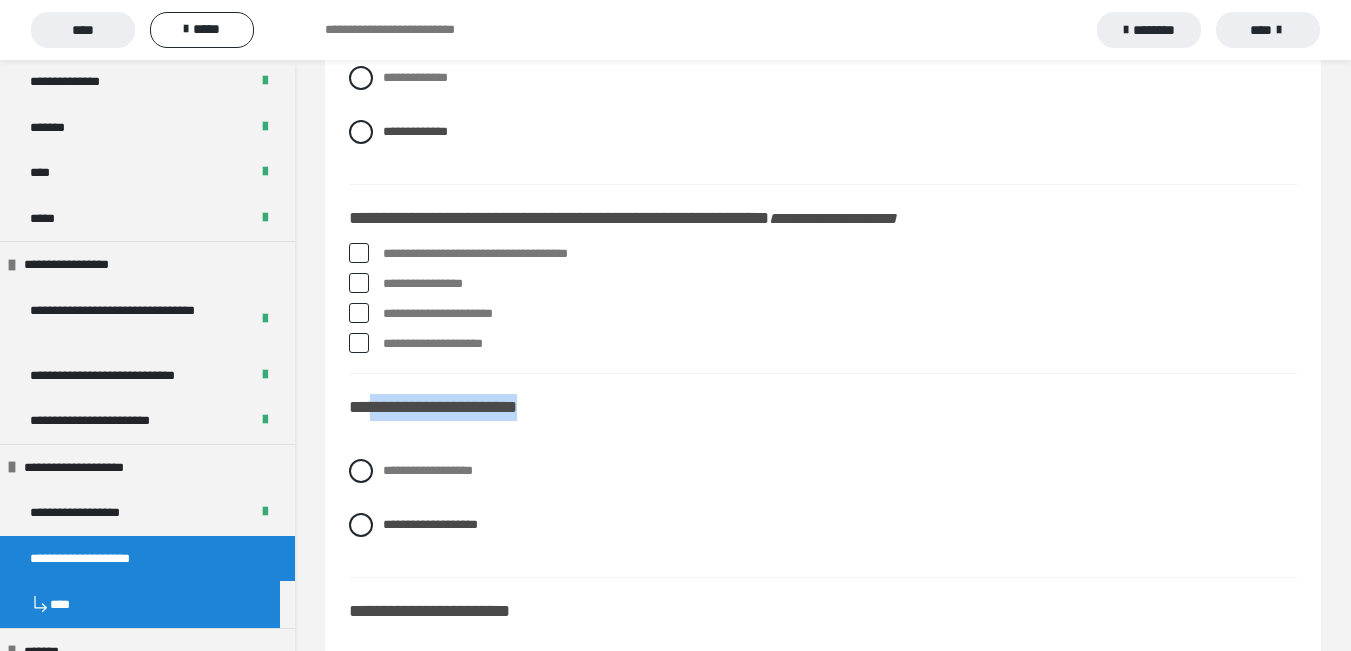 scroll, scrollTop: 1100, scrollLeft: 0, axis: vertical 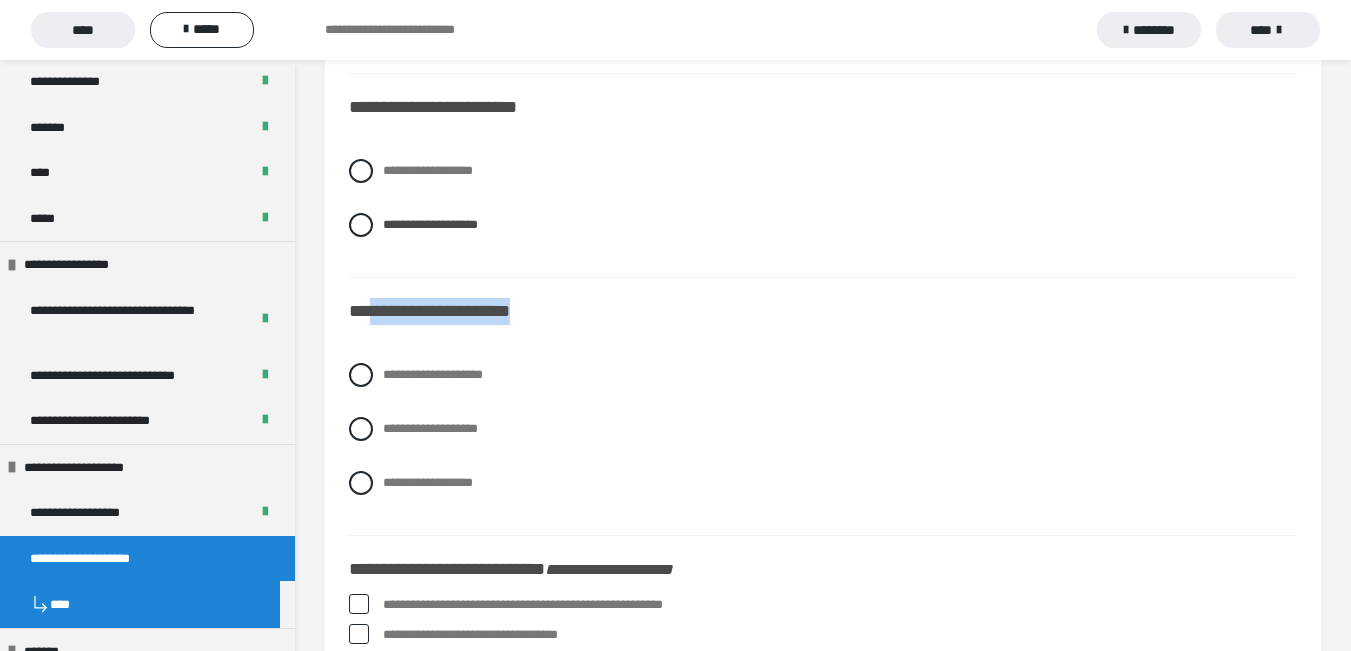 drag, startPoint x: 372, startPoint y: 315, endPoint x: 530, endPoint y: 318, distance: 158.02847 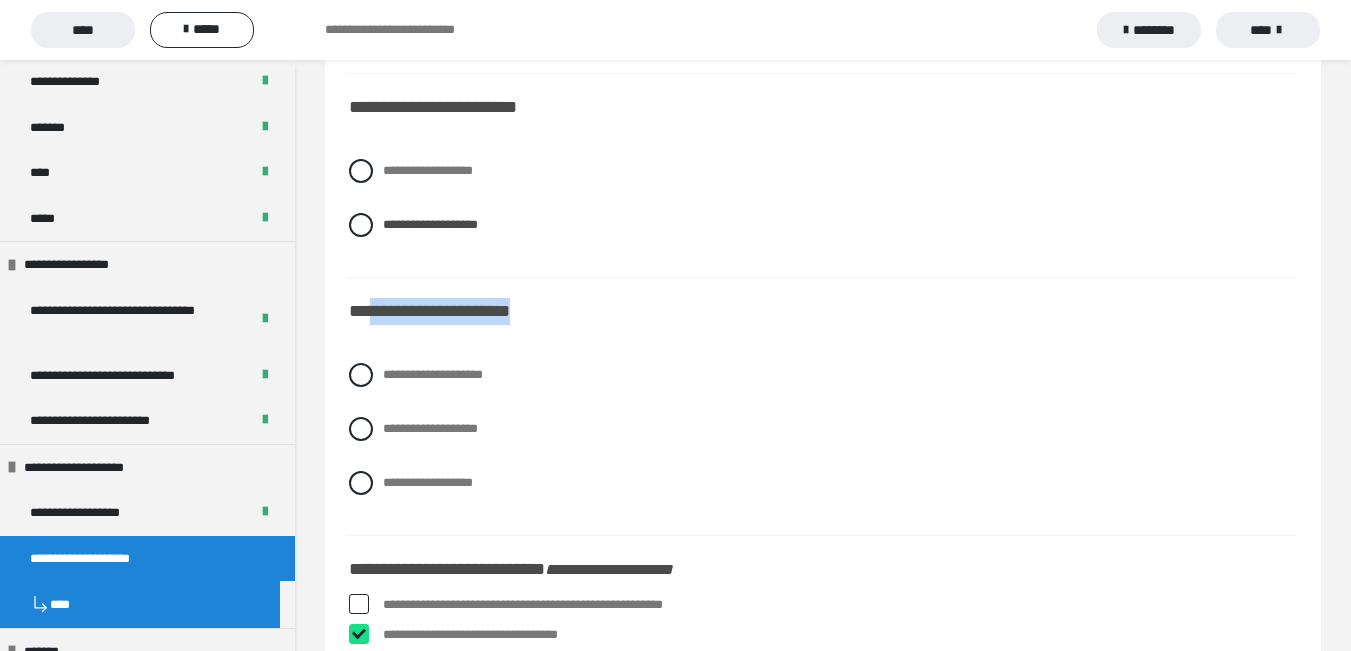 checkbox on "****" 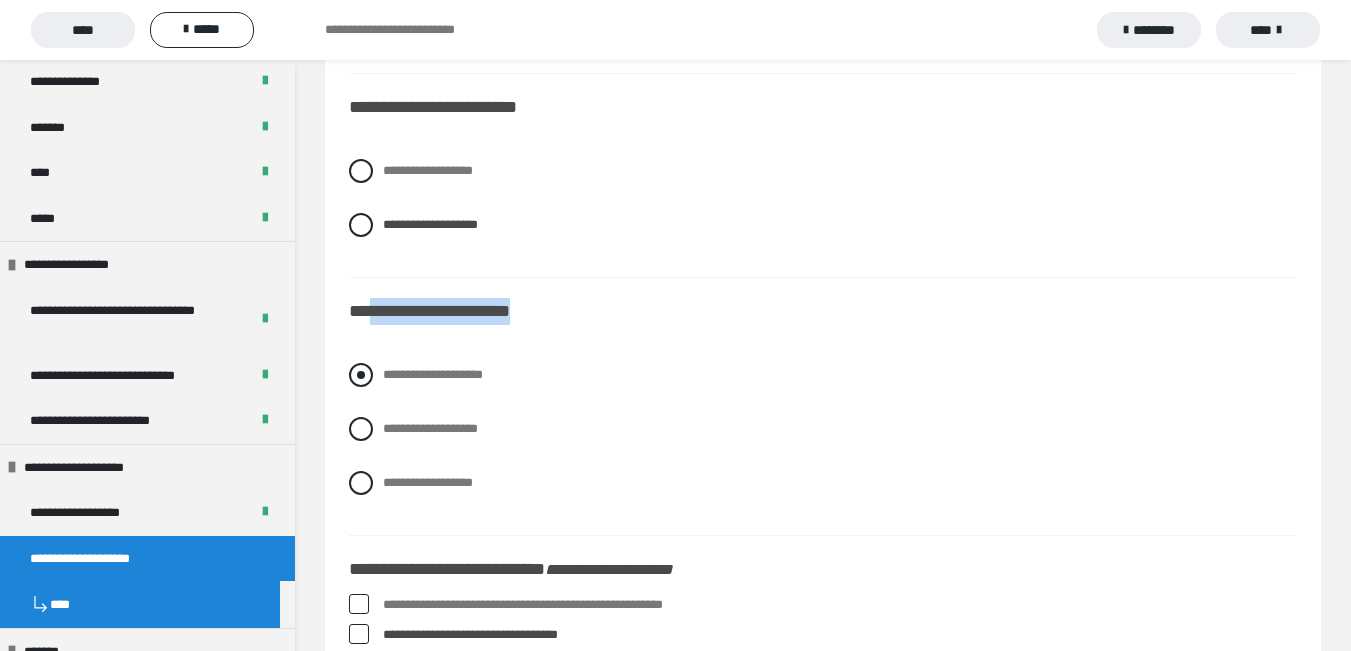 click at bounding box center [361, 375] 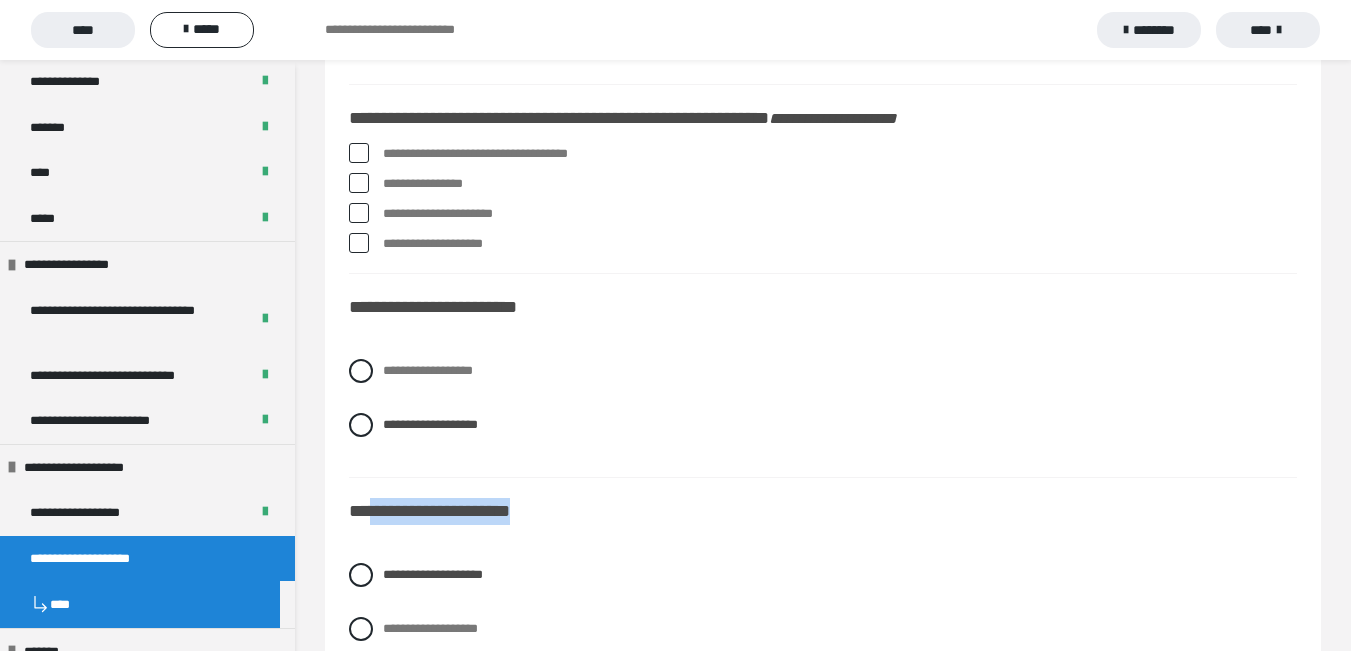 scroll, scrollTop: 800, scrollLeft: 0, axis: vertical 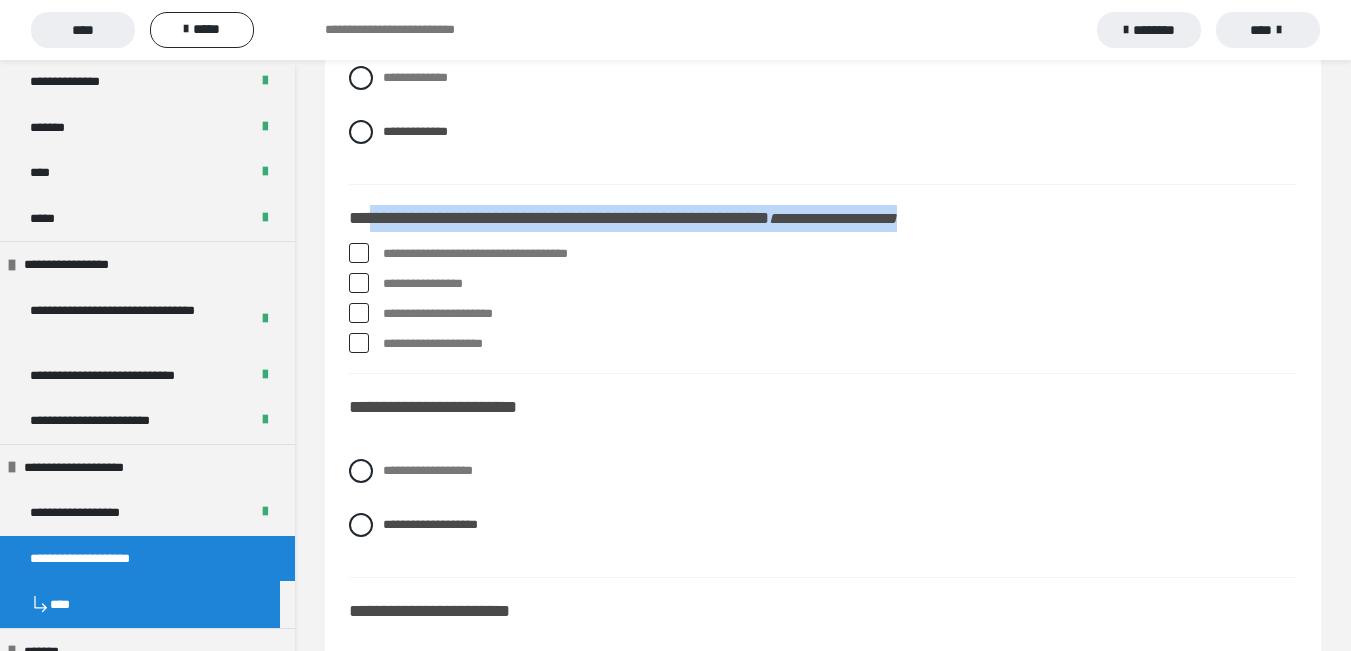 drag, startPoint x: 378, startPoint y: 225, endPoint x: 1011, endPoint y: 224, distance: 633.0008 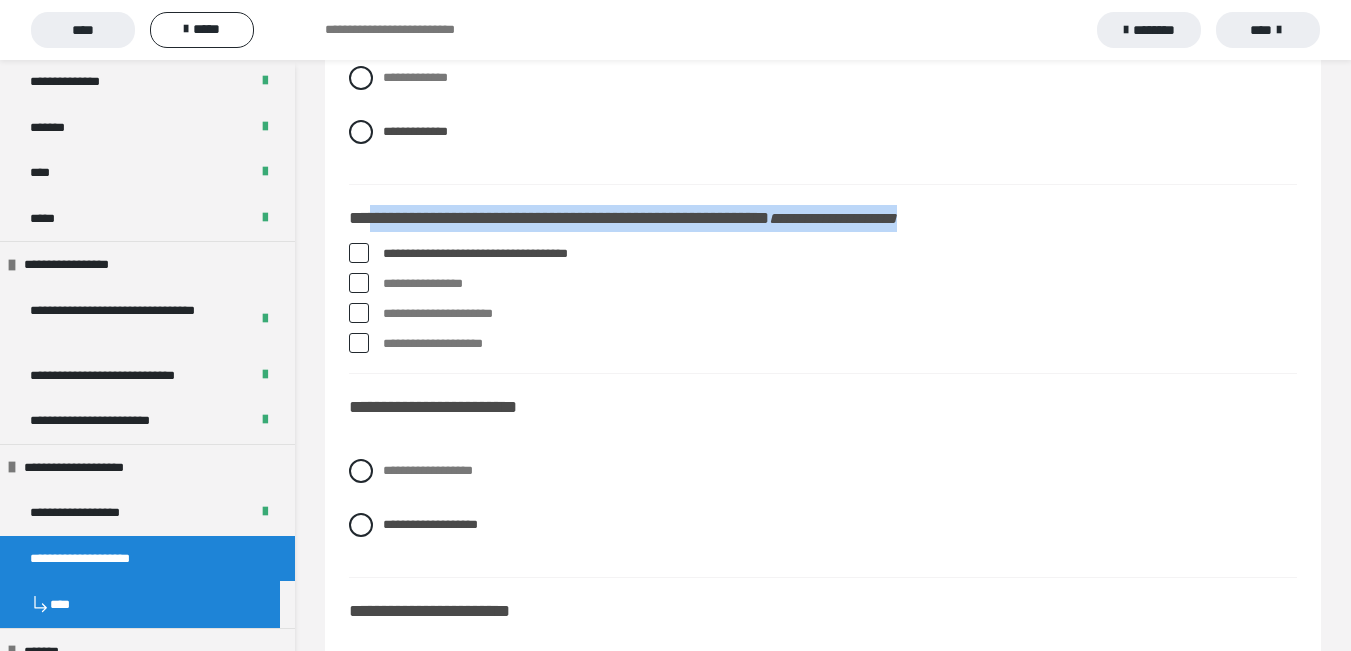 click at bounding box center [359, 253] 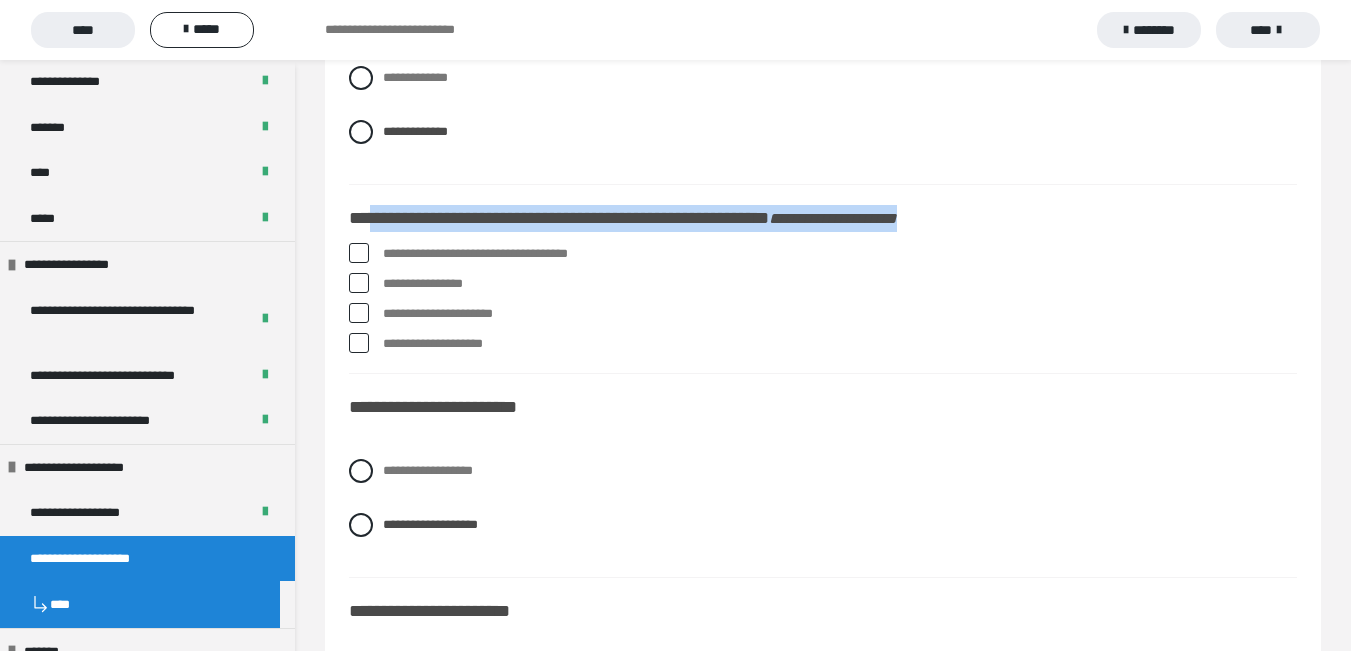 click on "**********" at bounding box center [823, 303] 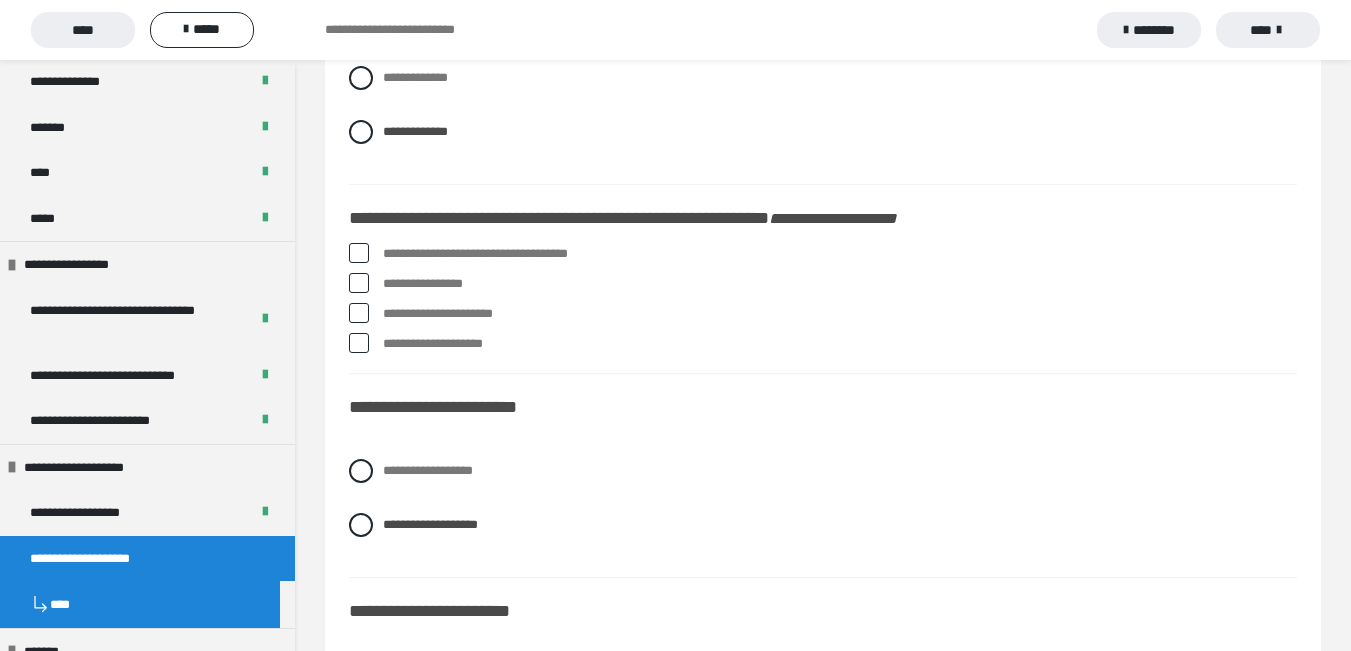 click at bounding box center (359, 283) 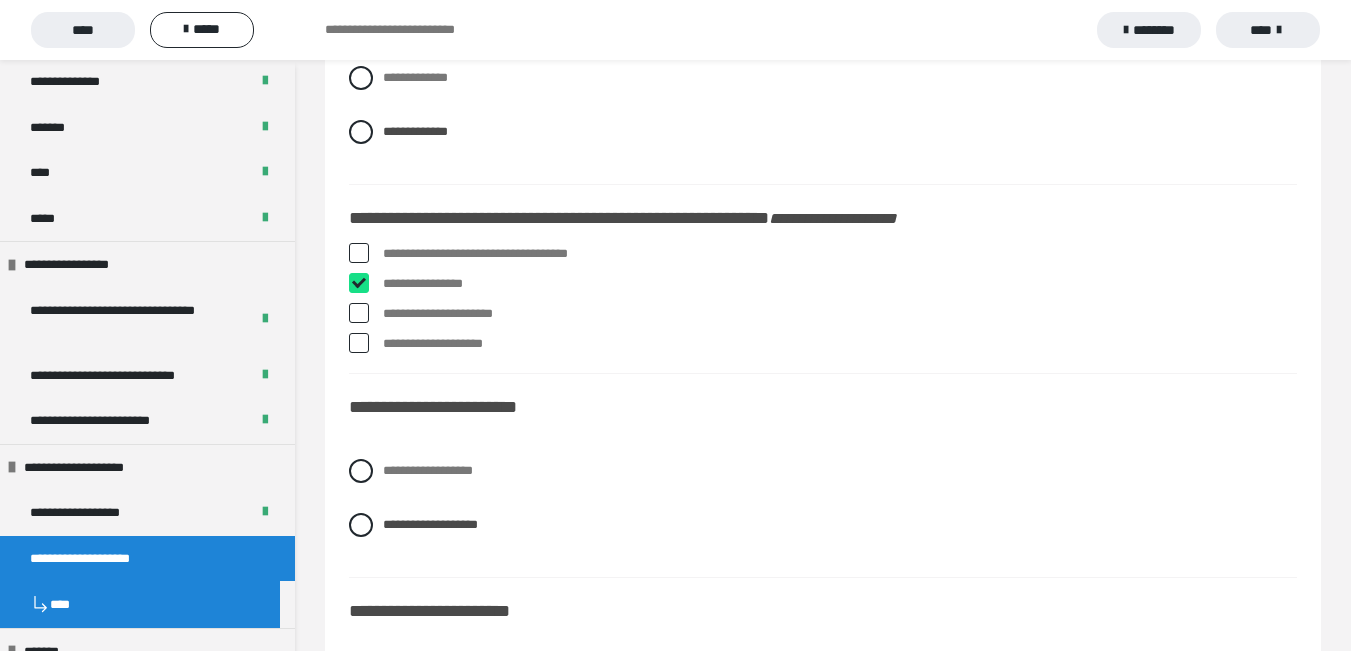 checkbox on "****" 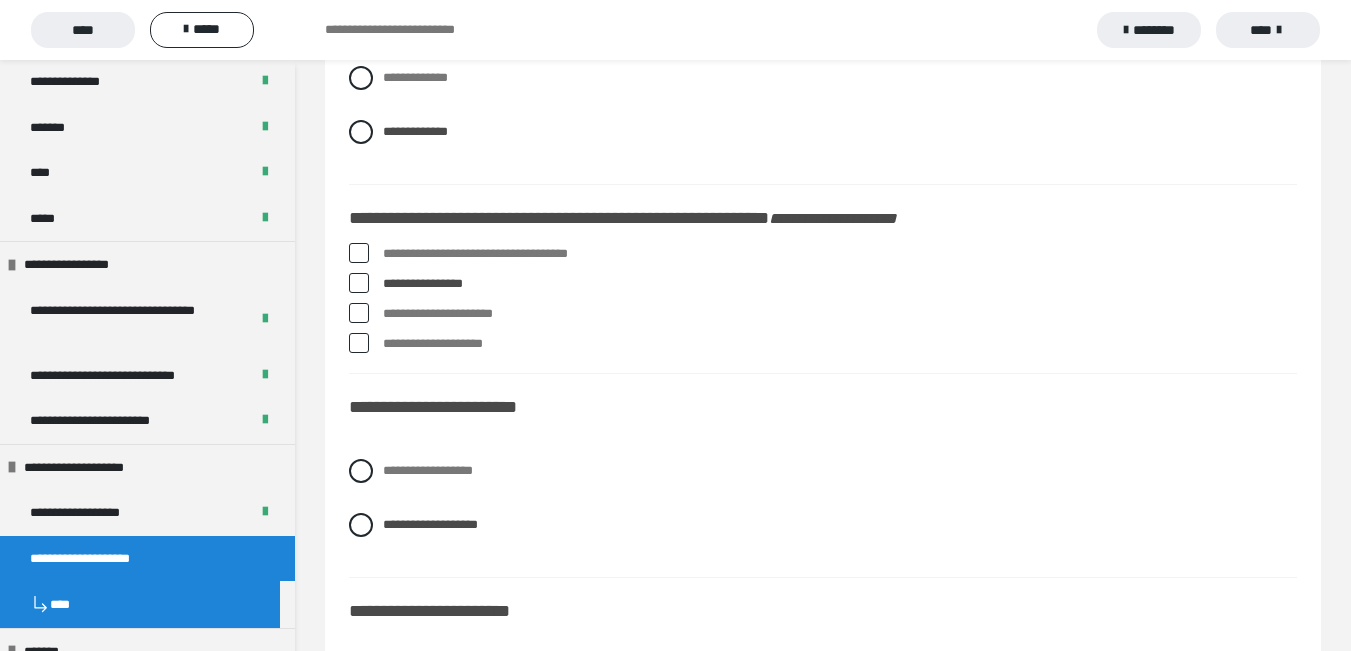 click at bounding box center [359, 343] 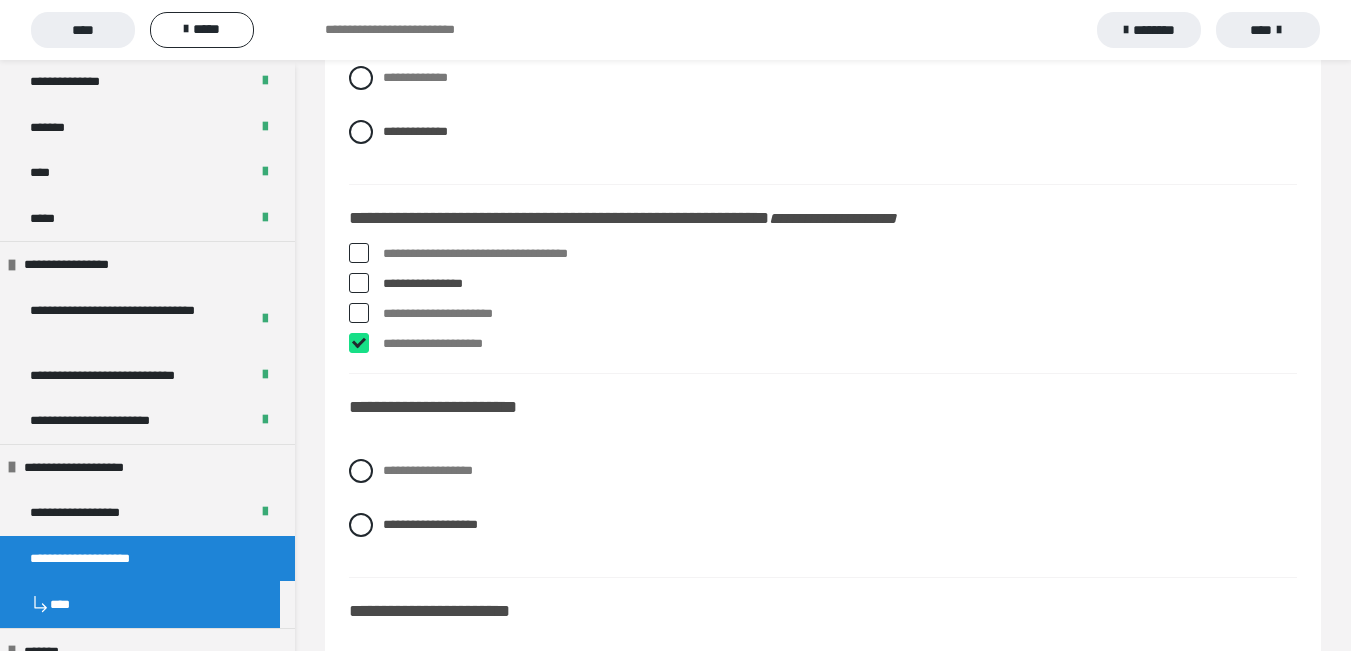 checkbox on "****" 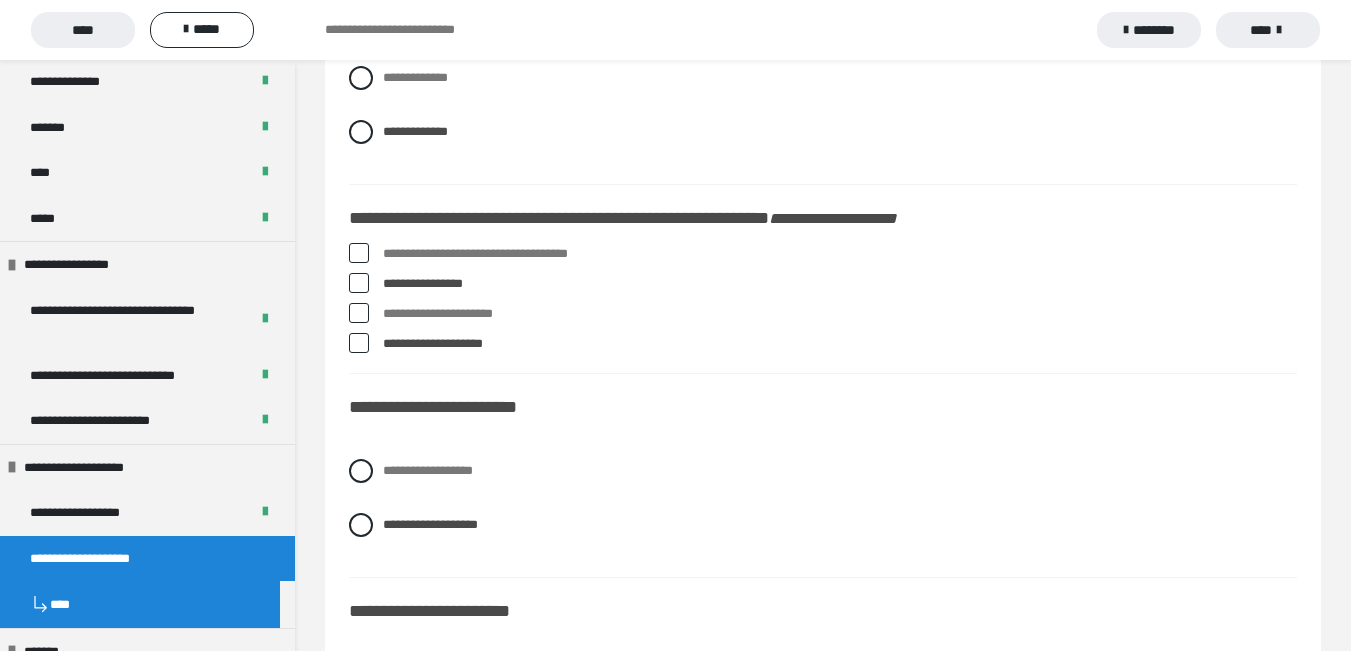scroll, scrollTop: 1000, scrollLeft: 0, axis: vertical 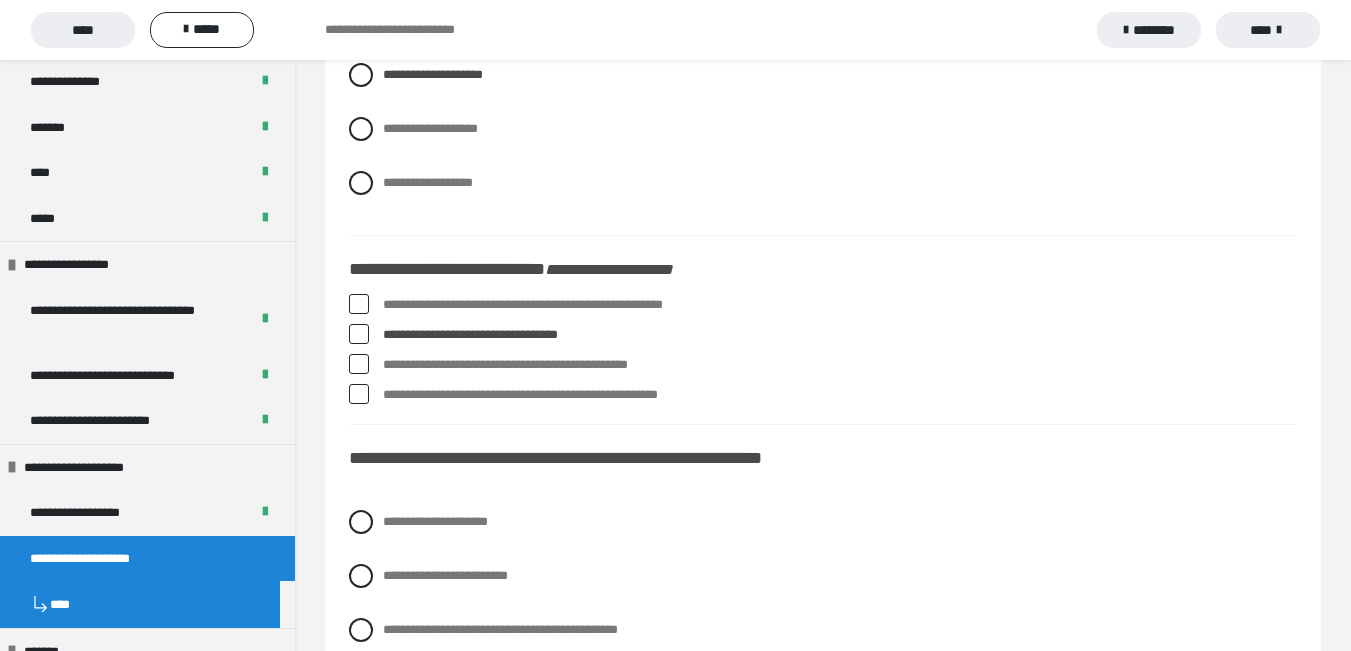 click at bounding box center [359, 334] 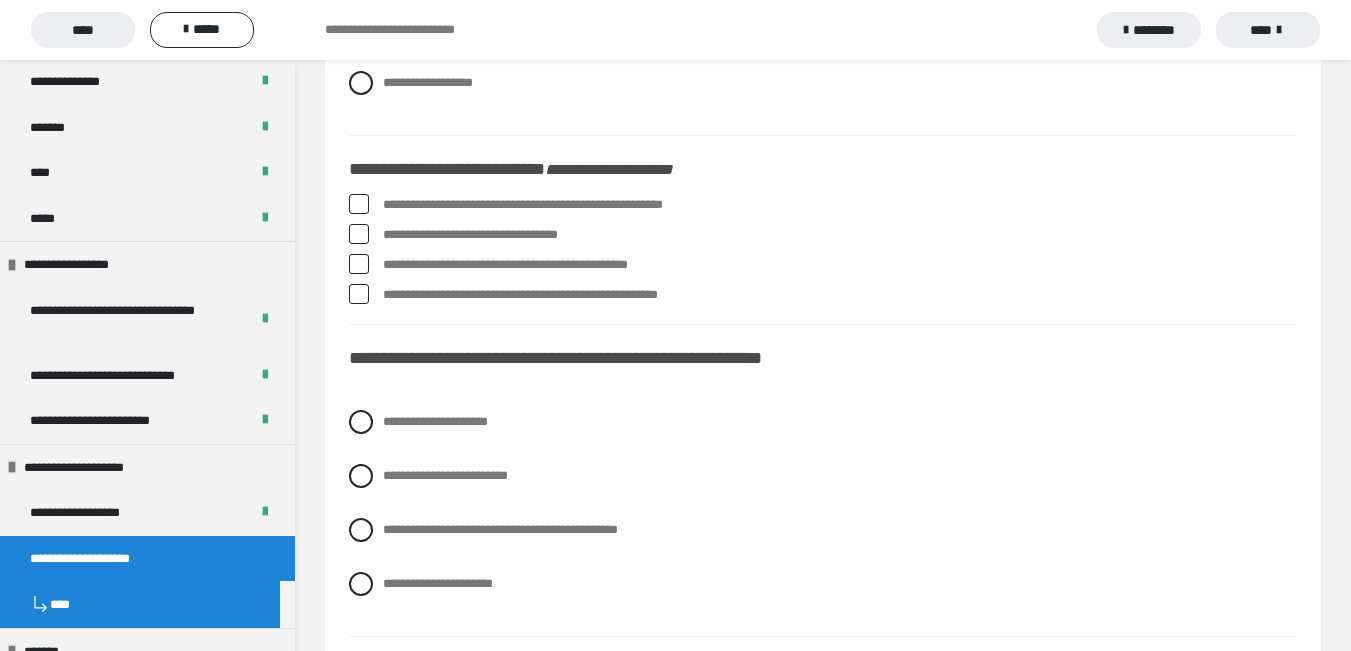 scroll, scrollTop: 1600, scrollLeft: 0, axis: vertical 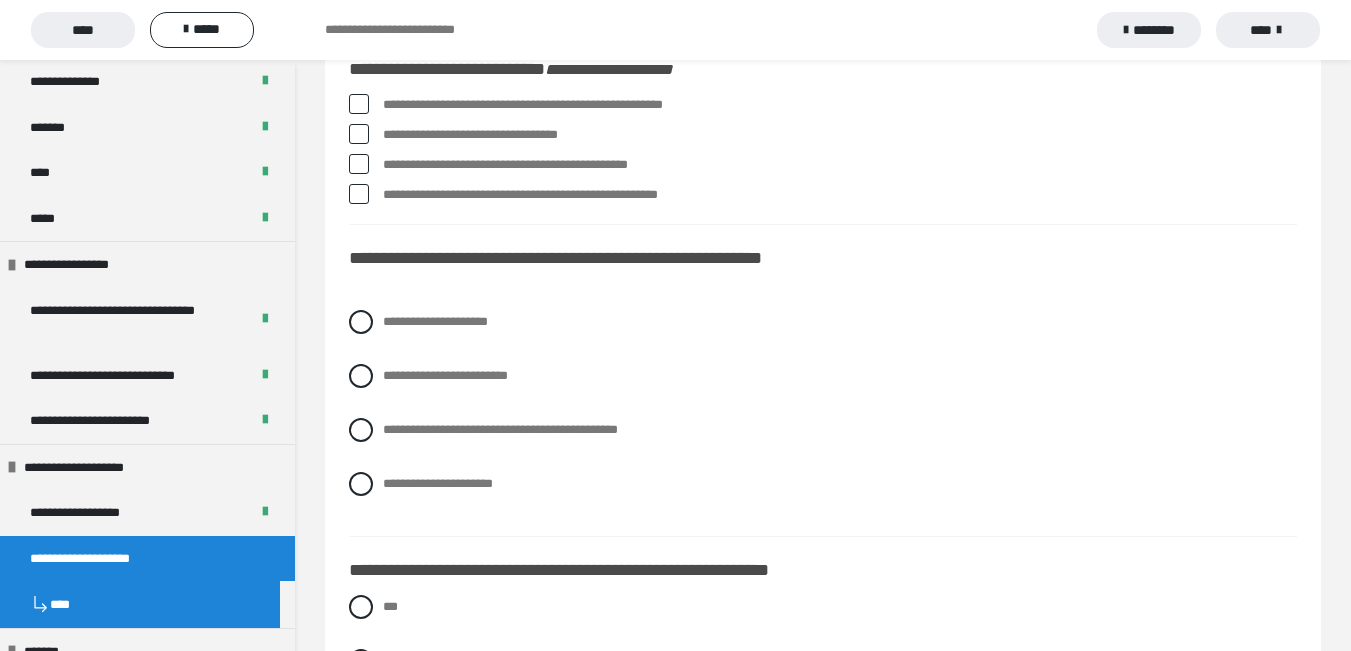 click at bounding box center (359, 104) 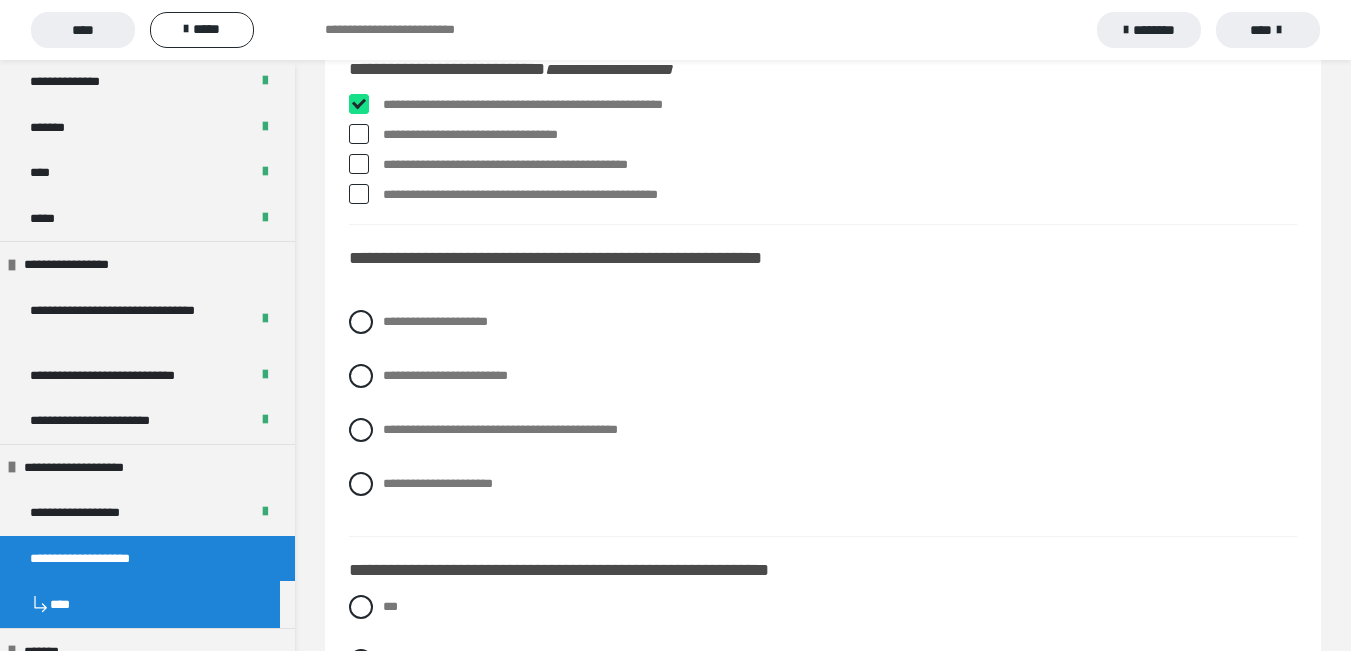 checkbox on "****" 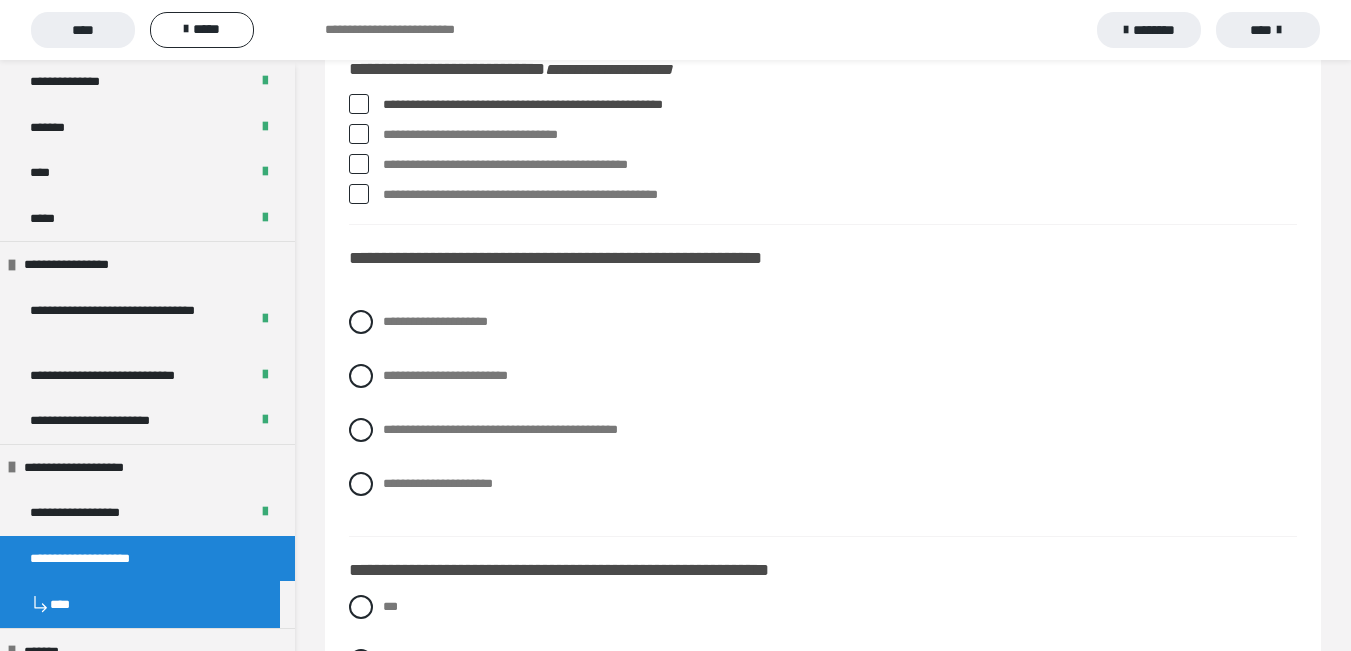 click at bounding box center [359, 134] 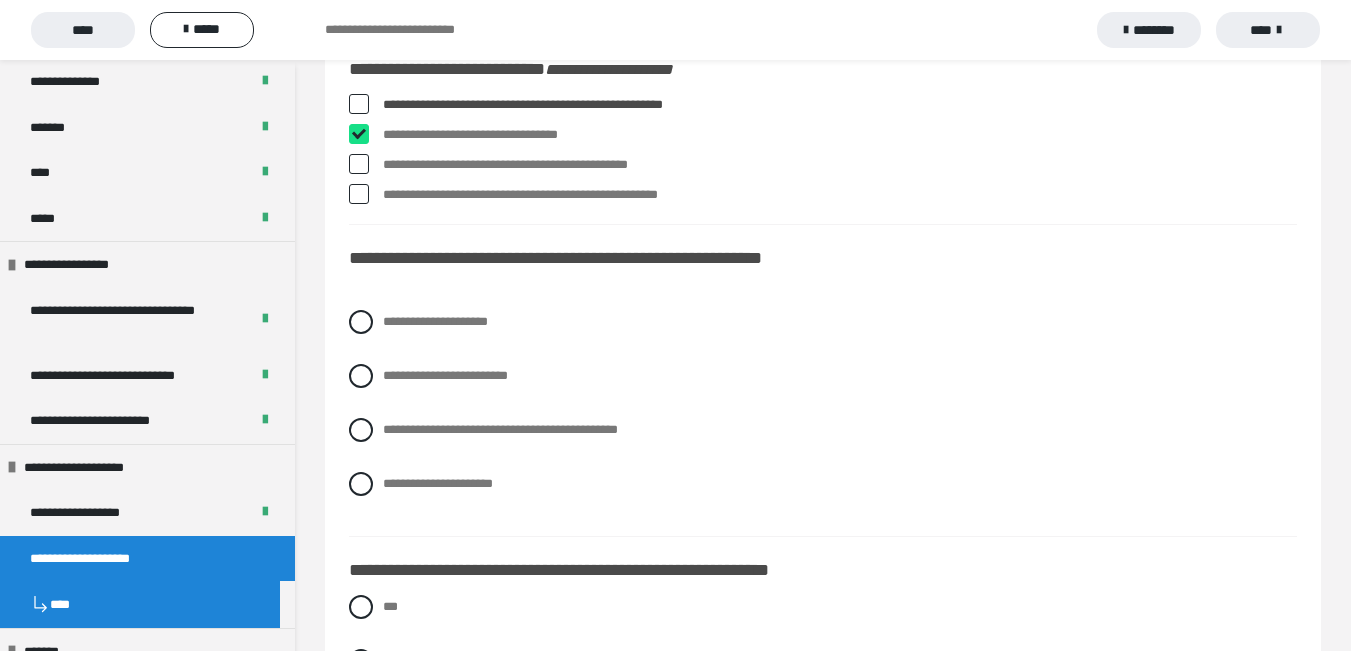 checkbox on "****" 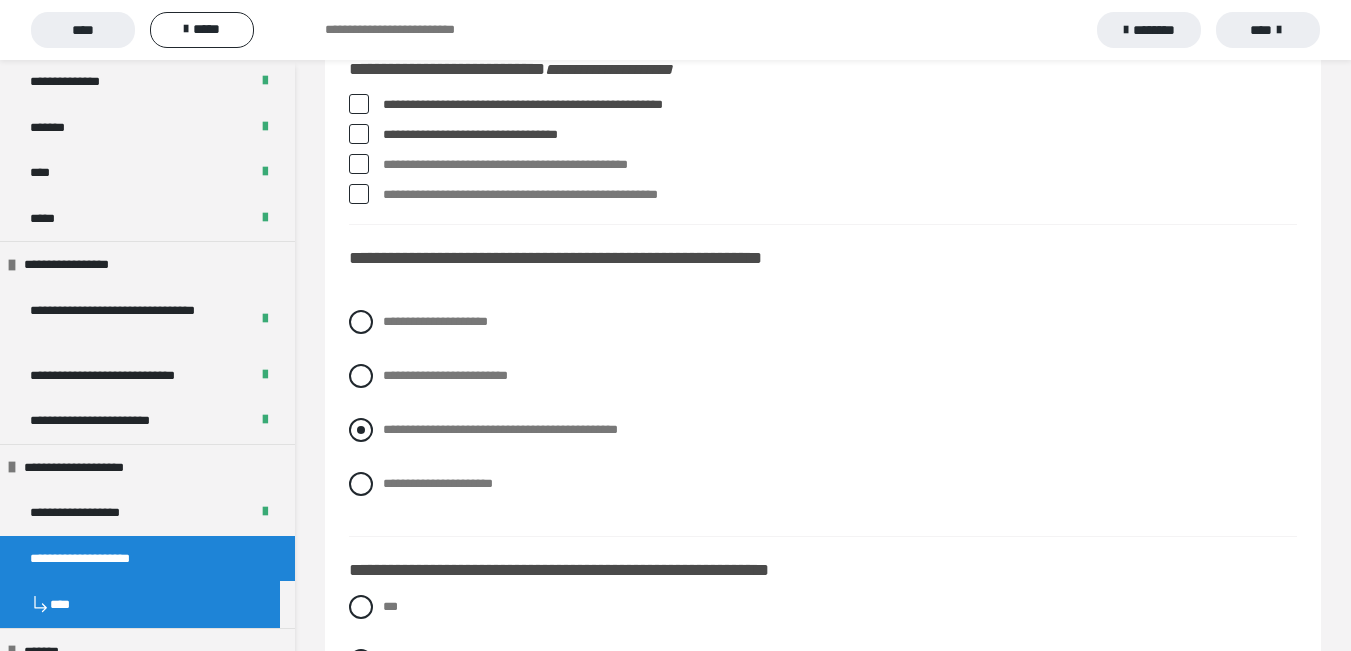 click at bounding box center [361, 430] 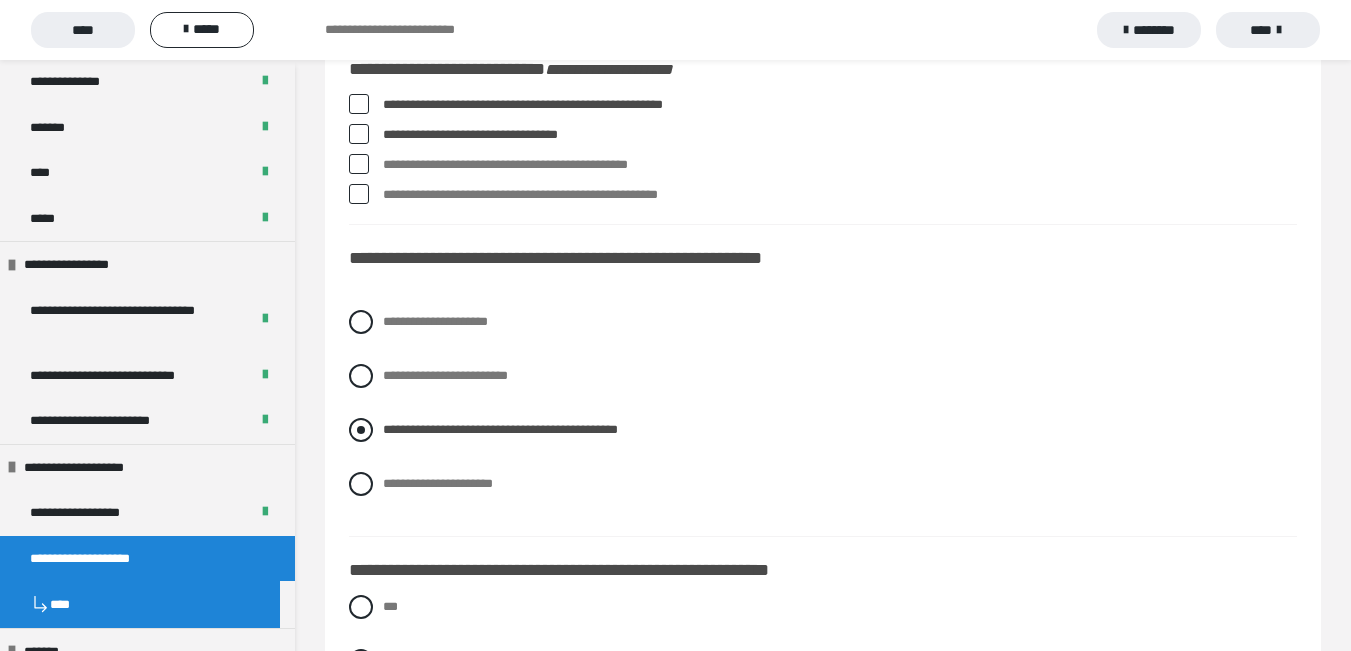 scroll, scrollTop: 1900, scrollLeft: 0, axis: vertical 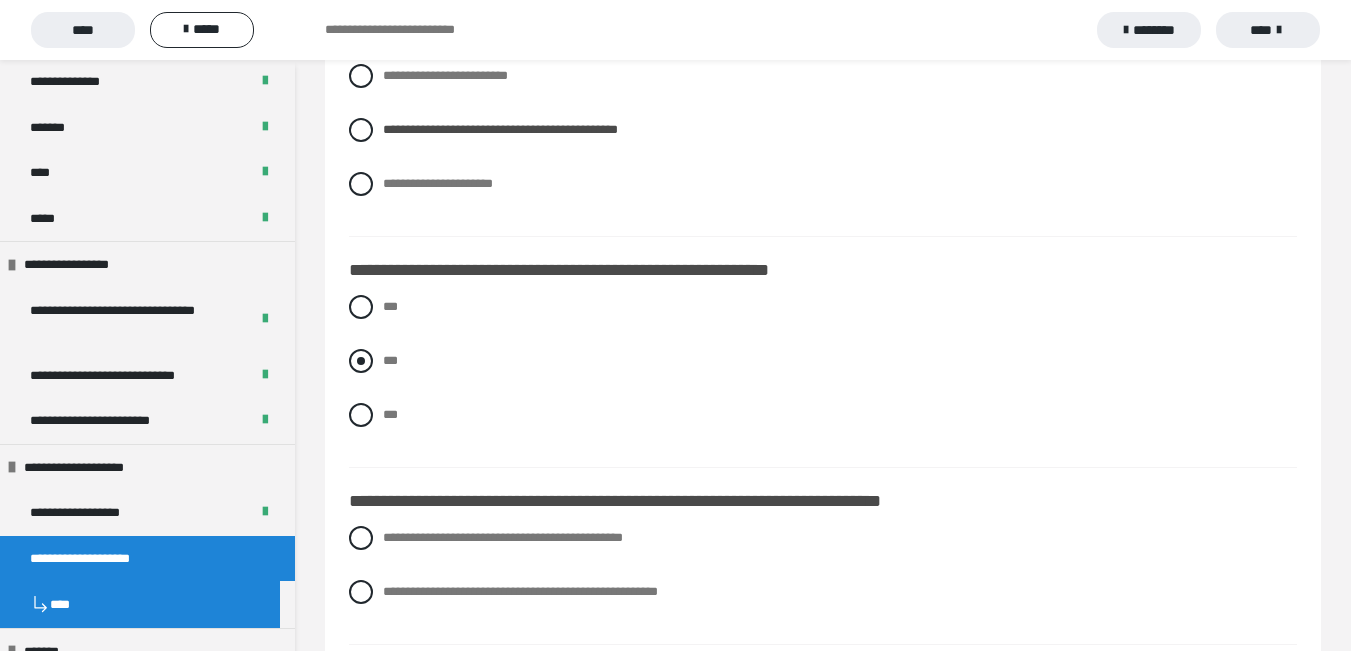 click at bounding box center [361, 361] 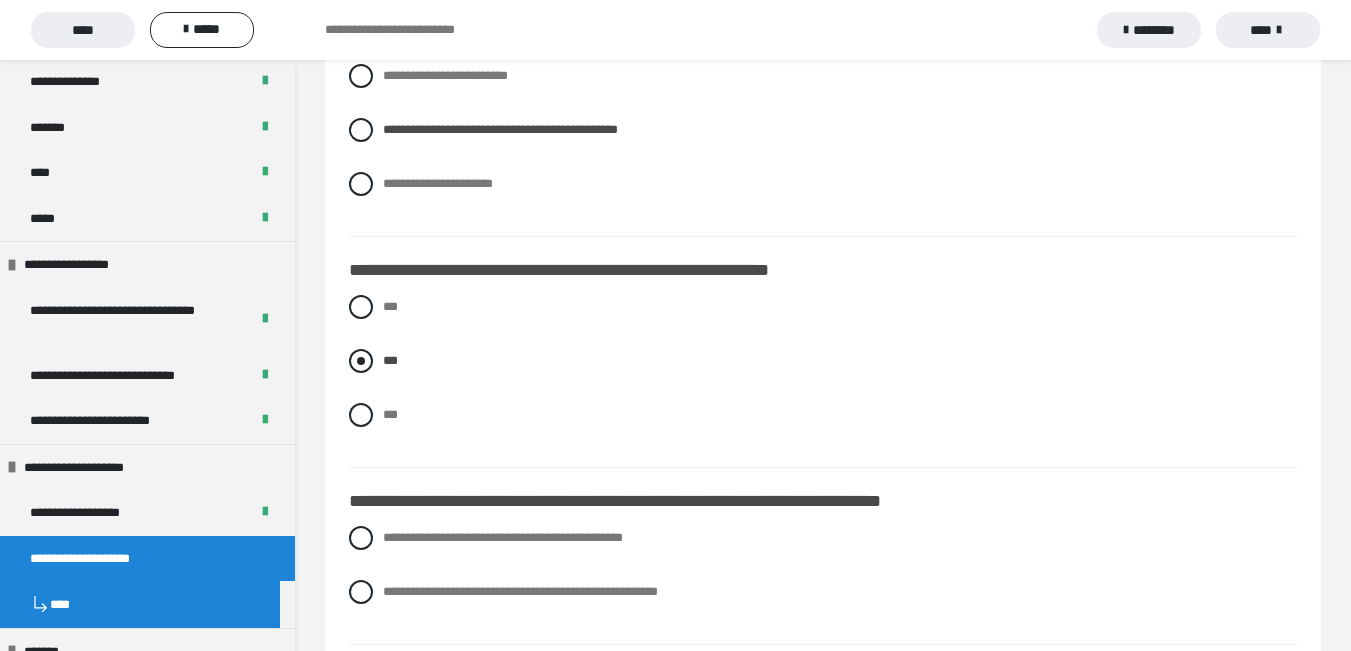 scroll, scrollTop: 2200, scrollLeft: 0, axis: vertical 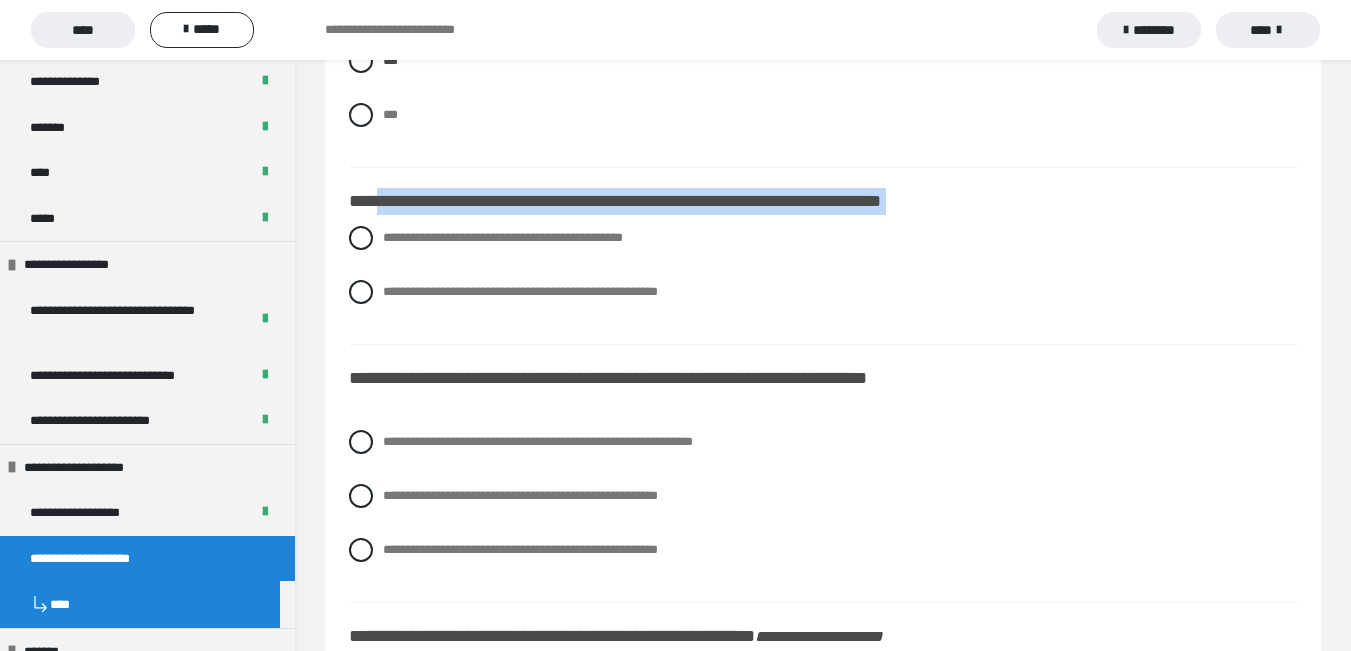 drag, startPoint x: 388, startPoint y: 213, endPoint x: 733, endPoint y: 310, distance: 358.3769 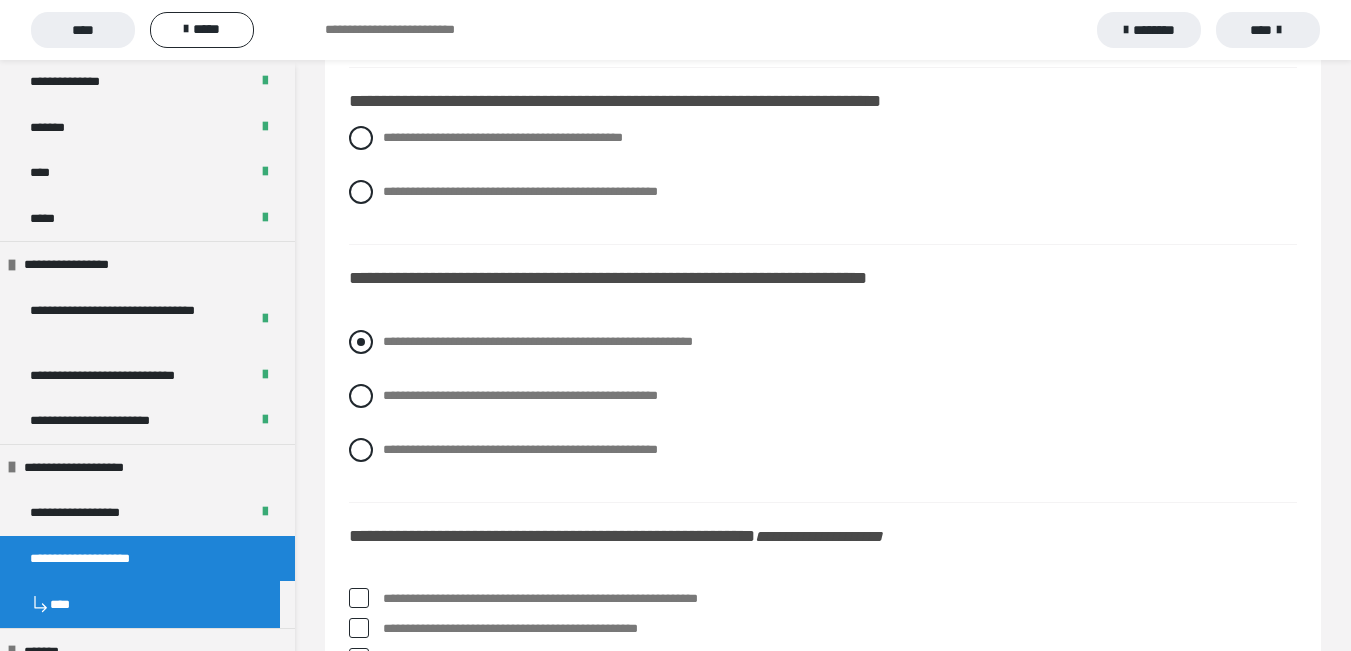 scroll, scrollTop: 2400, scrollLeft: 0, axis: vertical 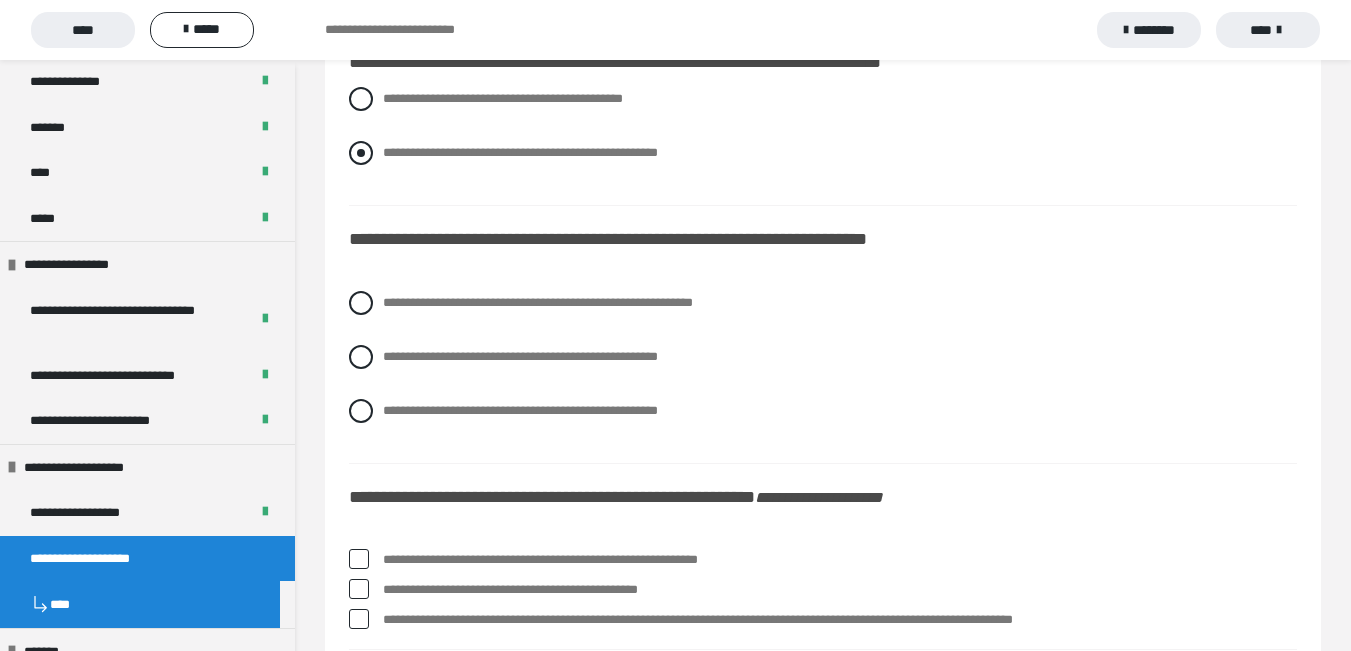 click at bounding box center (361, 153) 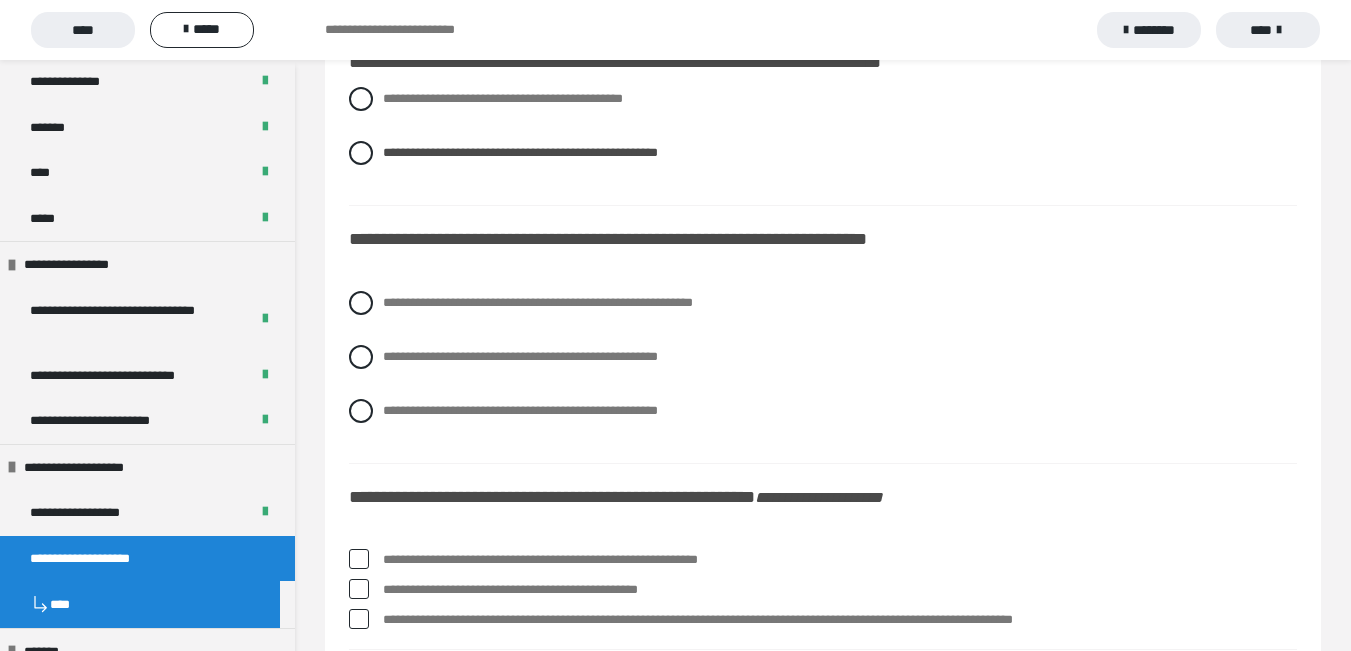 scroll, scrollTop: 2439, scrollLeft: 0, axis: vertical 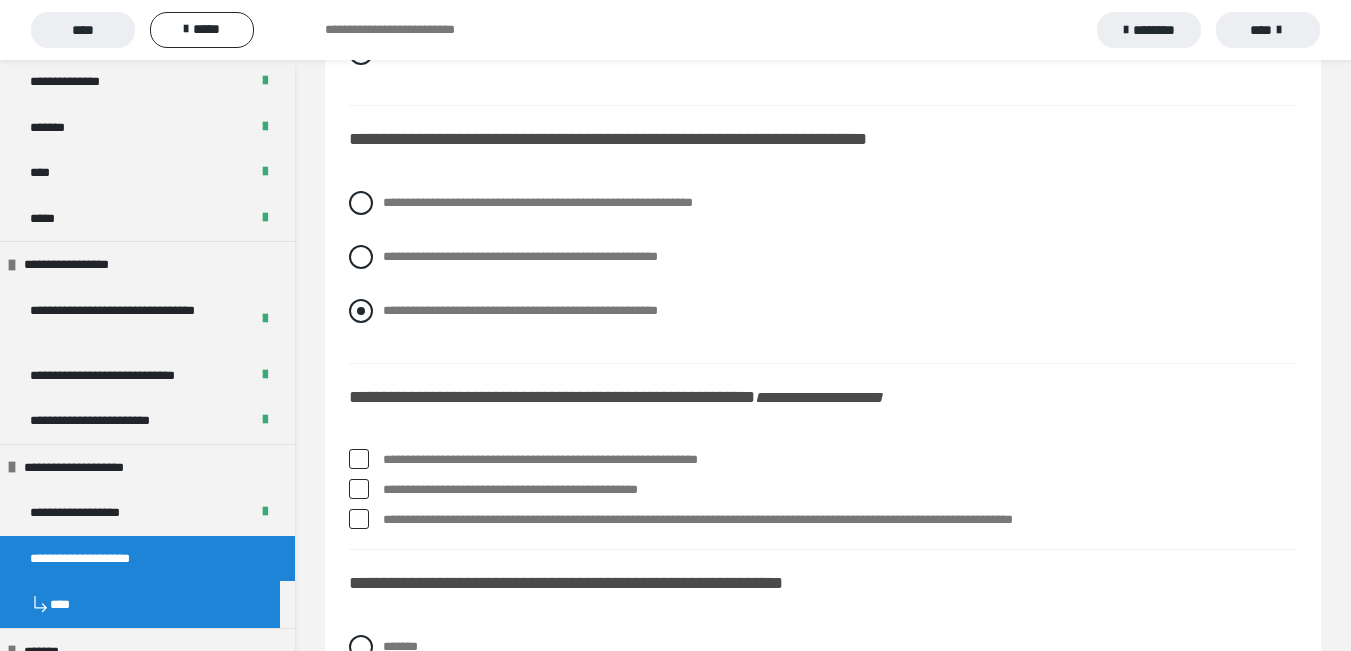 click at bounding box center [361, 311] 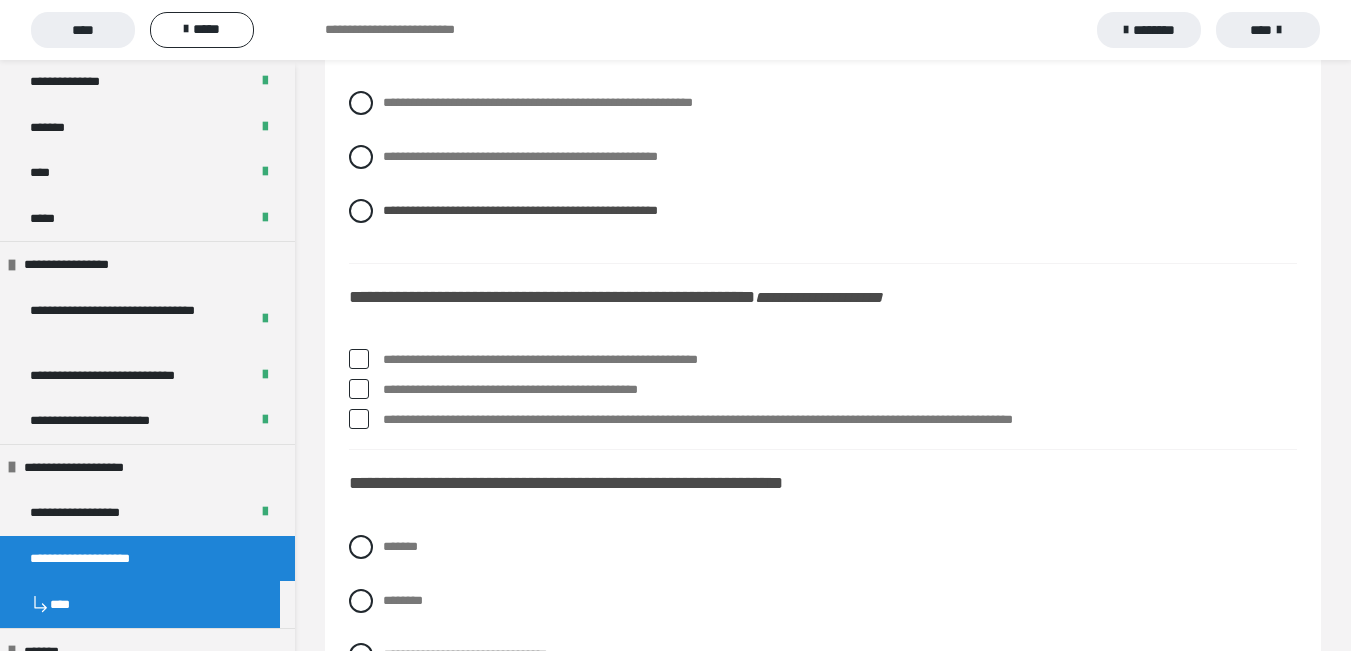 scroll, scrollTop: 2639, scrollLeft: 0, axis: vertical 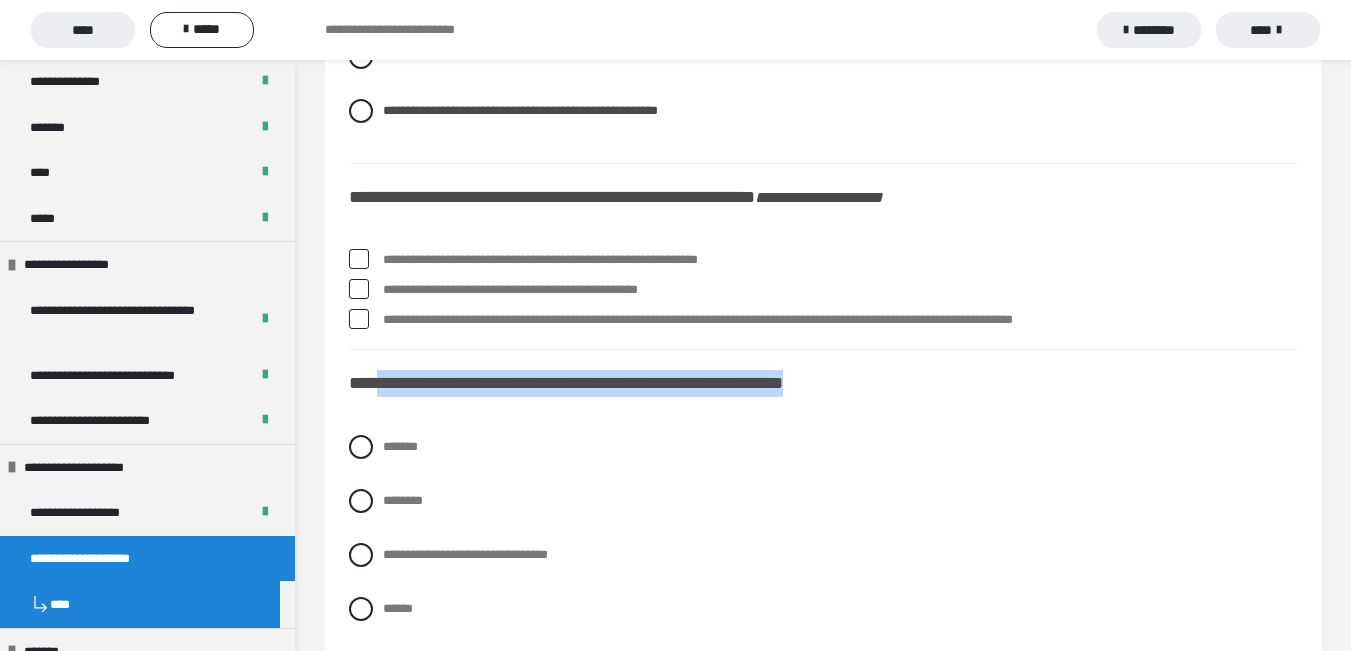drag, startPoint x: 386, startPoint y: 390, endPoint x: 930, endPoint y: 390, distance: 544 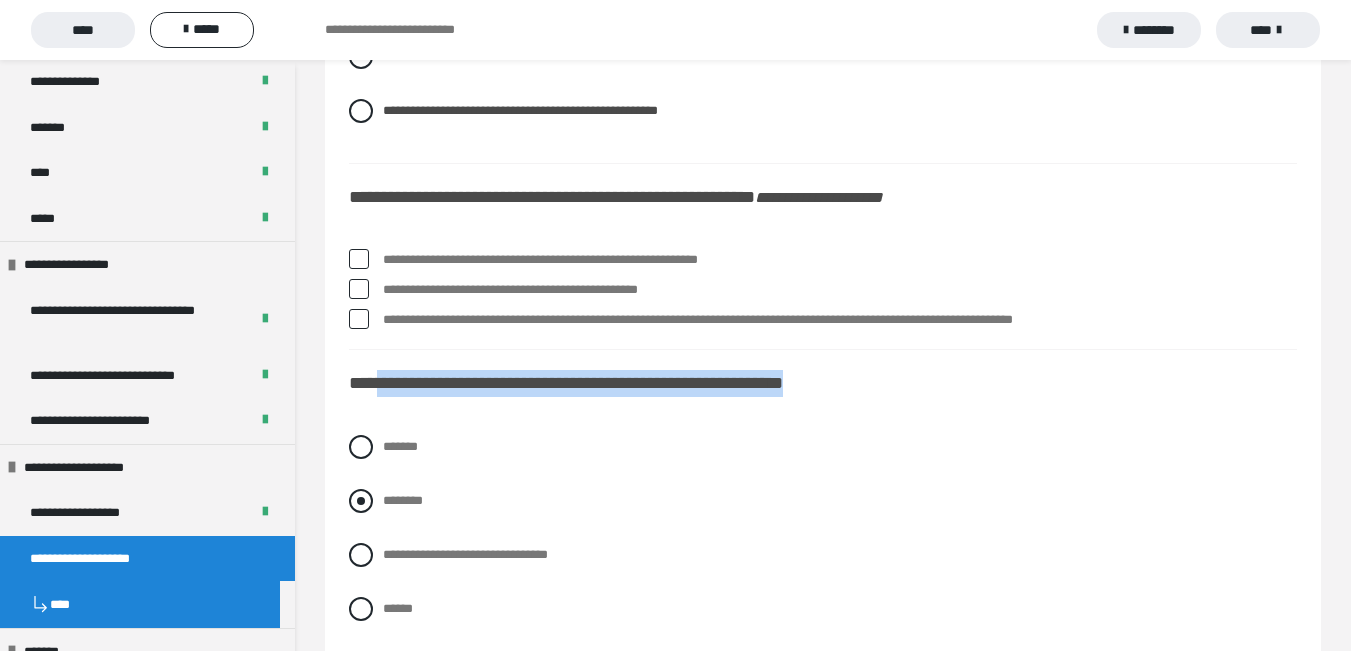 click at bounding box center [361, 501] 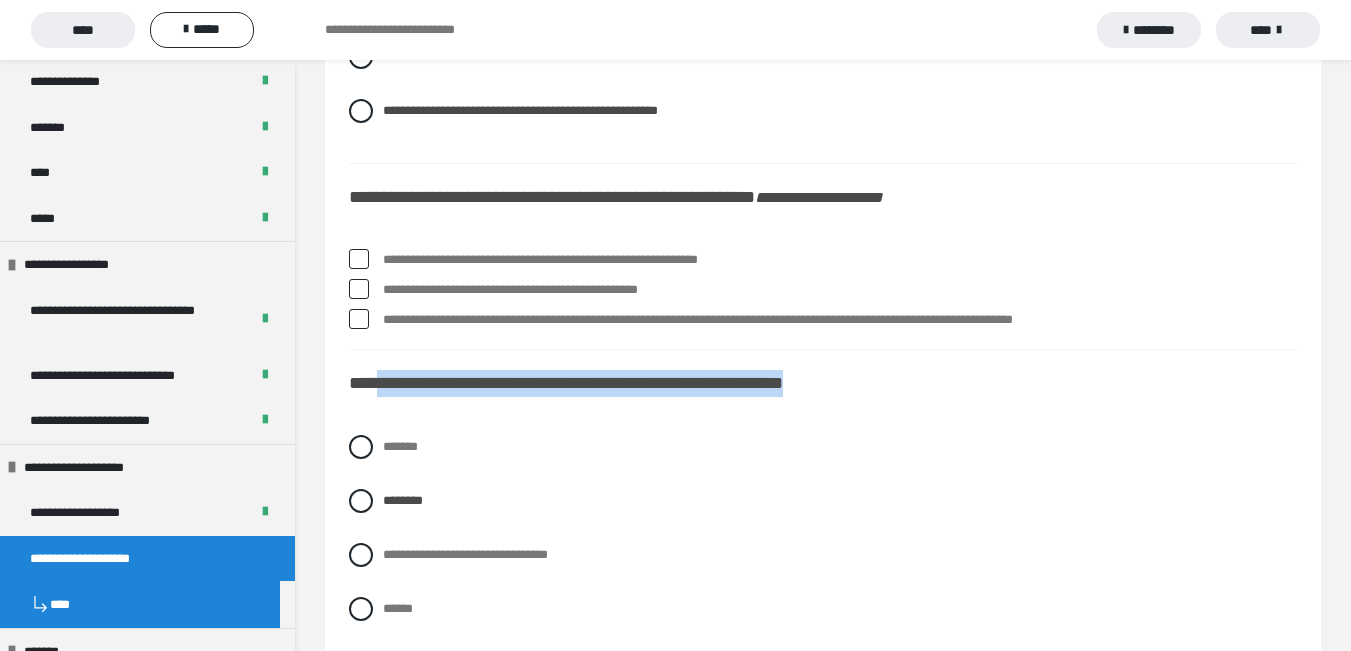click at bounding box center (359, 259) 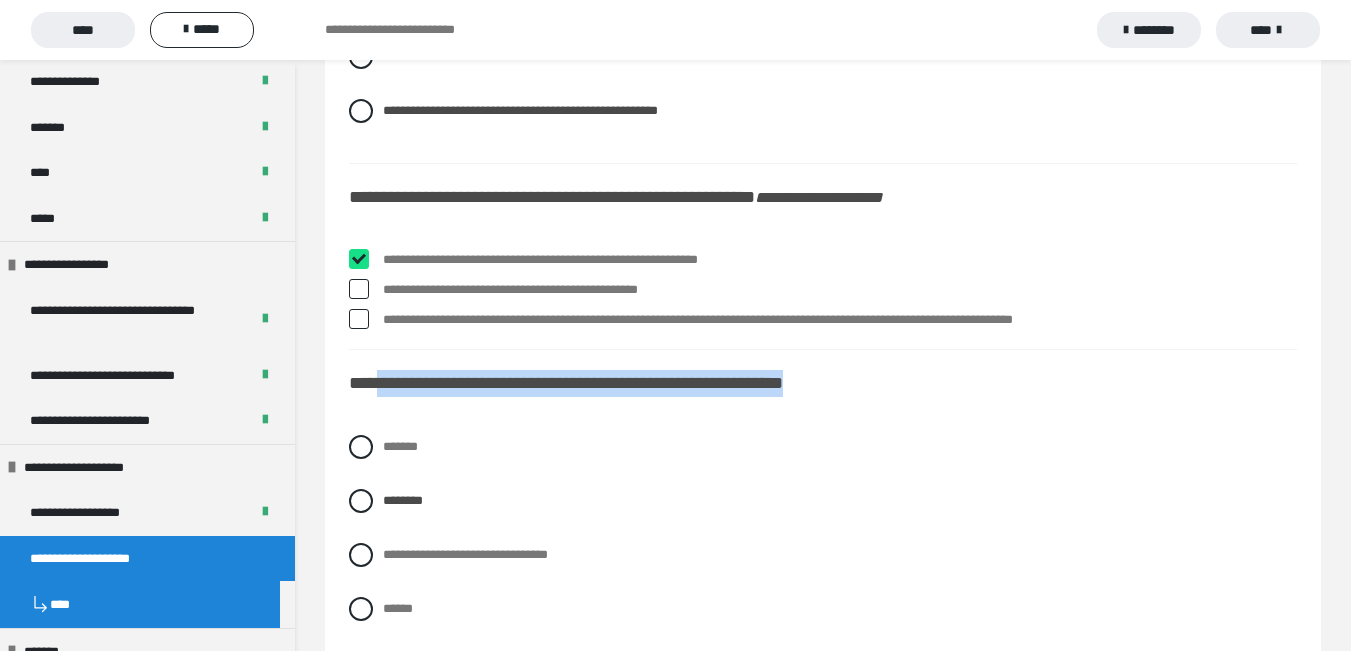 checkbox on "****" 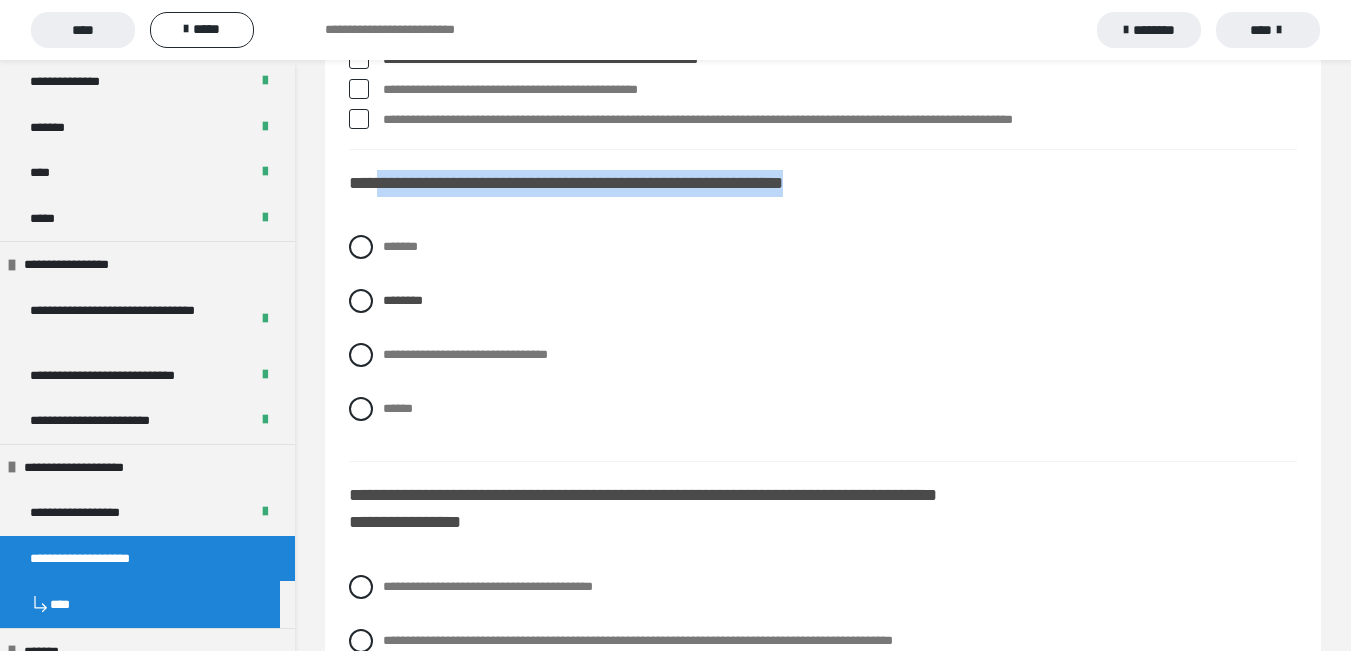 scroll, scrollTop: 3039, scrollLeft: 0, axis: vertical 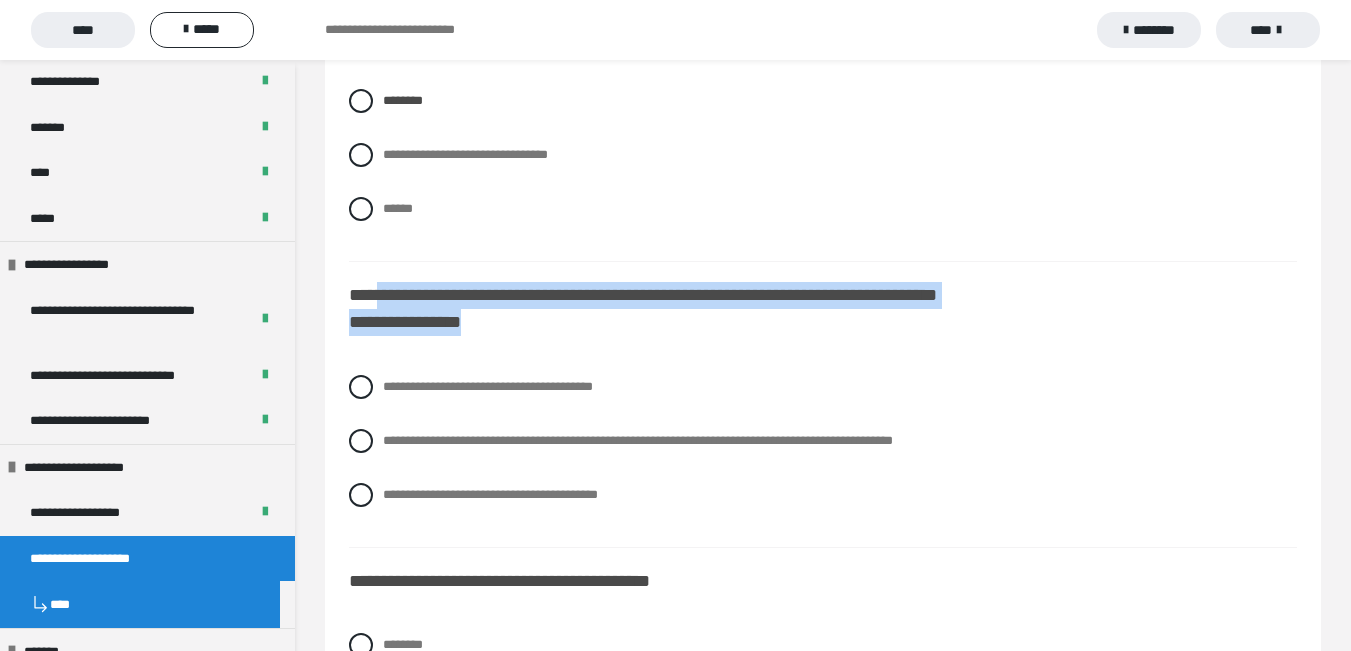drag, startPoint x: 460, startPoint y: 304, endPoint x: 525, endPoint y: 331, distance: 70.38466 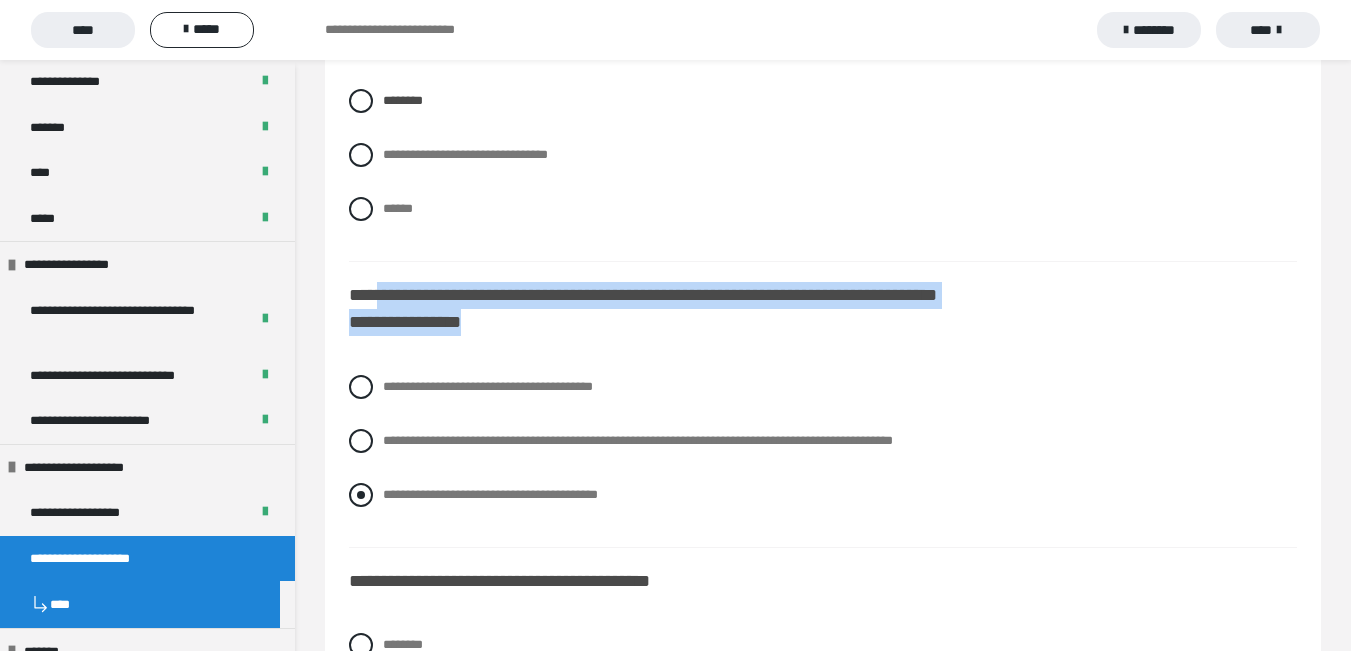 click at bounding box center (361, 495) 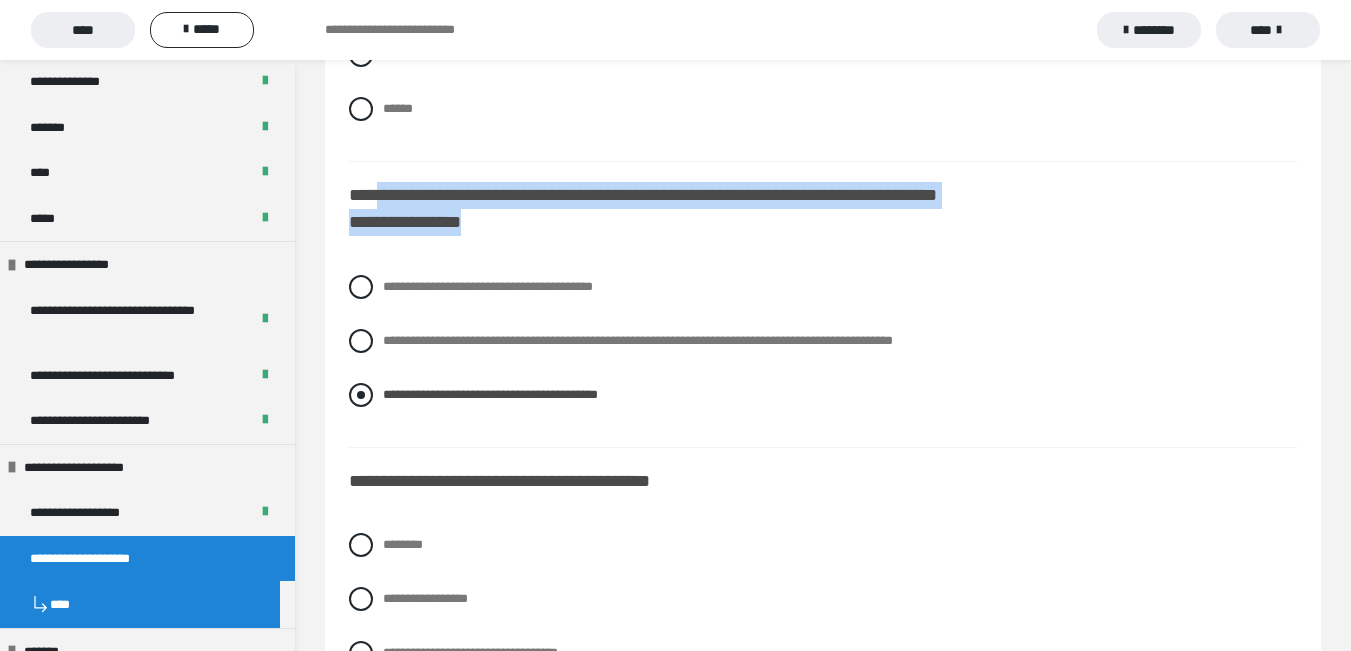 scroll, scrollTop: 3239, scrollLeft: 0, axis: vertical 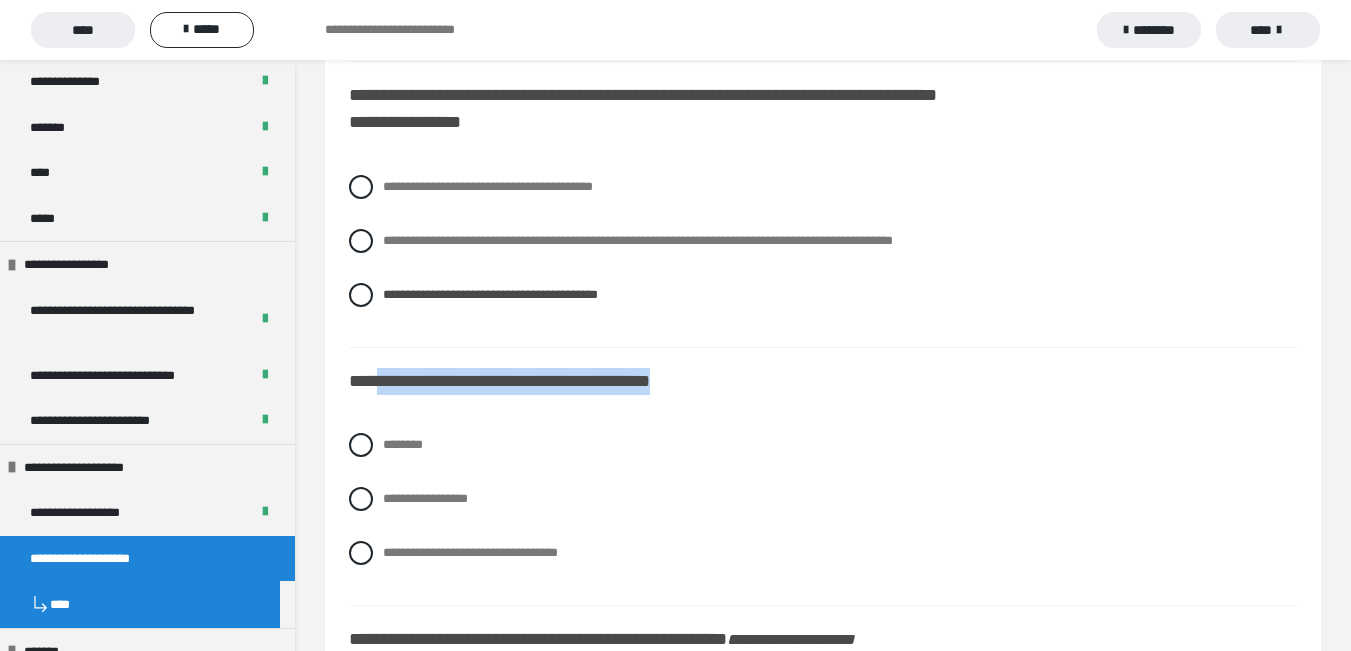 drag, startPoint x: 380, startPoint y: 387, endPoint x: 722, endPoint y: 391, distance: 342.02338 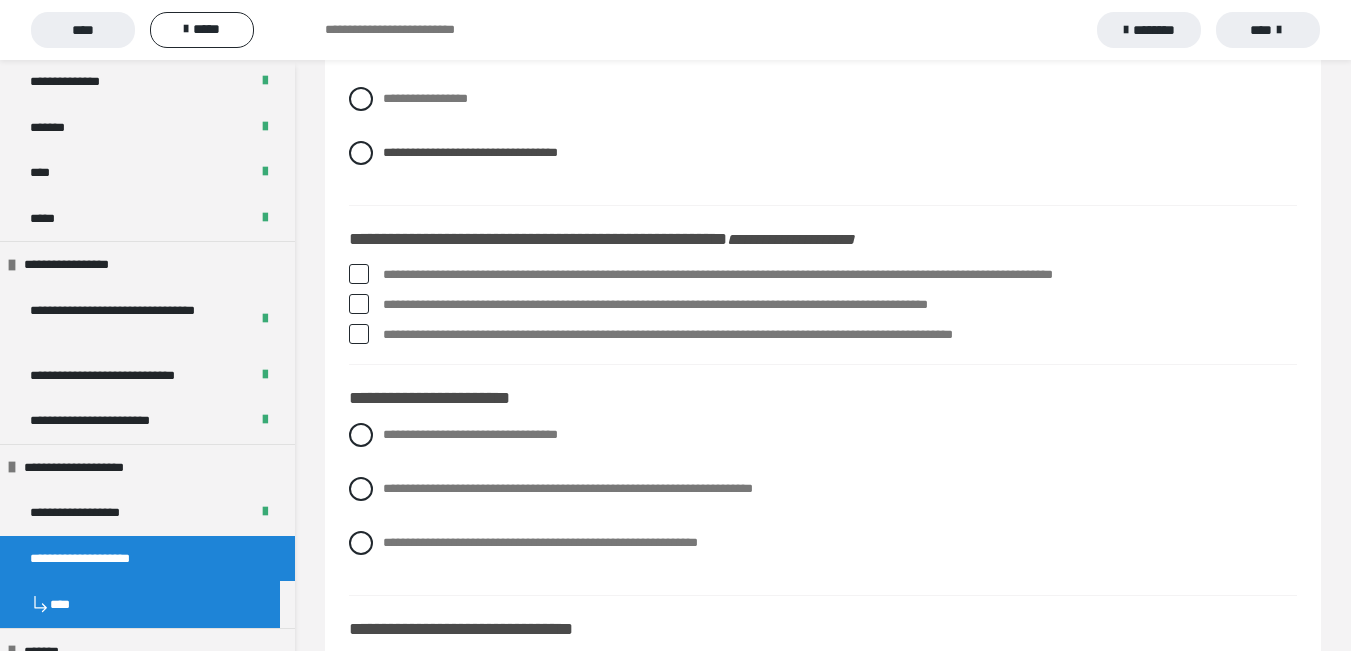 scroll, scrollTop: 3739, scrollLeft: 0, axis: vertical 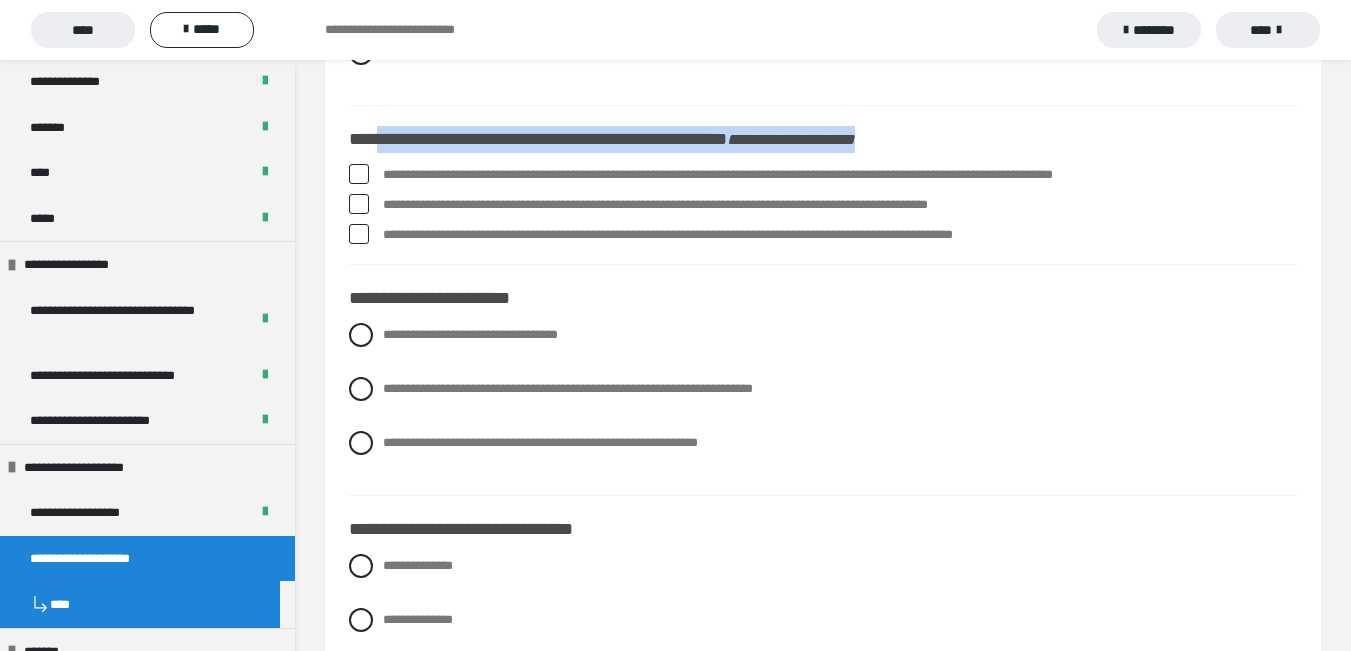 drag, startPoint x: 382, startPoint y: 145, endPoint x: 1035, endPoint y: 146, distance: 653.0008 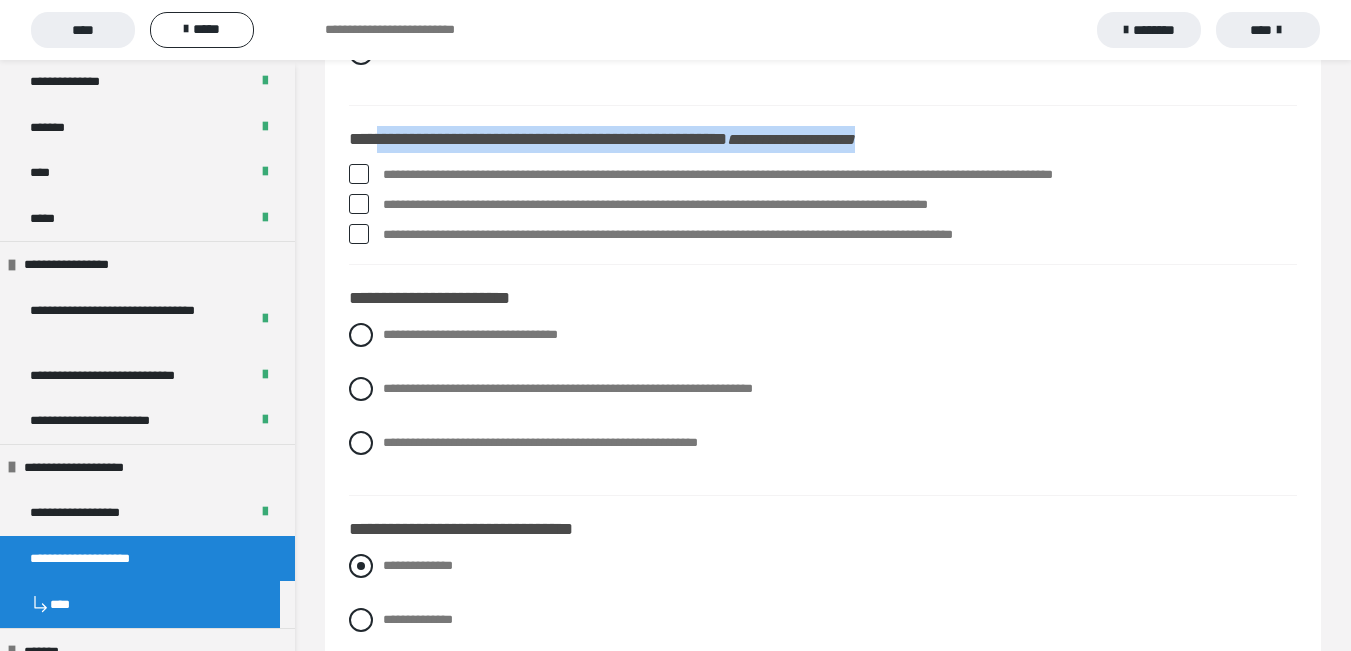 drag, startPoint x: 362, startPoint y: 446, endPoint x: 467, endPoint y: 560, distance: 154.98709 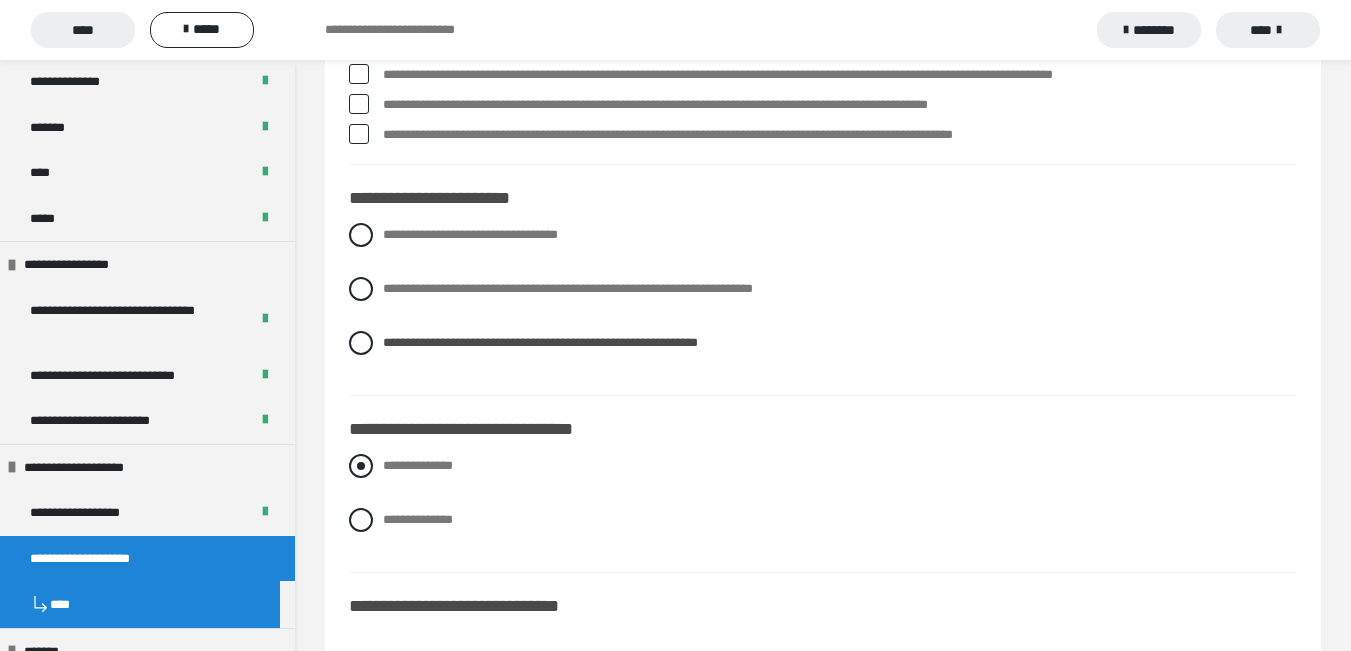 scroll, scrollTop: 3939, scrollLeft: 0, axis: vertical 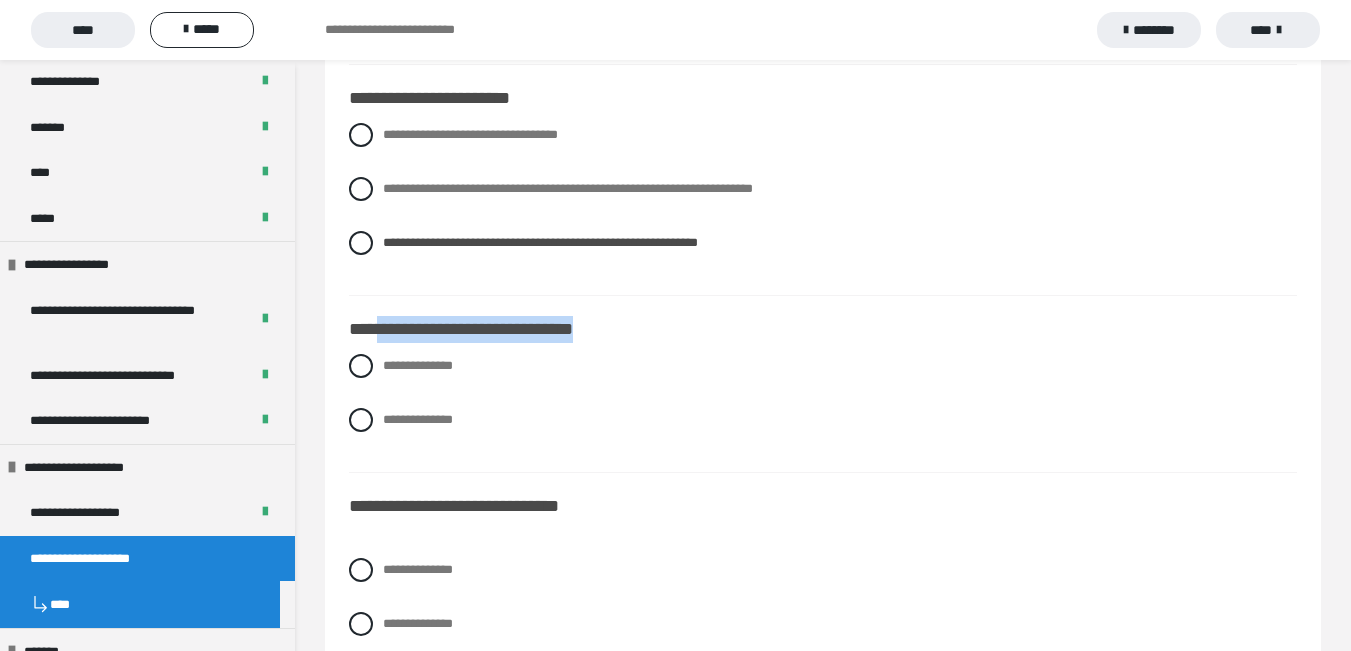 drag, startPoint x: 380, startPoint y: 333, endPoint x: 638, endPoint y: 339, distance: 258.06976 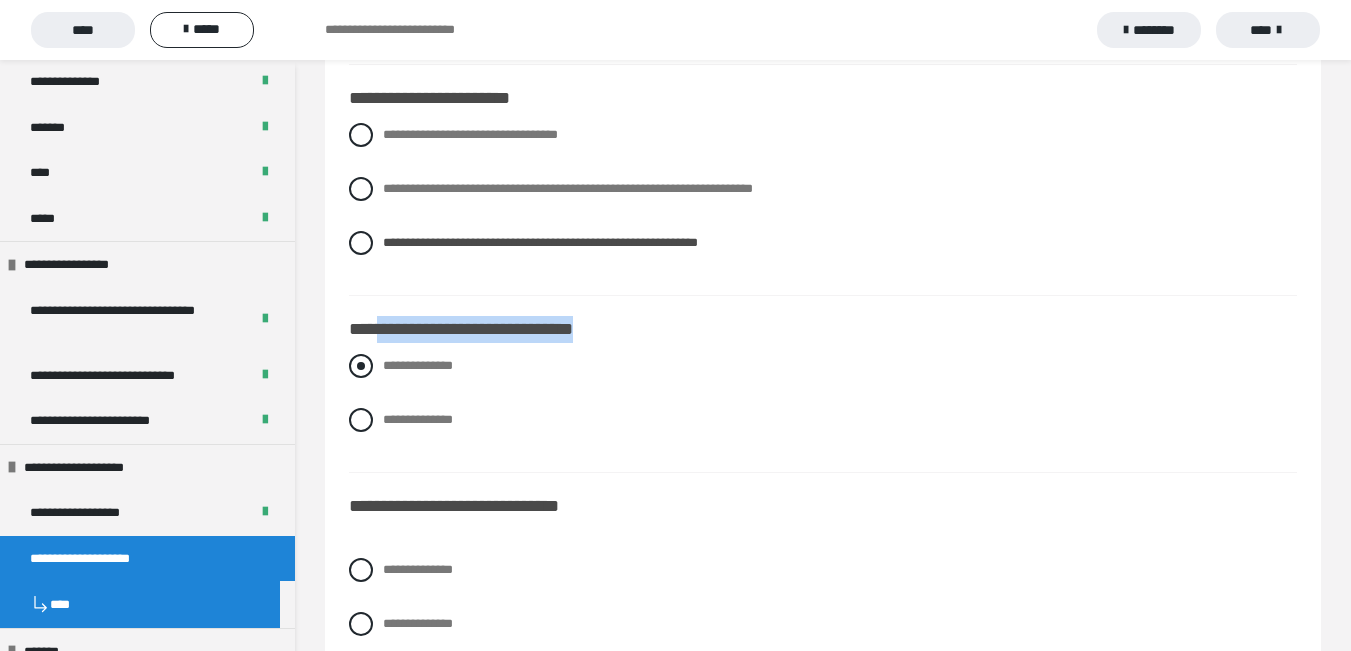 click on "**********" at bounding box center [823, 366] 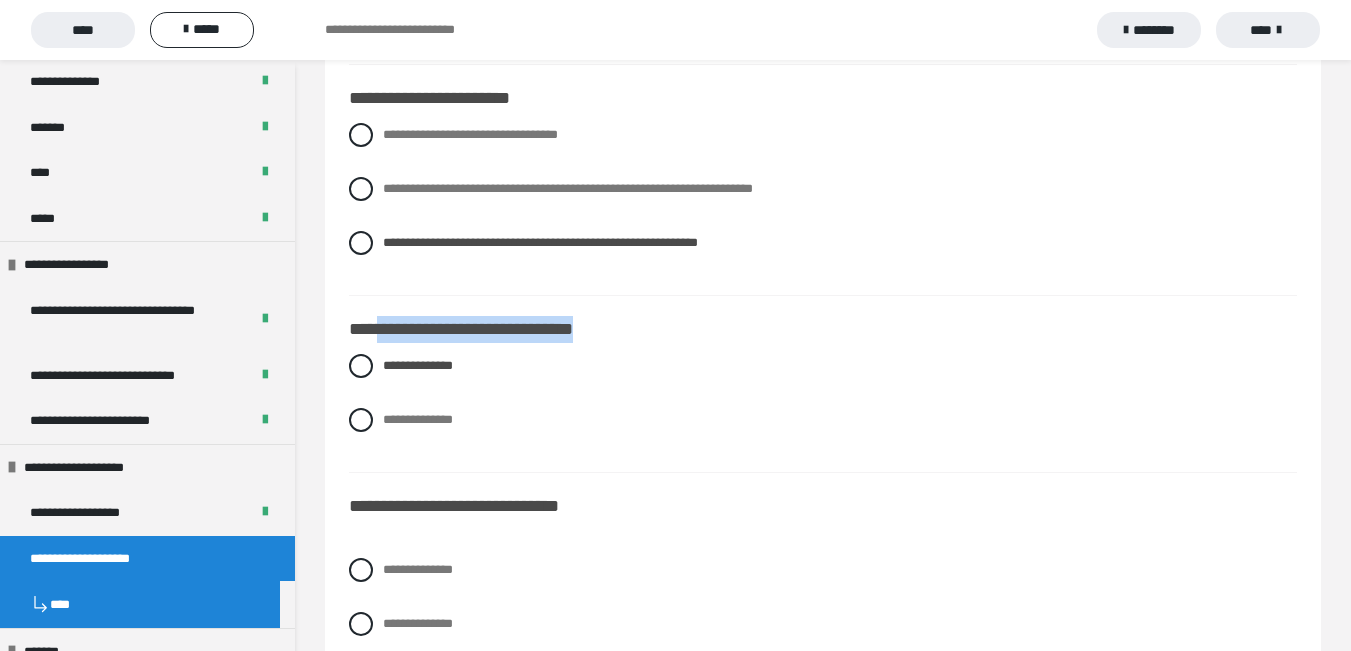 scroll, scrollTop: 4139, scrollLeft: 0, axis: vertical 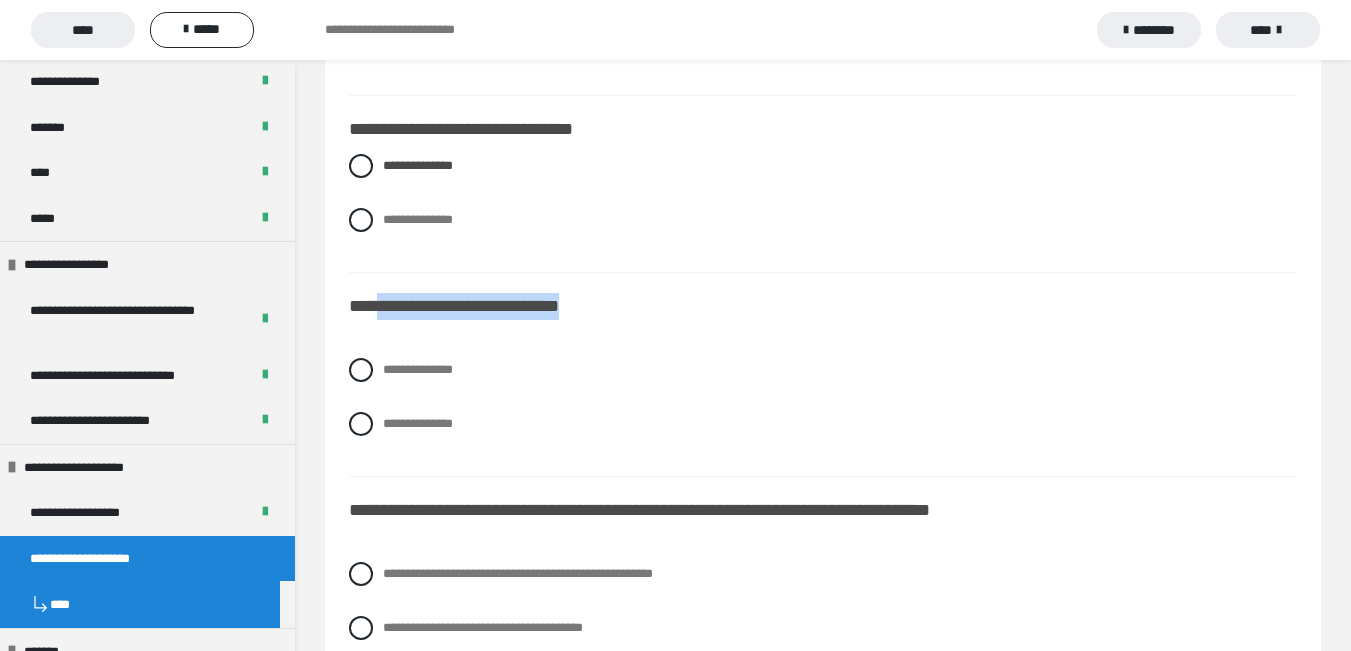 drag, startPoint x: 389, startPoint y: 310, endPoint x: 630, endPoint y: 314, distance: 241.03319 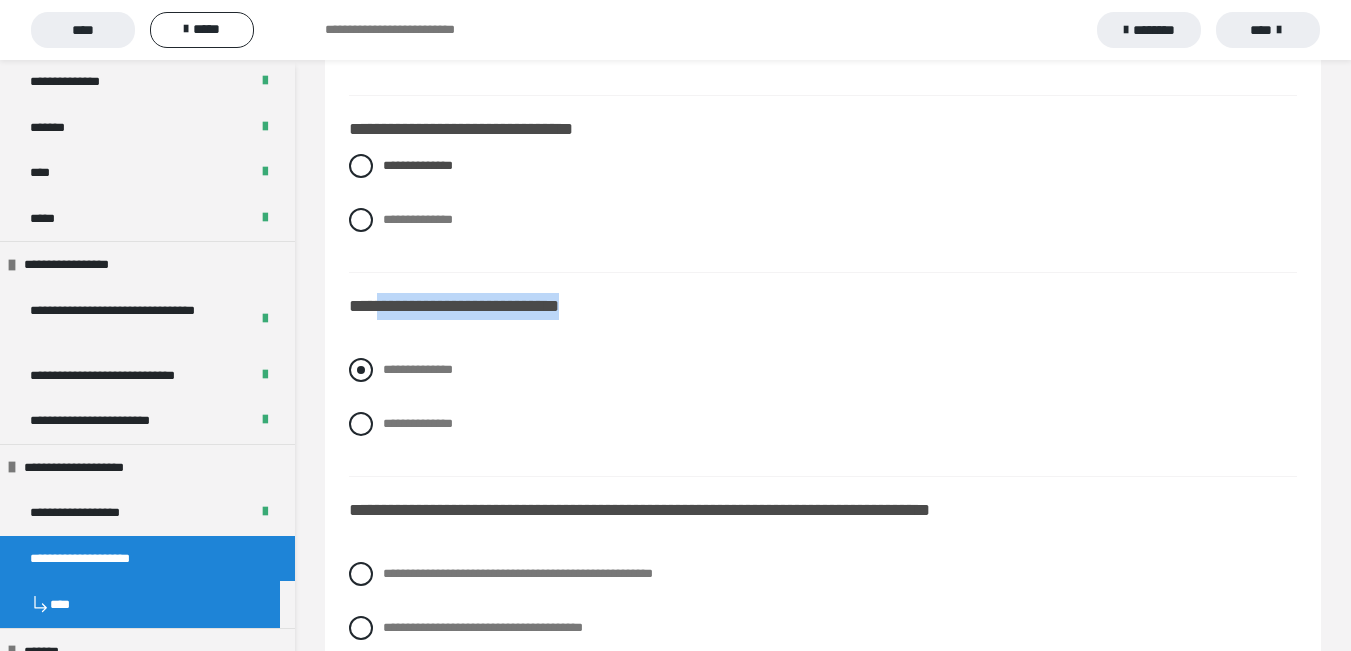 click at bounding box center (361, 370) 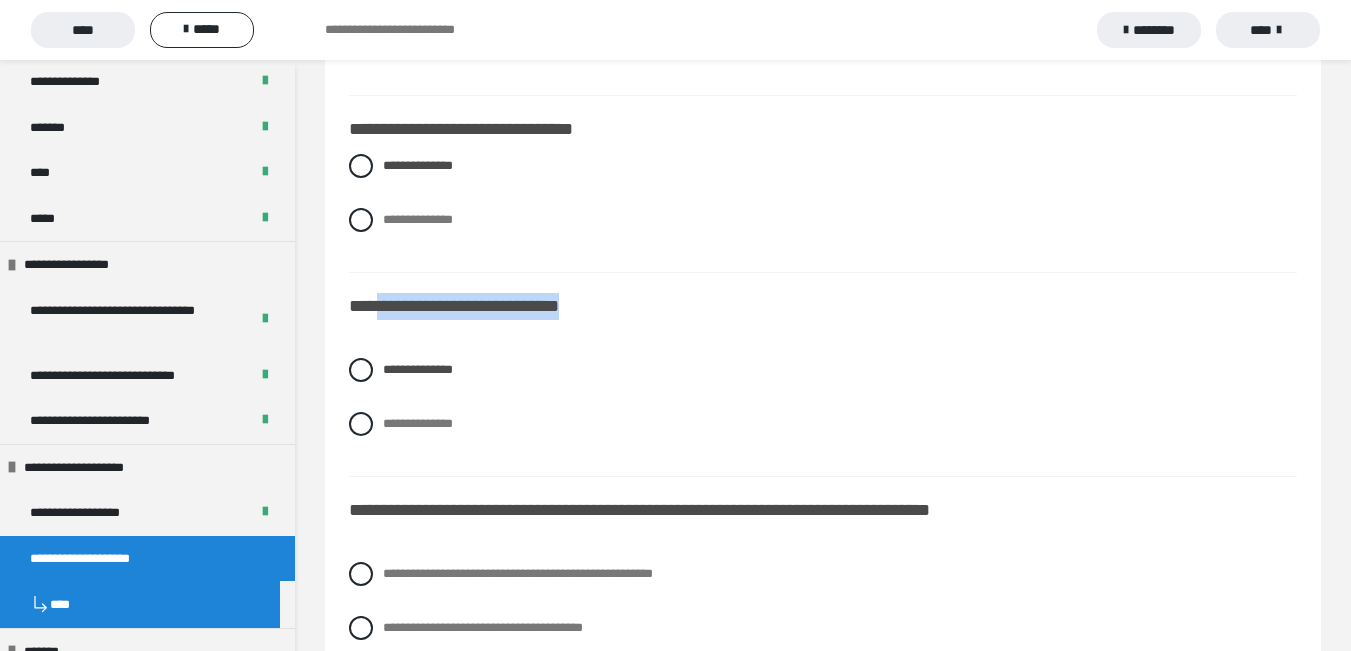 scroll, scrollTop: 4339, scrollLeft: 0, axis: vertical 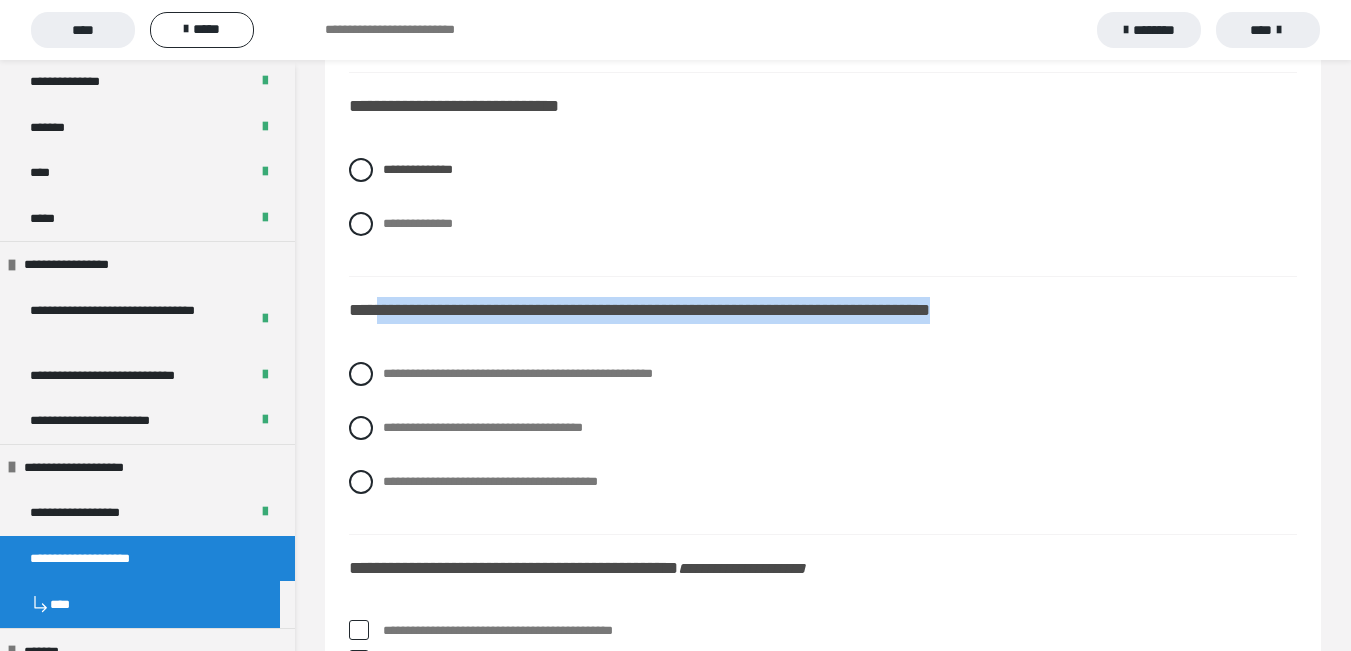 drag, startPoint x: 386, startPoint y: 315, endPoint x: 1058, endPoint y: 314, distance: 672.00073 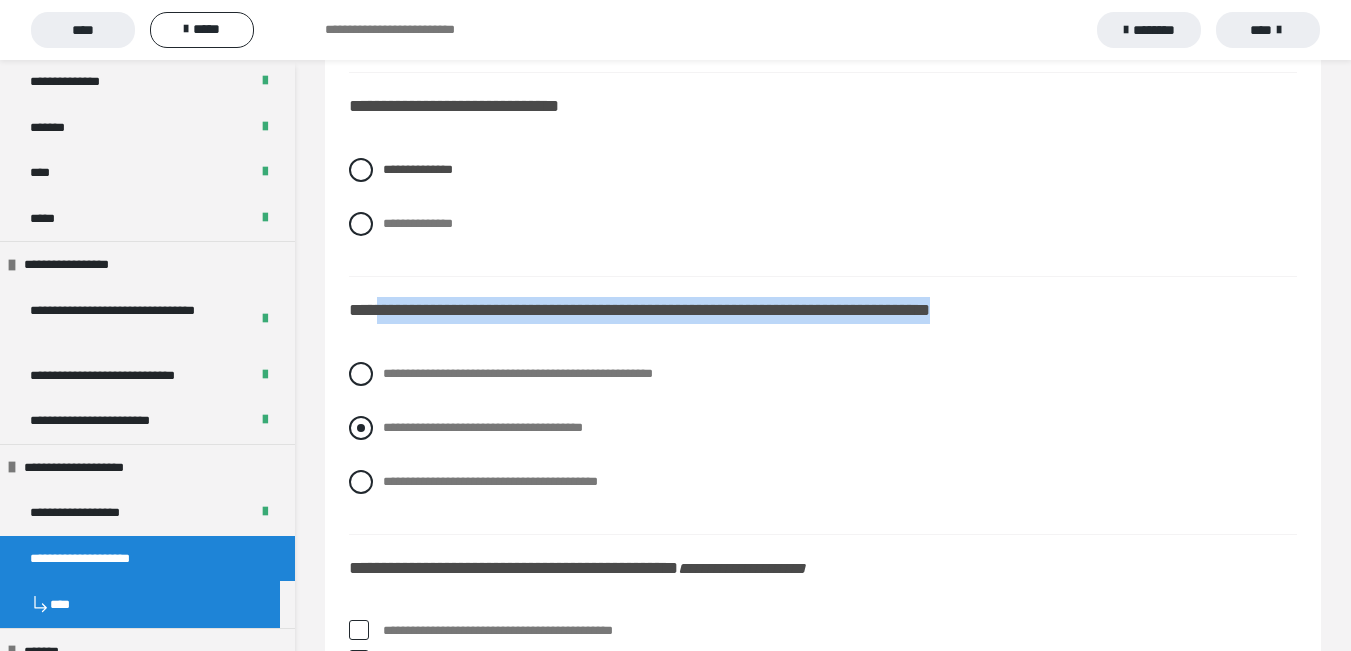 click on "**********" at bounding box center [823, 428] 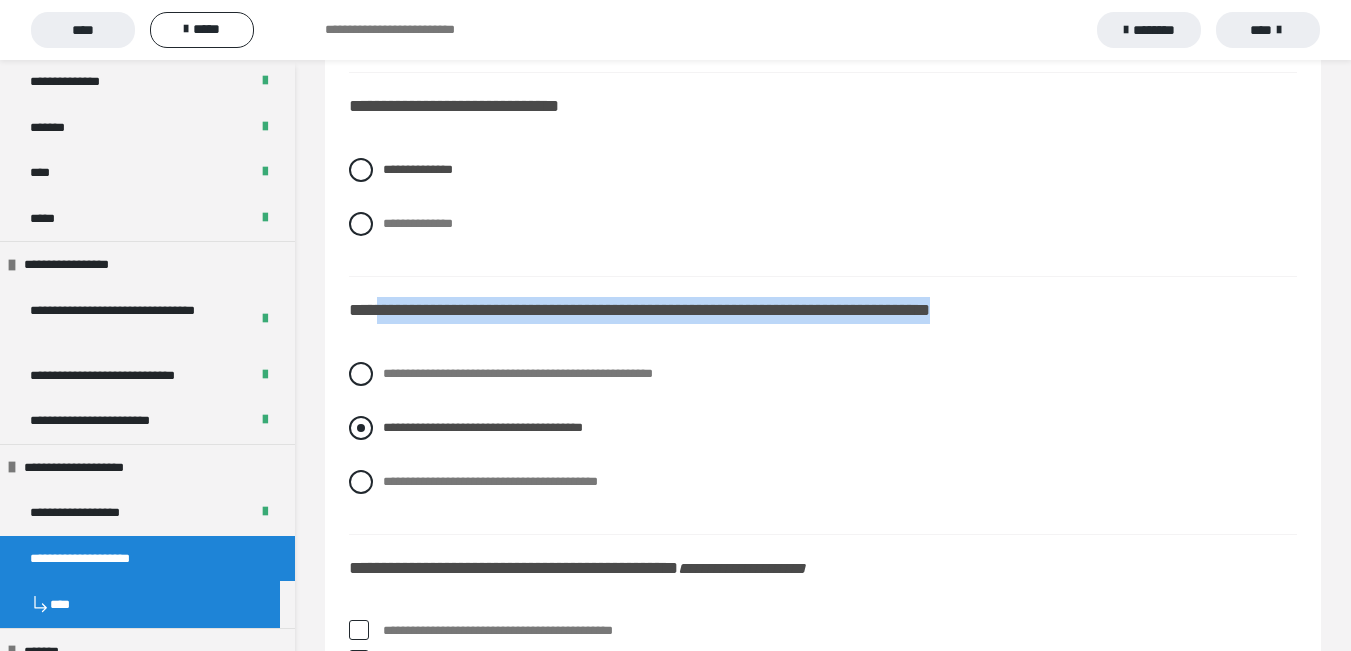 click at bounding box center (361, 428) 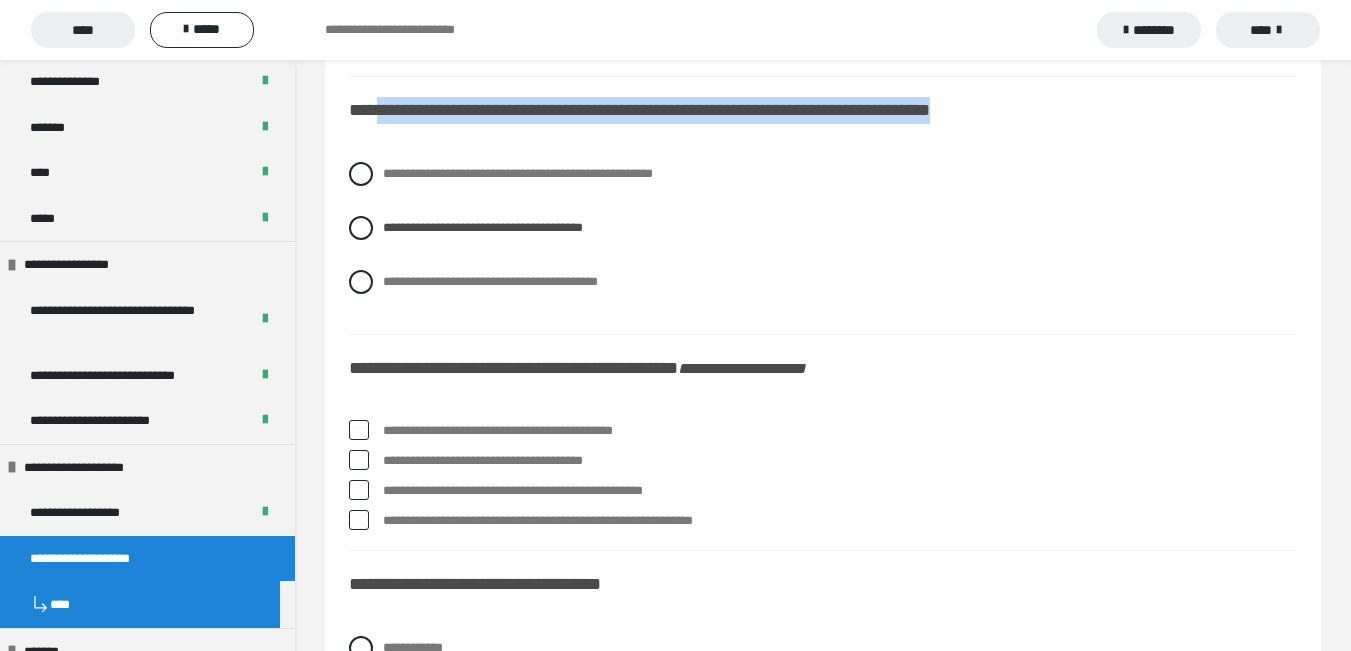 scroll, scrollTop: 4739, scrollLeft: 0, axis: vertical 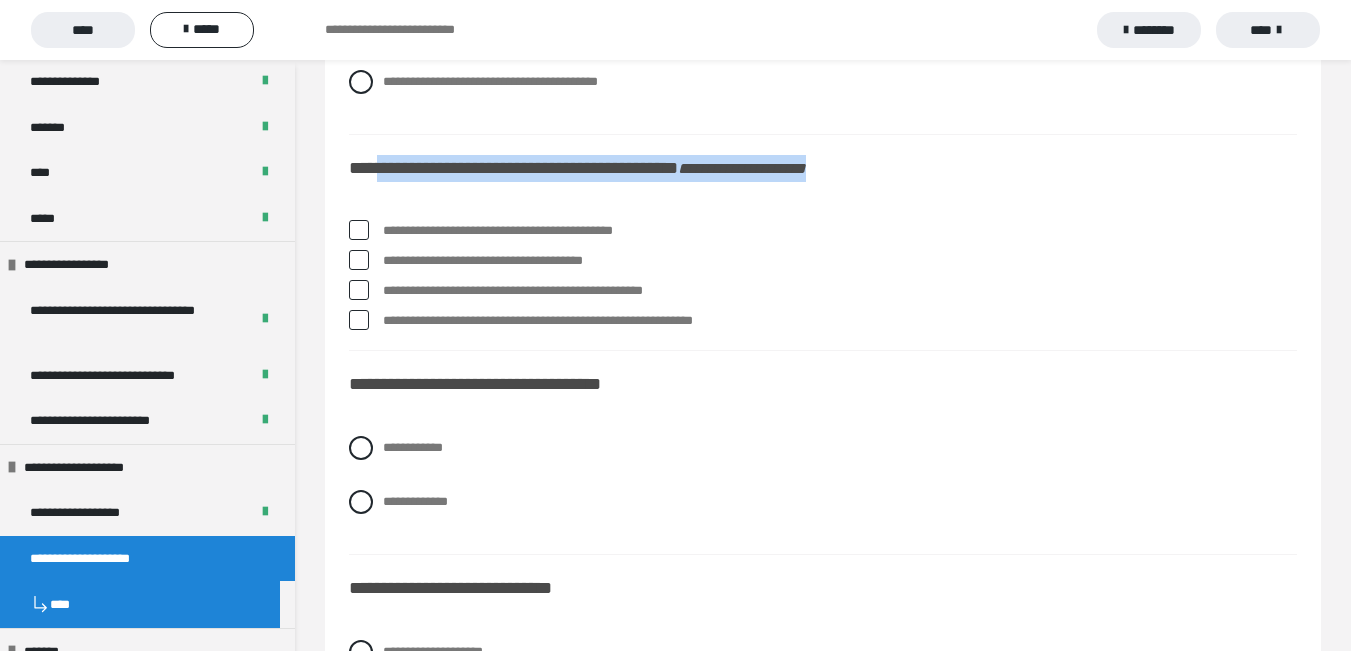 drag, startPoint x: 379, startPoint y: 175, endPoint x: 916, endPoint y: 172, distance: 537.00836 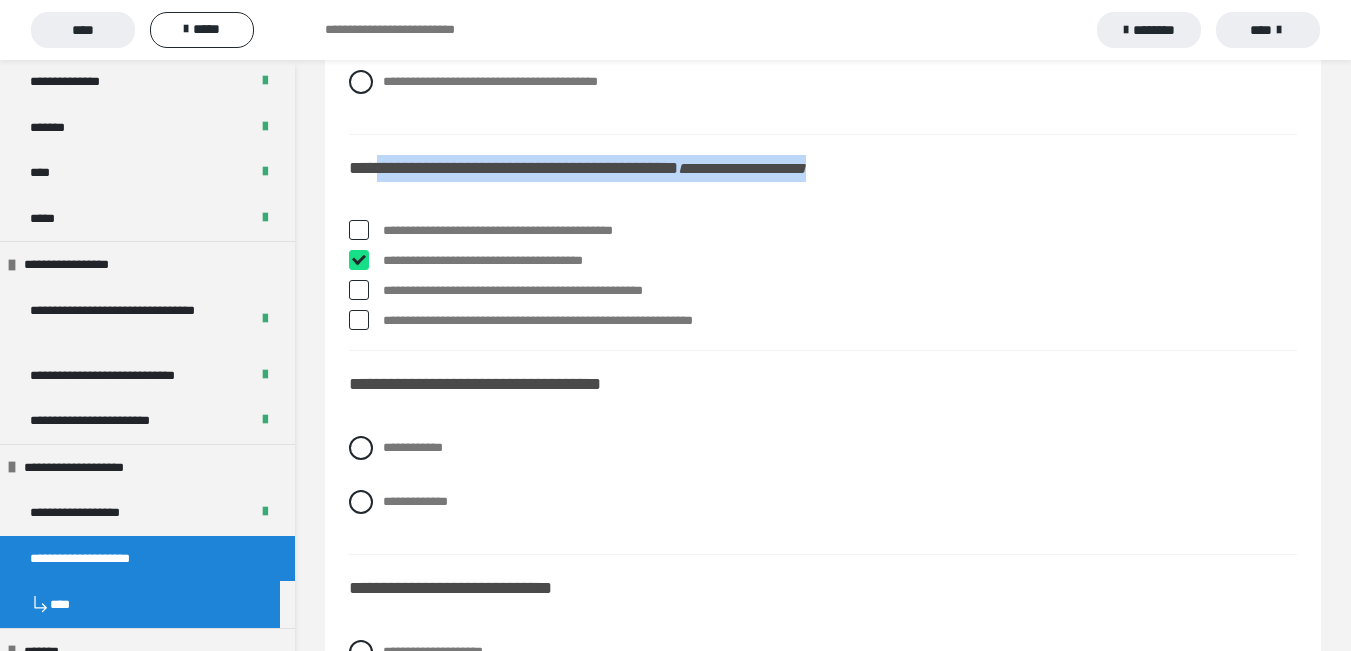 checkbox on "****" 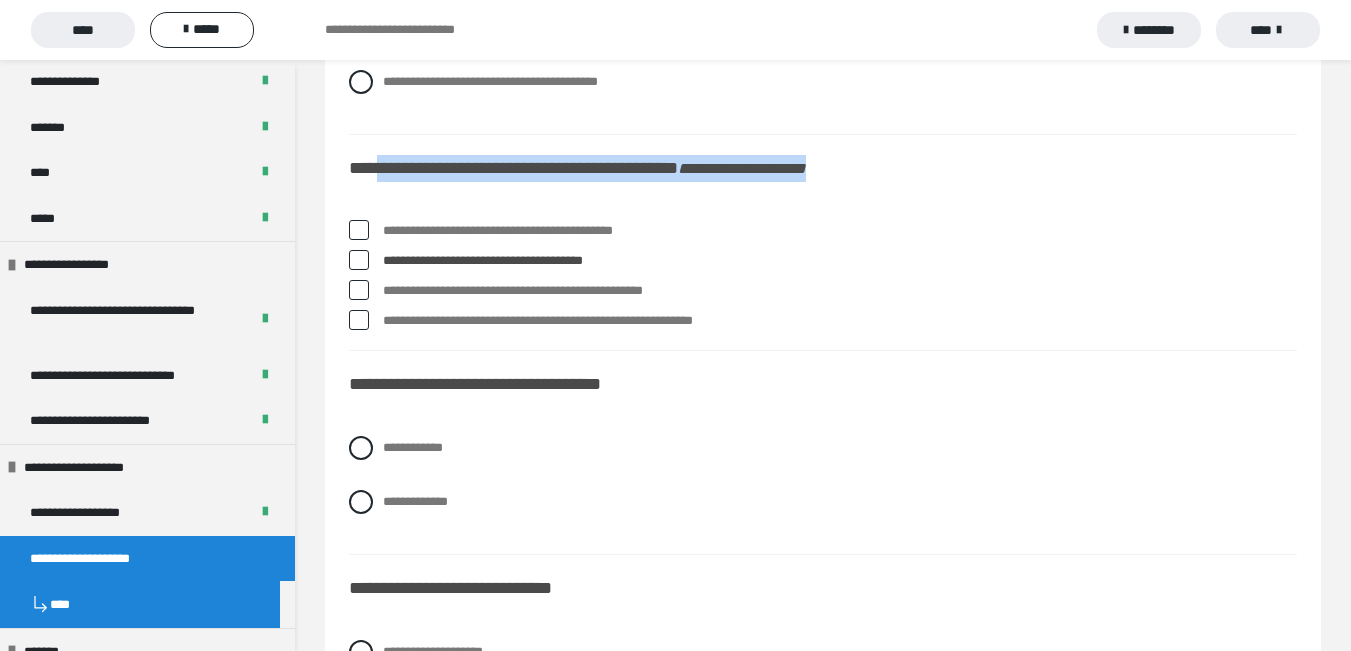 click at bounding box center [359, 320] 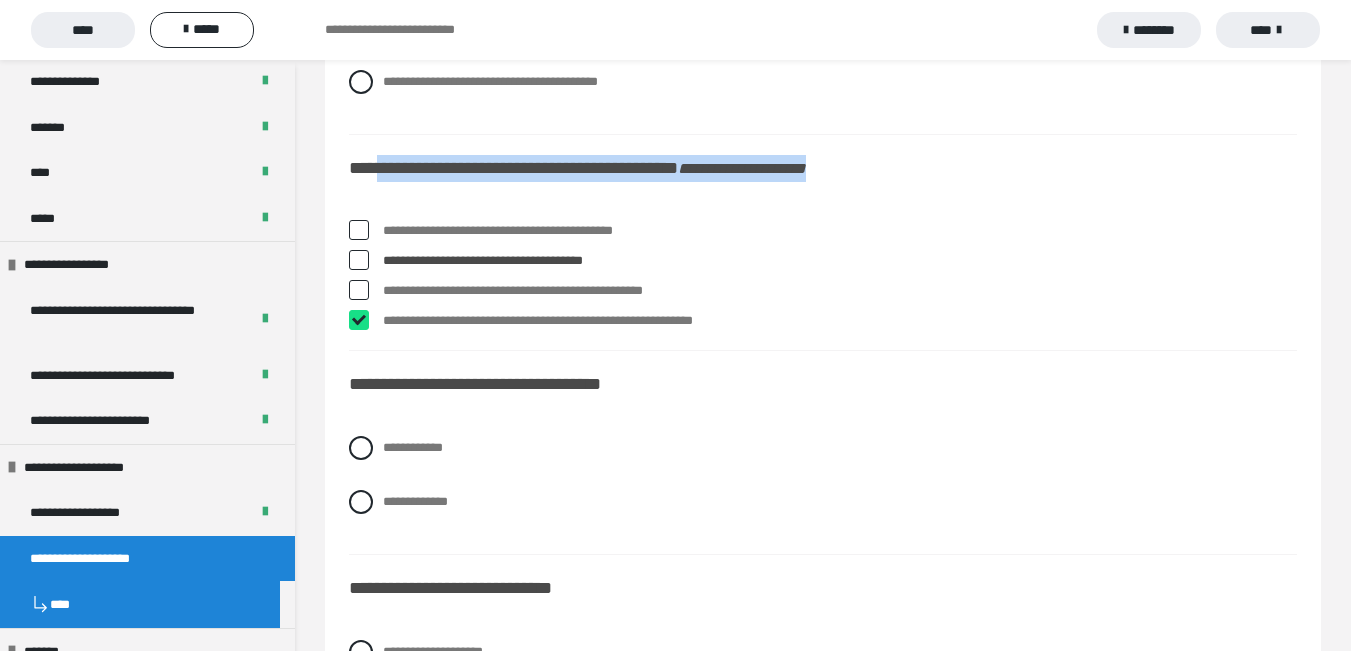 checkbox on "****" 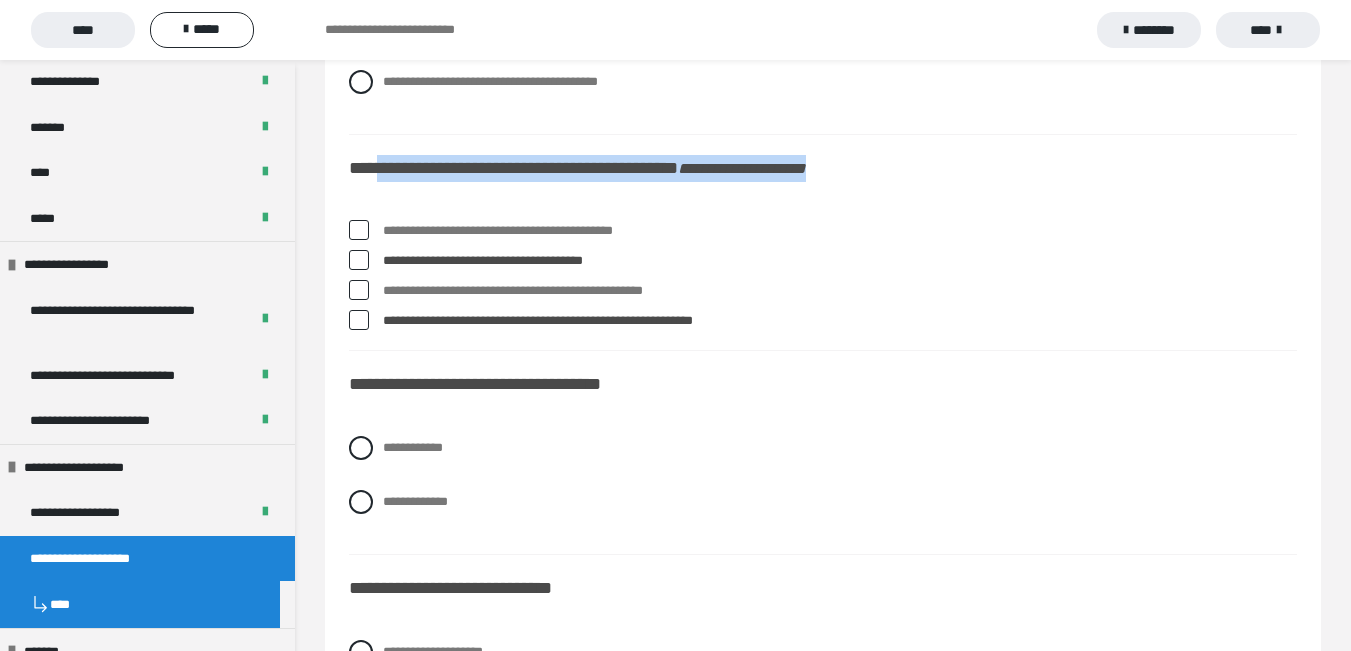 scroll, scrollTop: 4839, scrollLeft: 0, axis: vertical 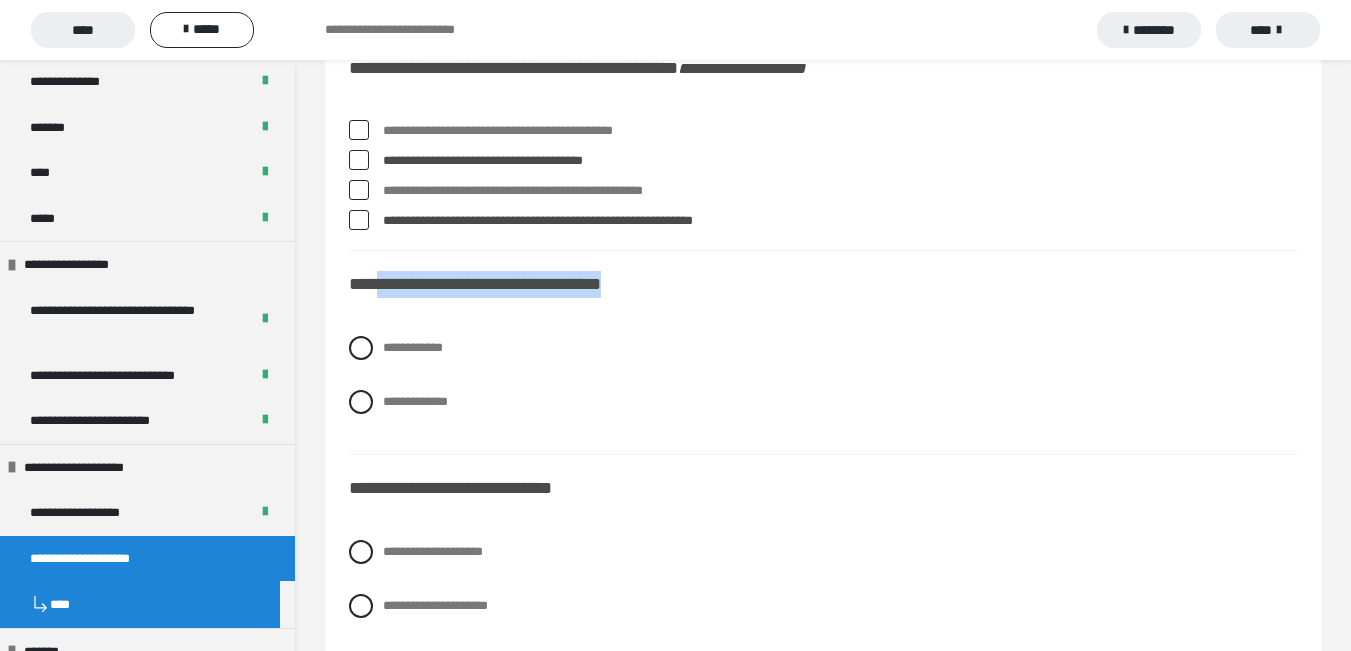 drag, startPoint x: 383, startPoint y: 290, endPoint x: 644, endPoint y: 292, distance: 261.00766 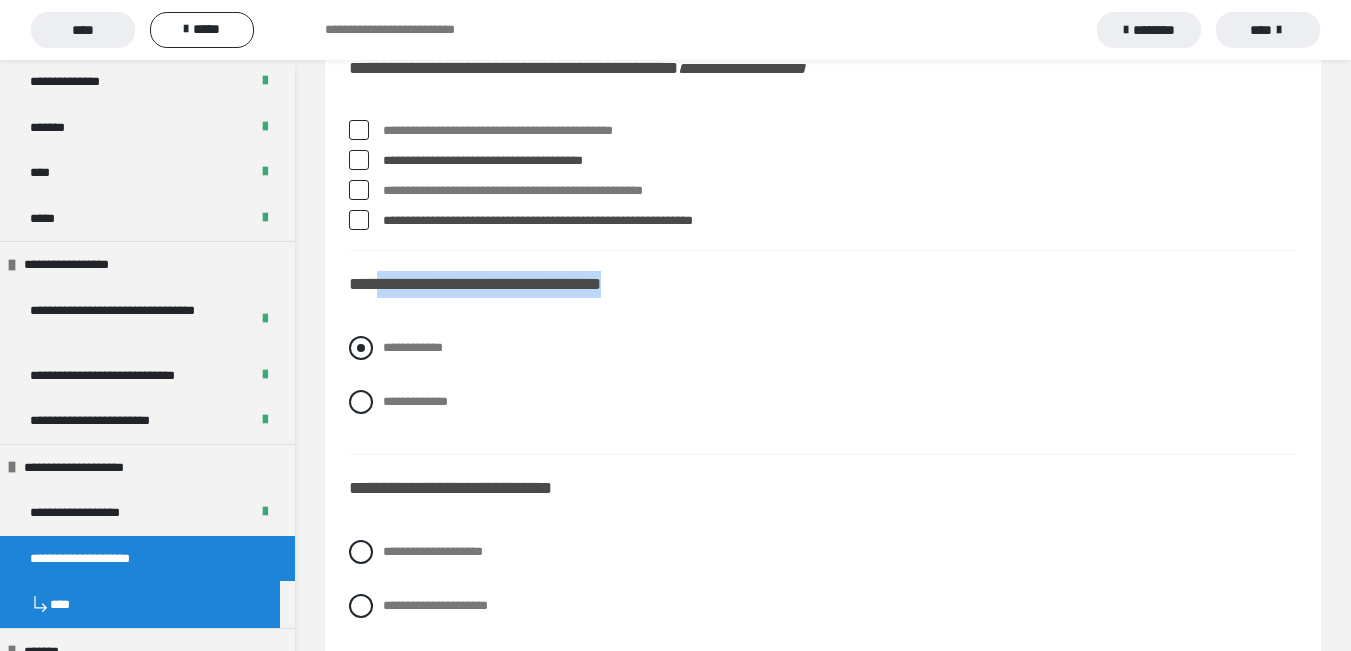 click at bounding box center (361, 348) 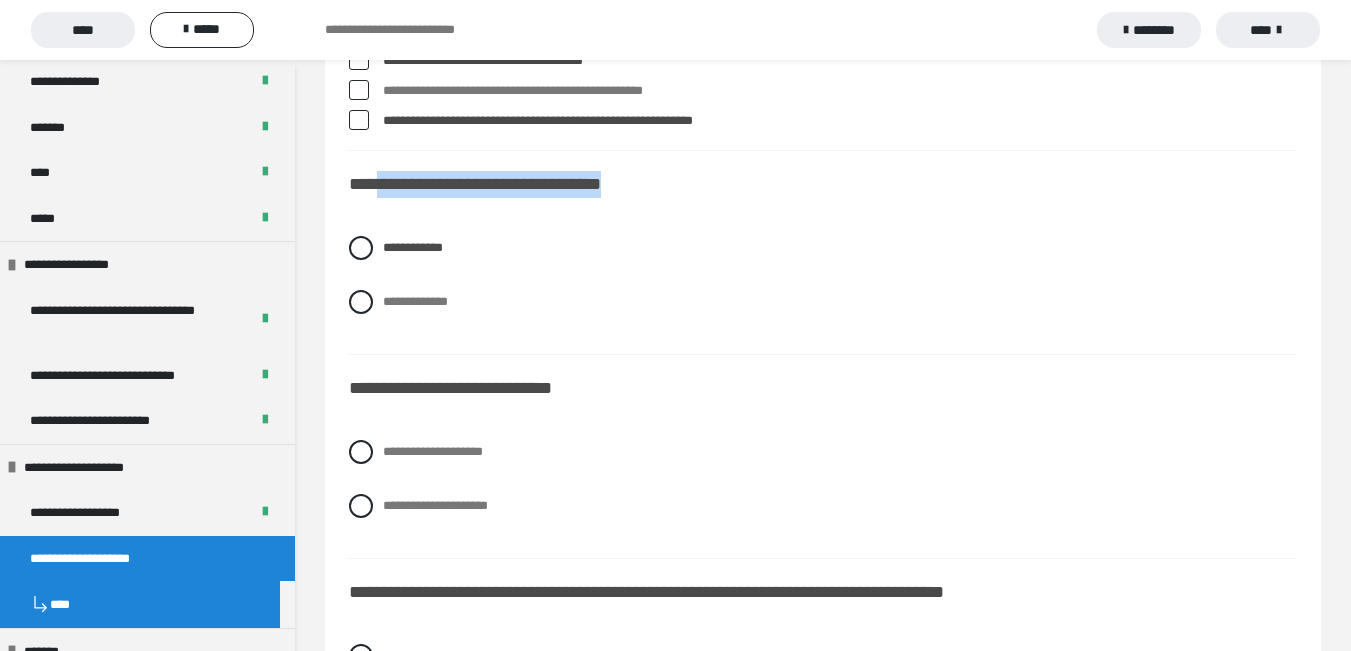 scroll, scrollTop: 5039, scrollLeft: 0, axis: vertical 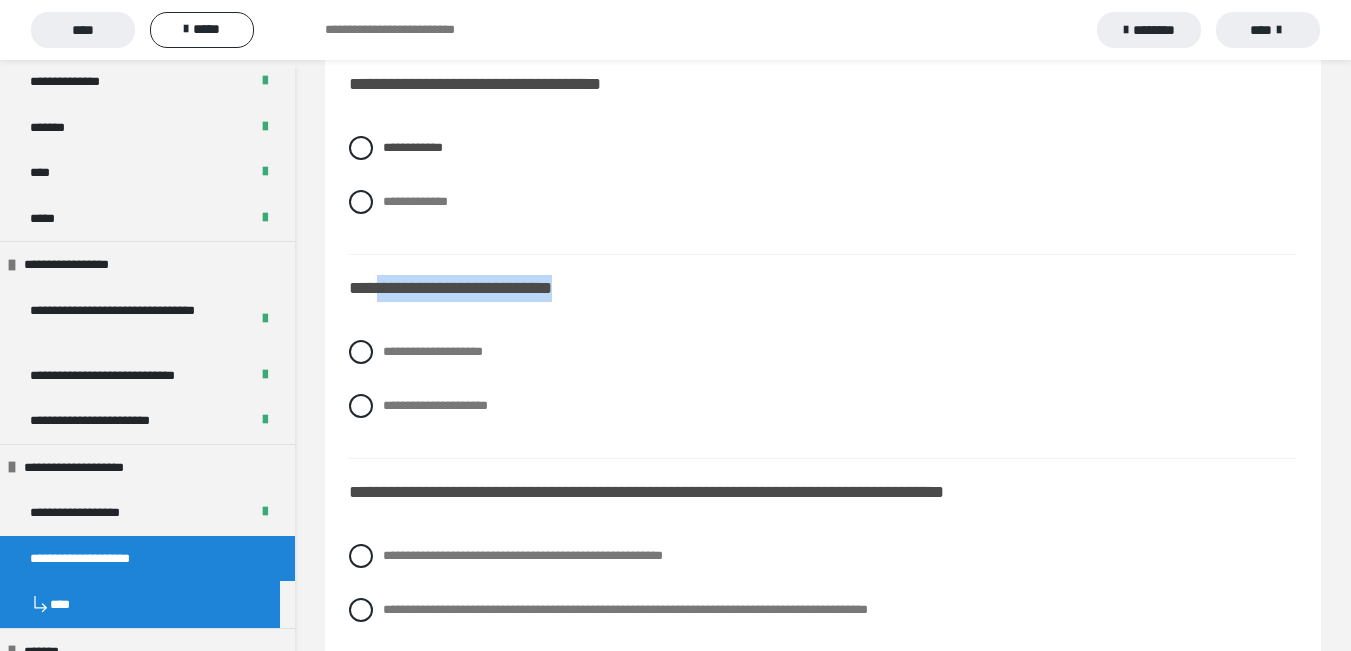 drag, startPoint x: 460, startPoint y: 296, endPoint x: 622, endPoint y: 295, distance: 162.00308 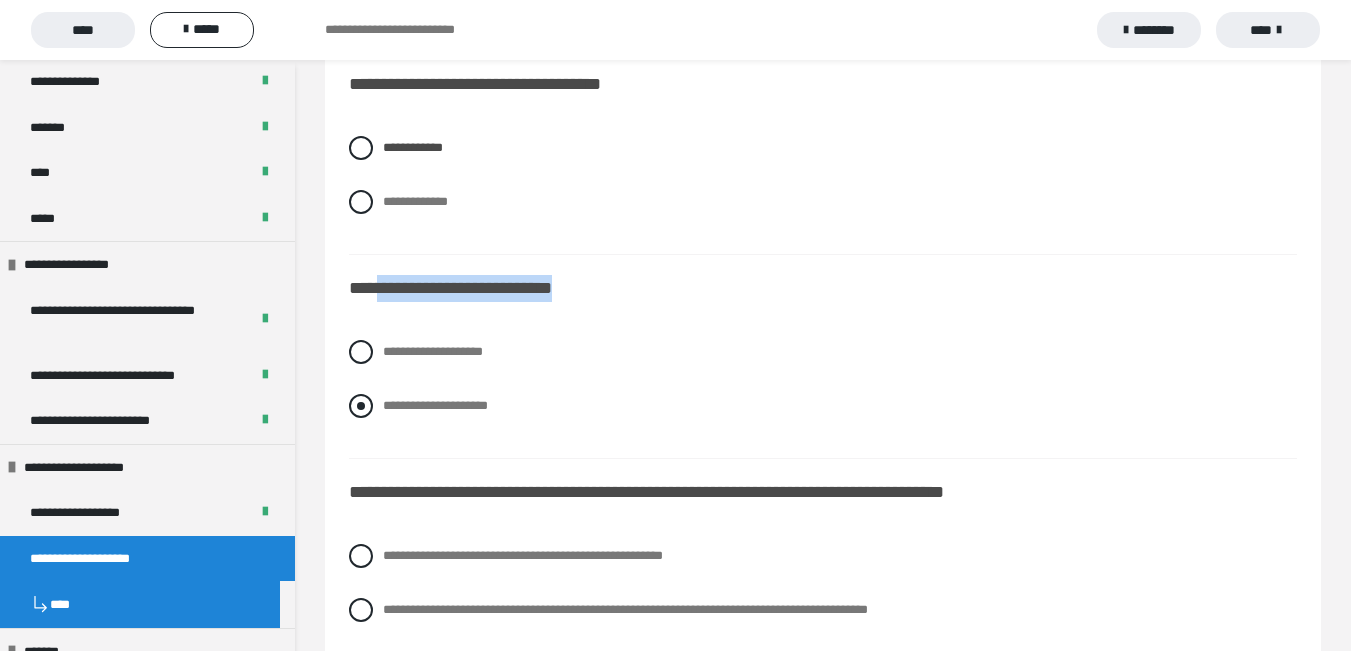 click at bounding box center (361, 406) 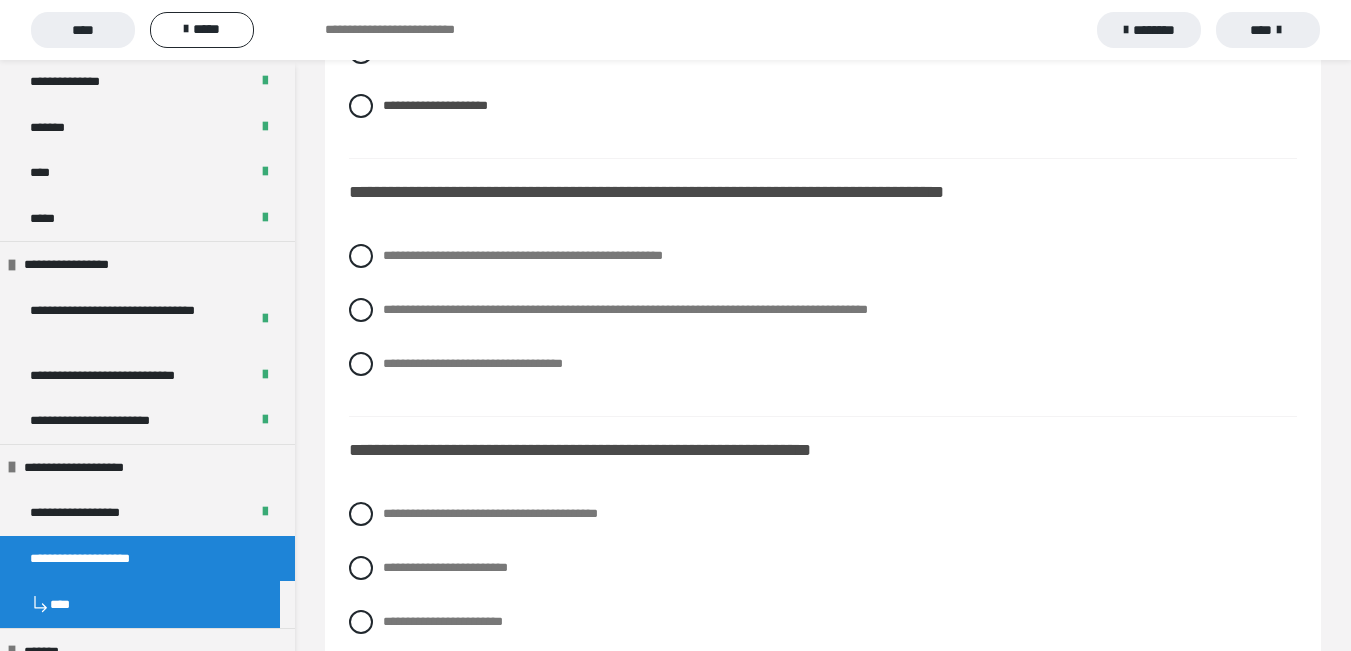 scroll, scrollTop: 5439, scrollLeft: 0, axis: vertical 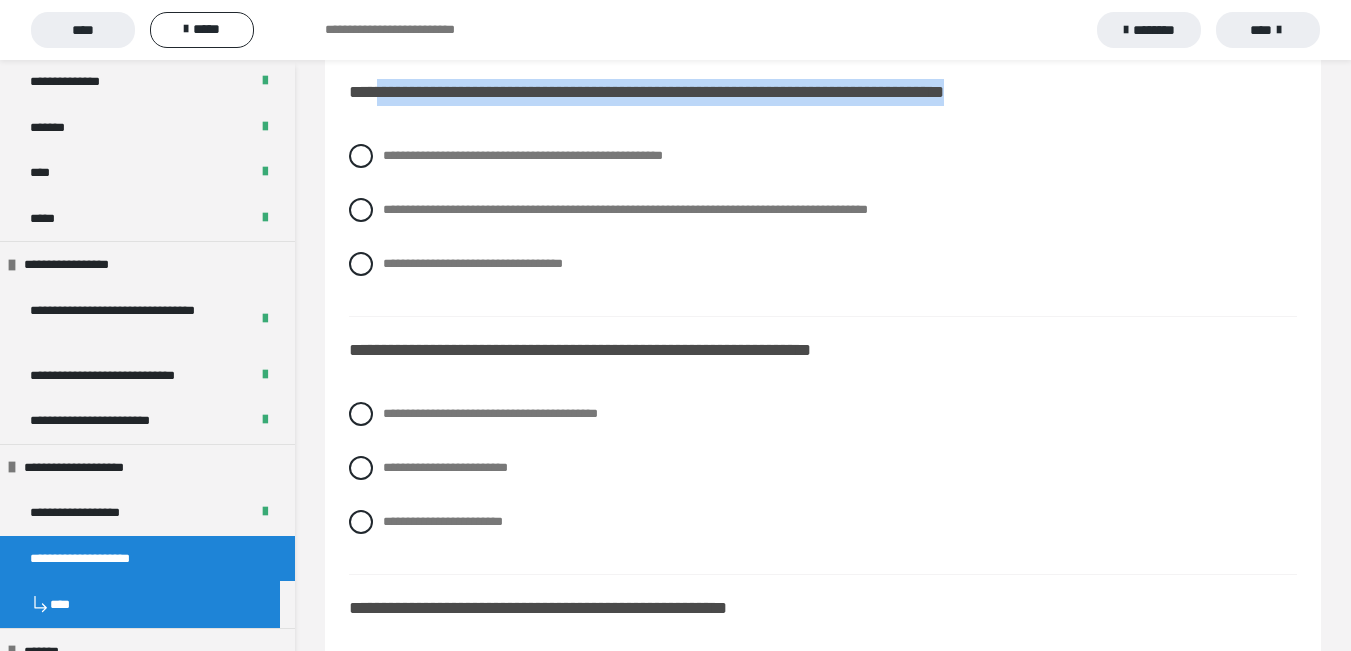 drag, startPoint x: 387, startPoint y: 97, endPoint x: 1230, endPoint y: 109, distance: 843.0854 